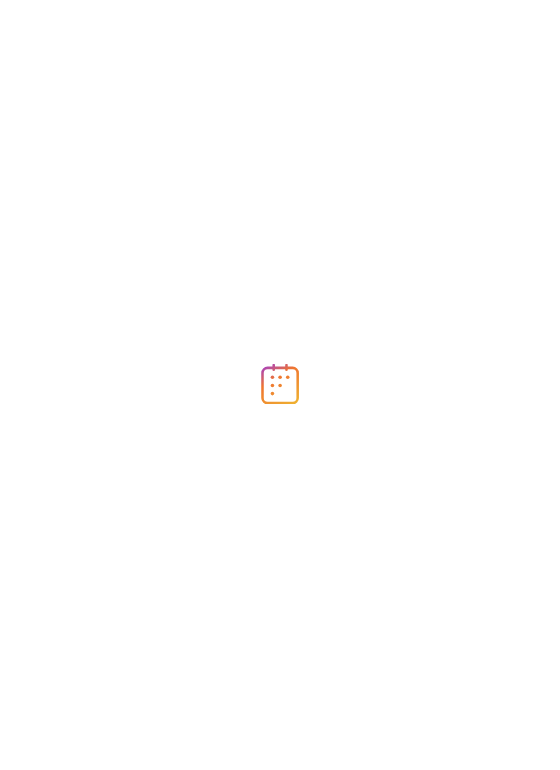 scroll, scrollTop: 0, scrollLeft: 0, axis: both 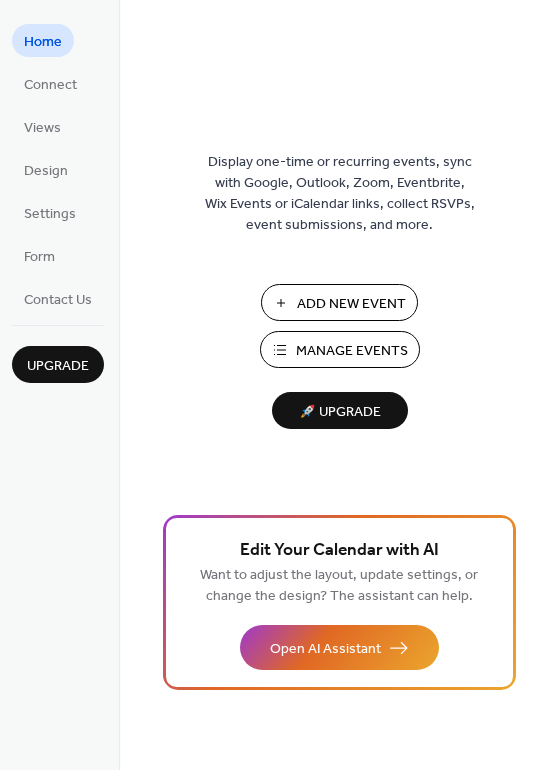 click on "Add New Event" at bounding box center [351, 304] 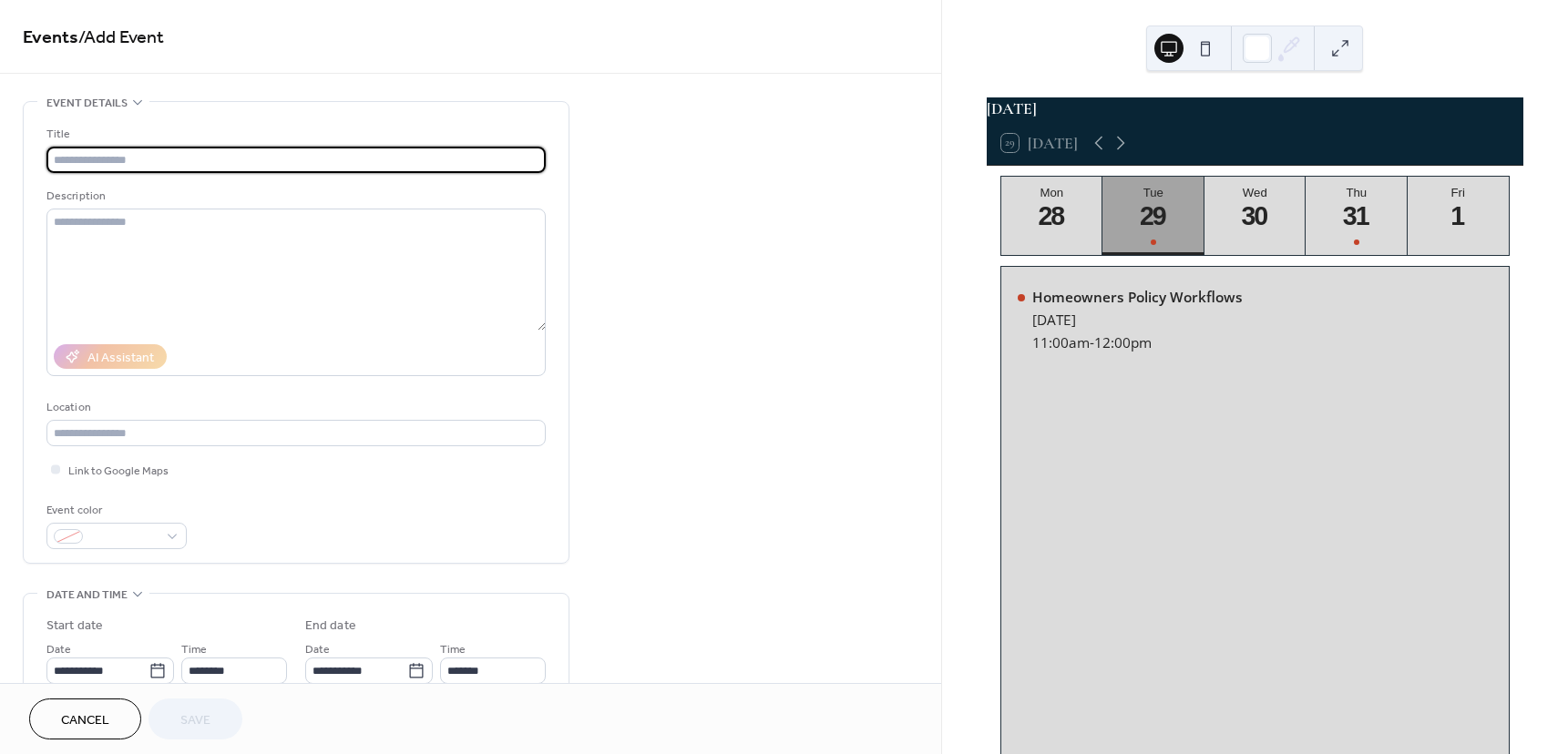 scroll, scrollTop: 0, scrollLeft: 0, axis: both 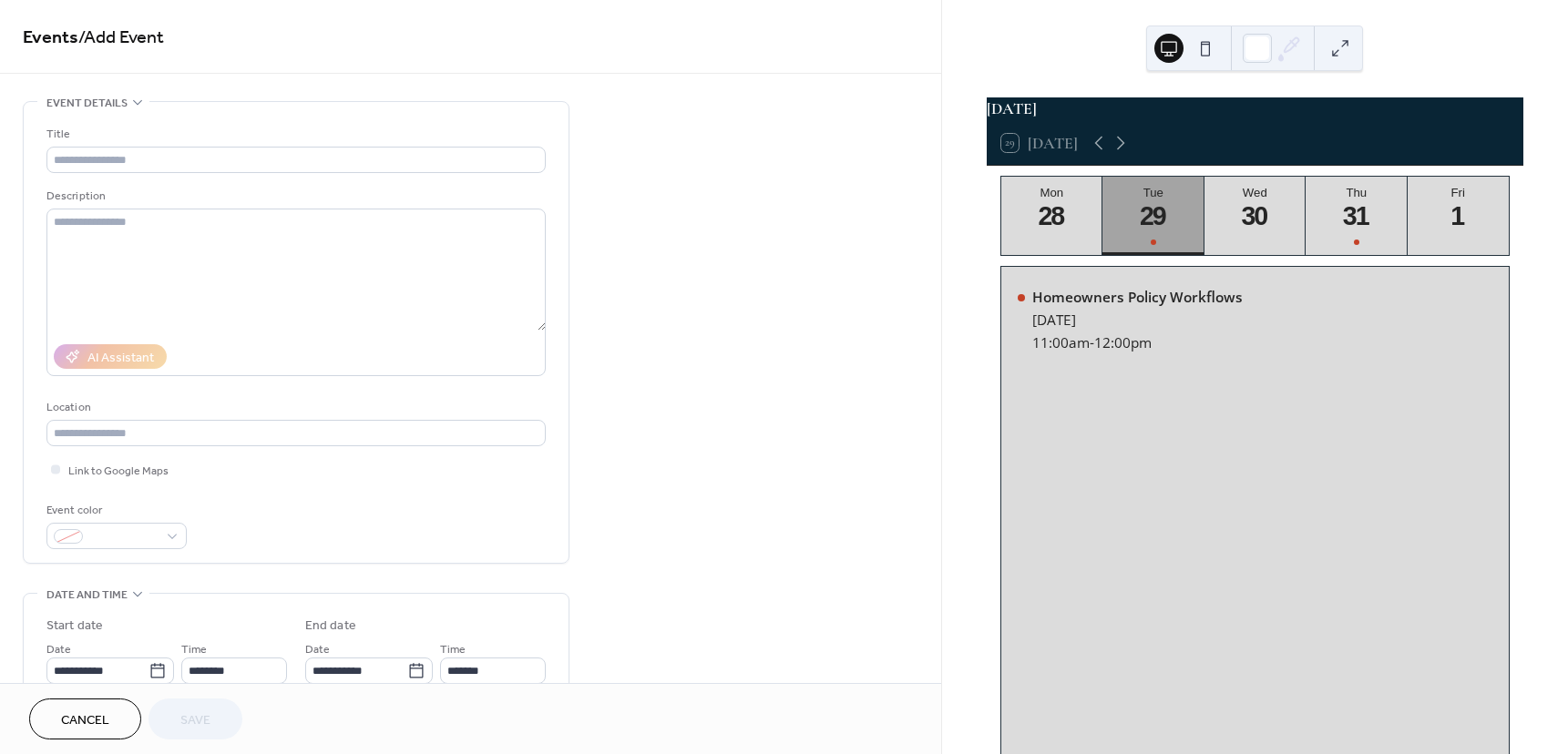 click on "**********" at bounding box center (470, 727) 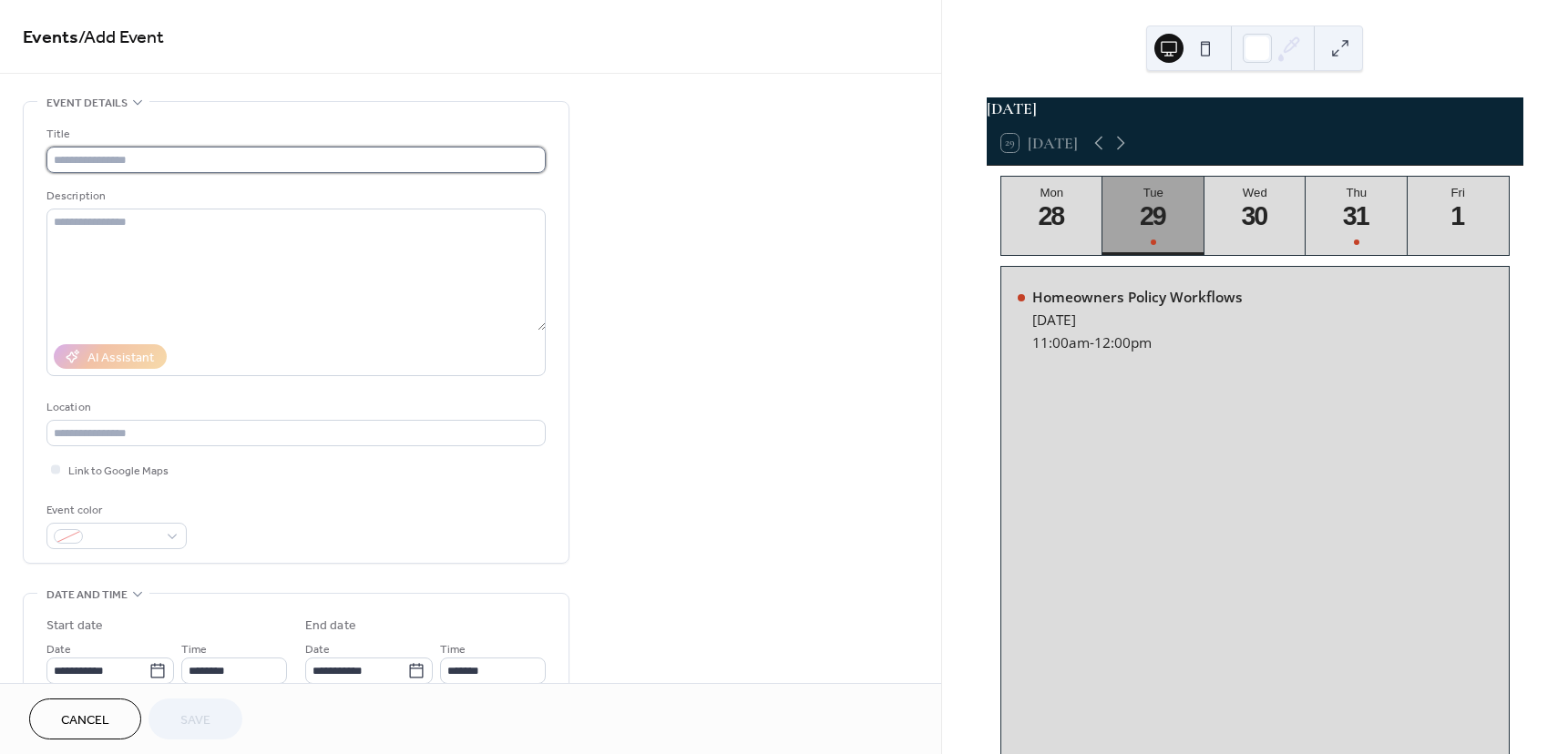 click at bounding box center [296, 159] 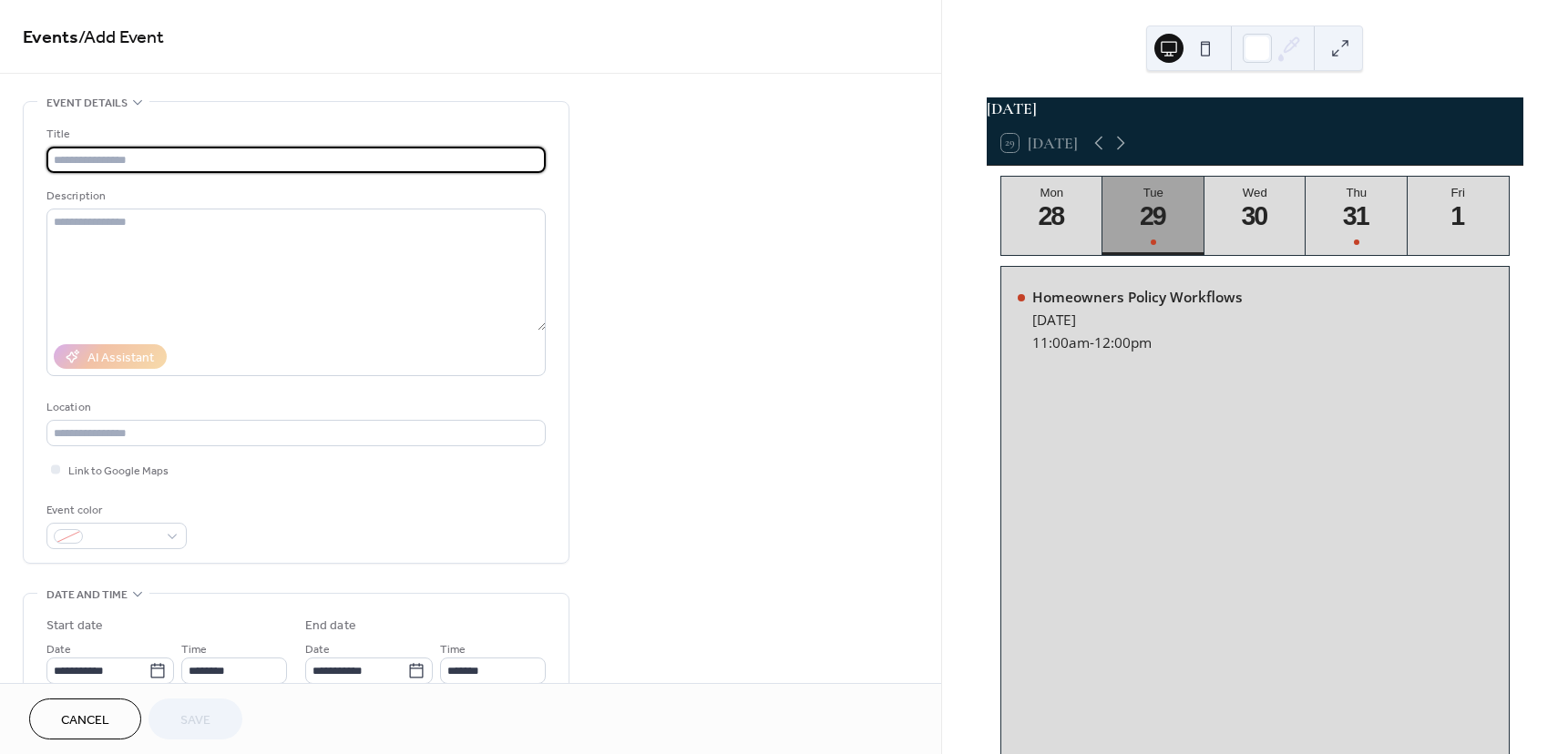 paste on "**********" 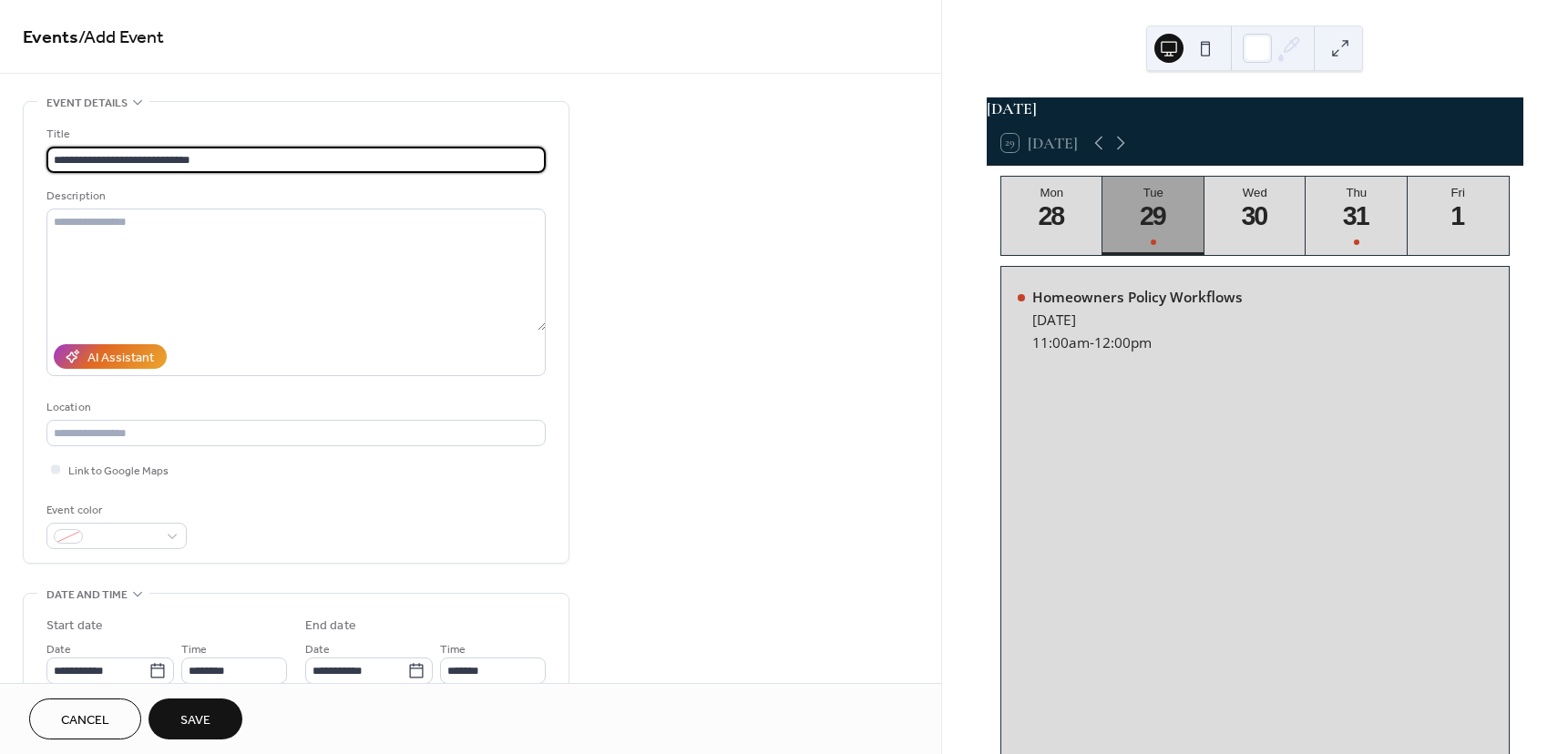 type on "**********" 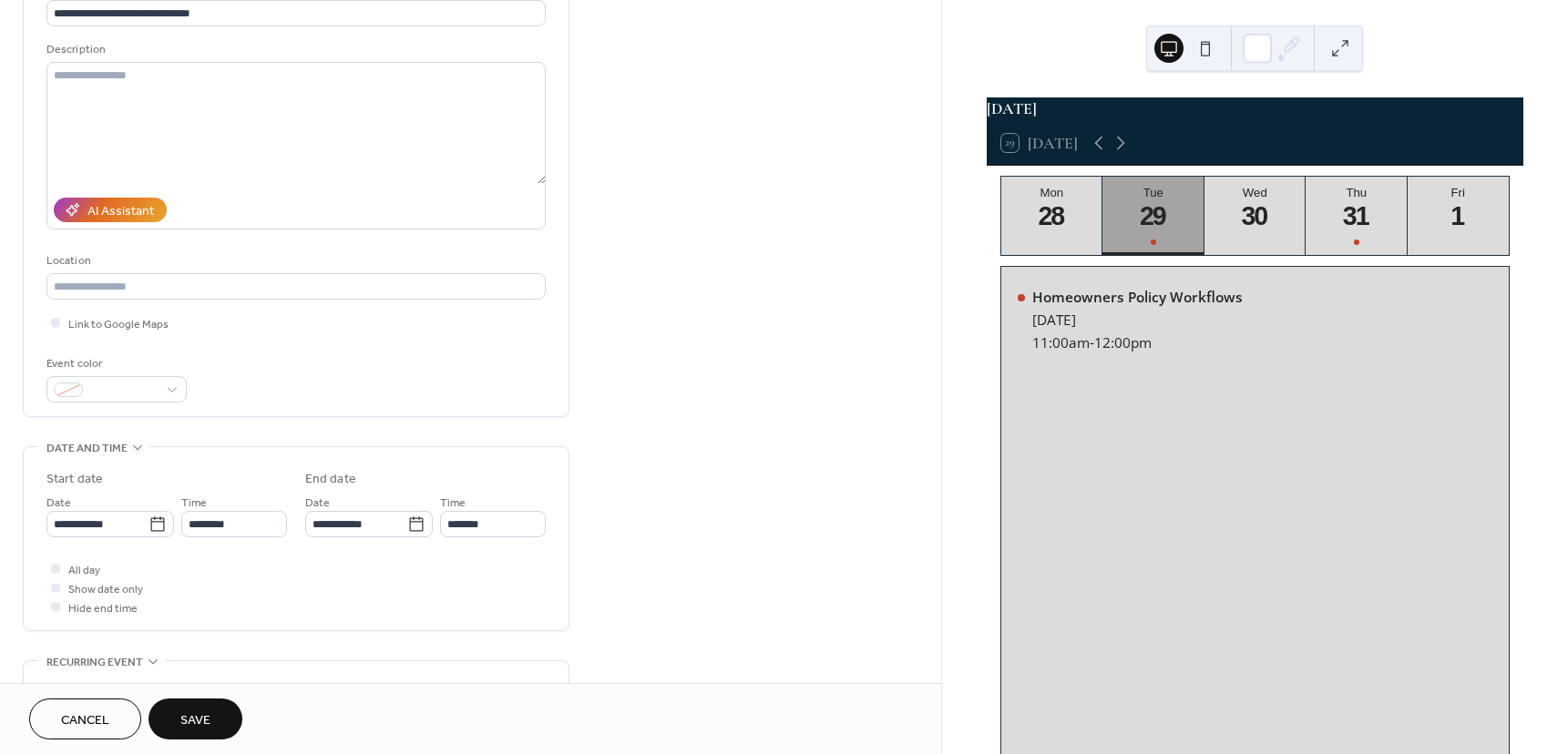scroll, scrollTop: 182, scrollLeft: 0, axis: vertical 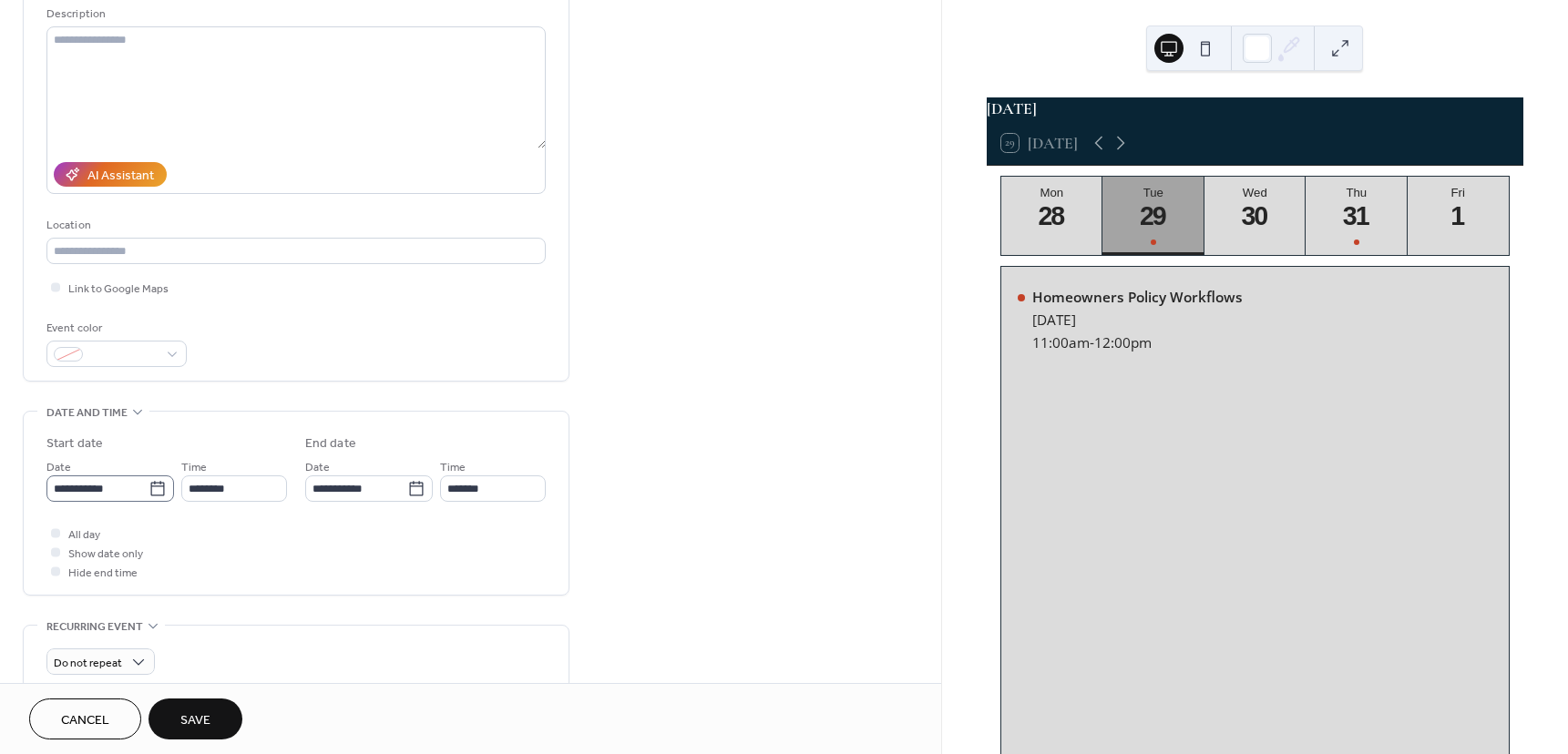 click 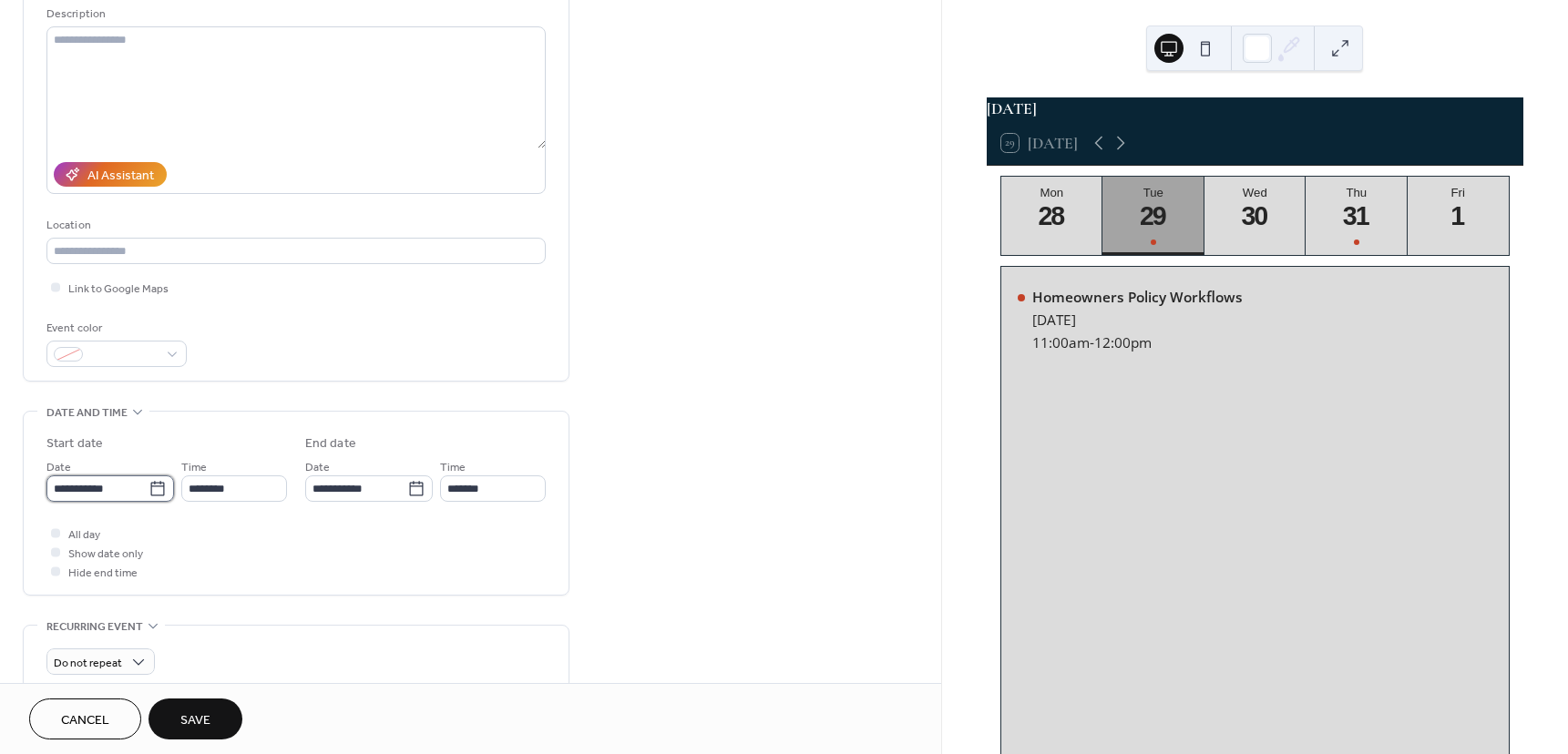 click on "**********" at bounding box center (97, 488) 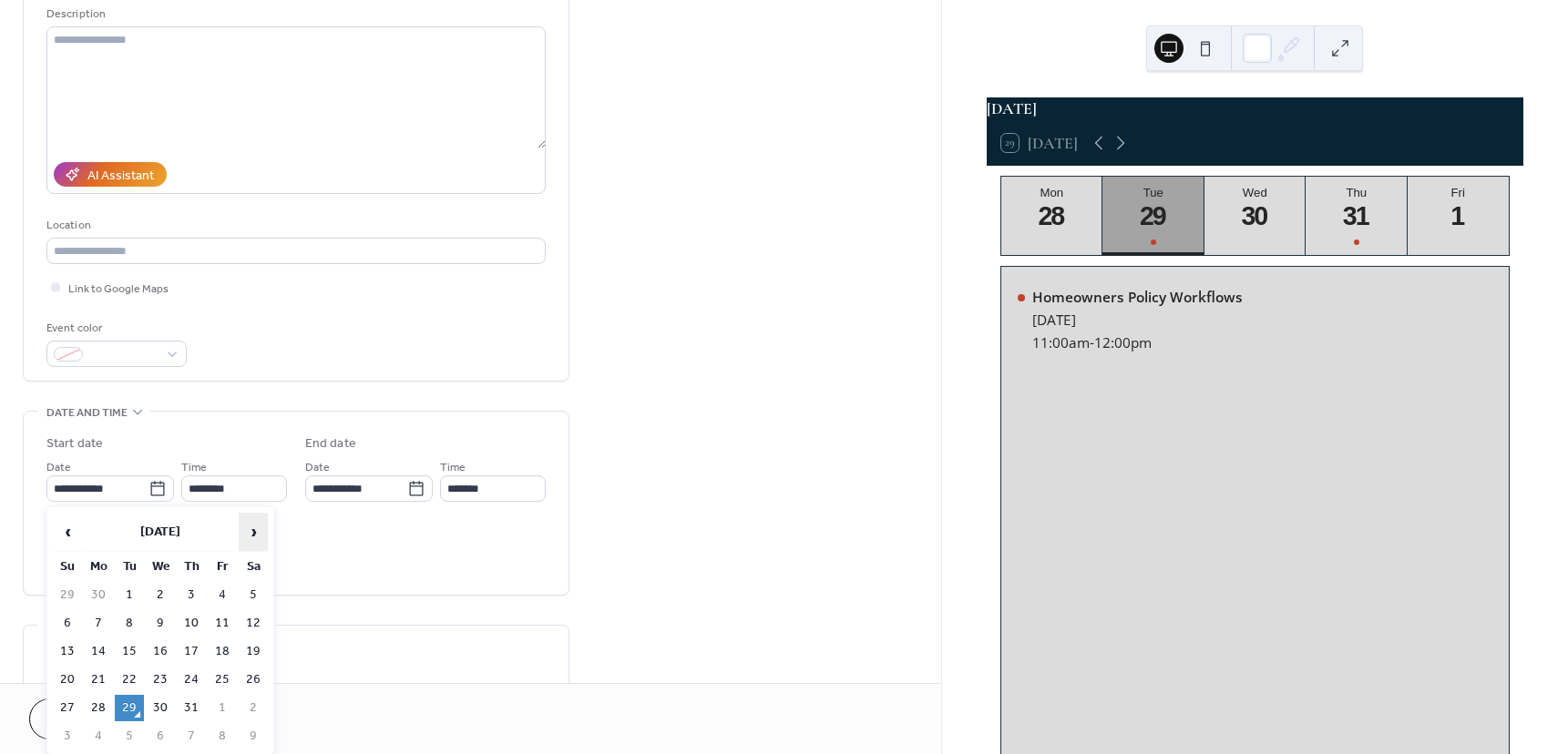 click on "›" at bounding box center [253, 532] 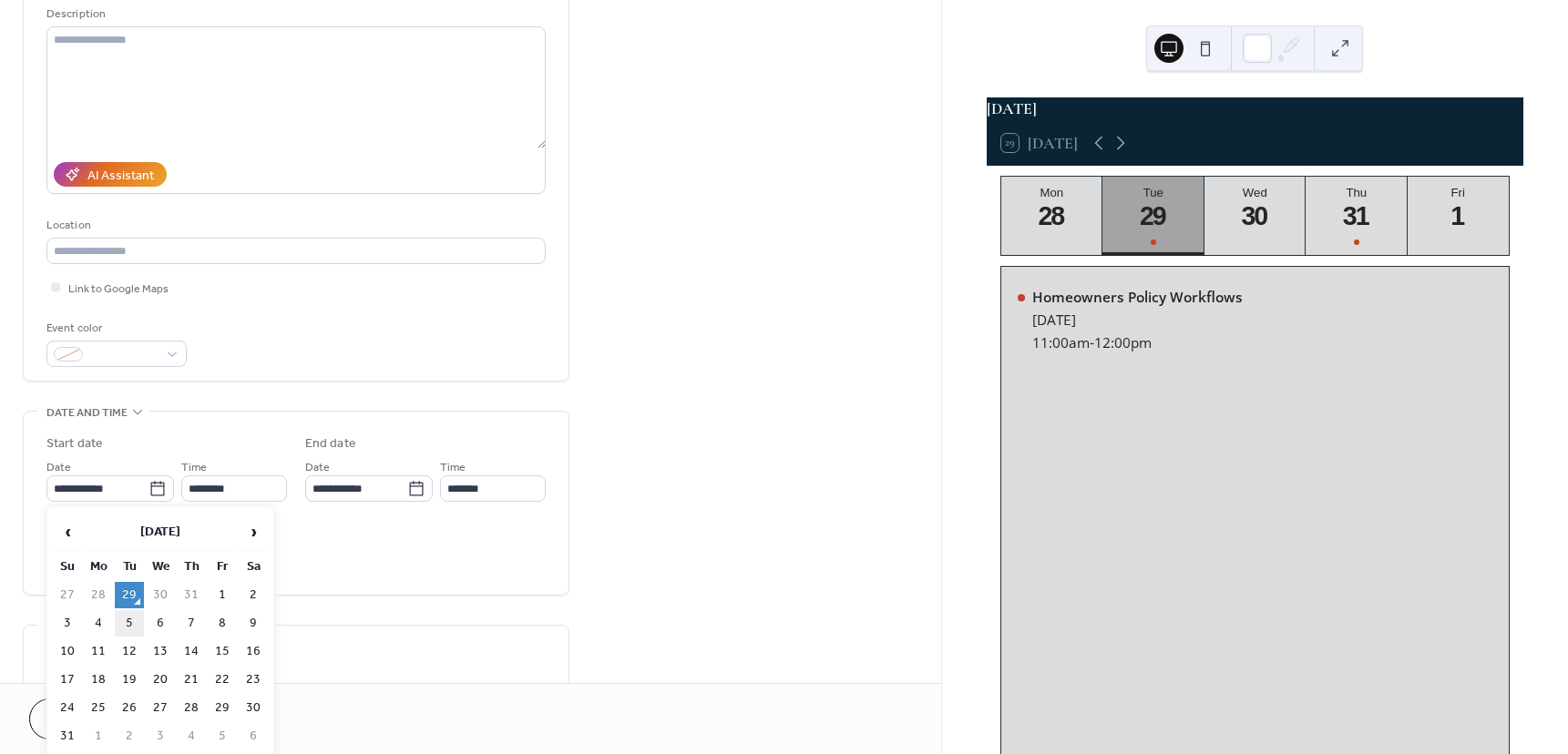 click on "5" at bounding box center [129, 623] 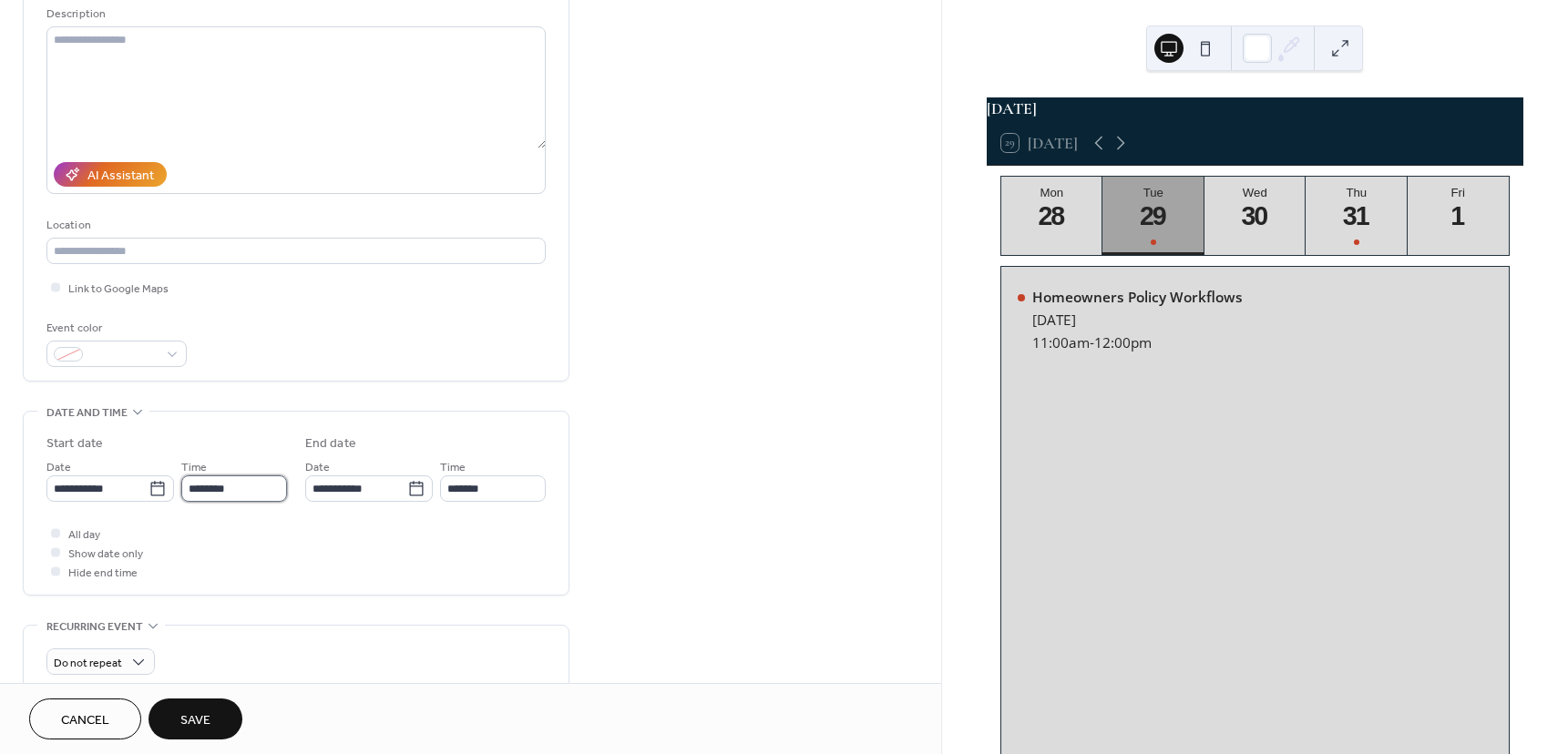 click on "********" at bounding box center [234, 488] 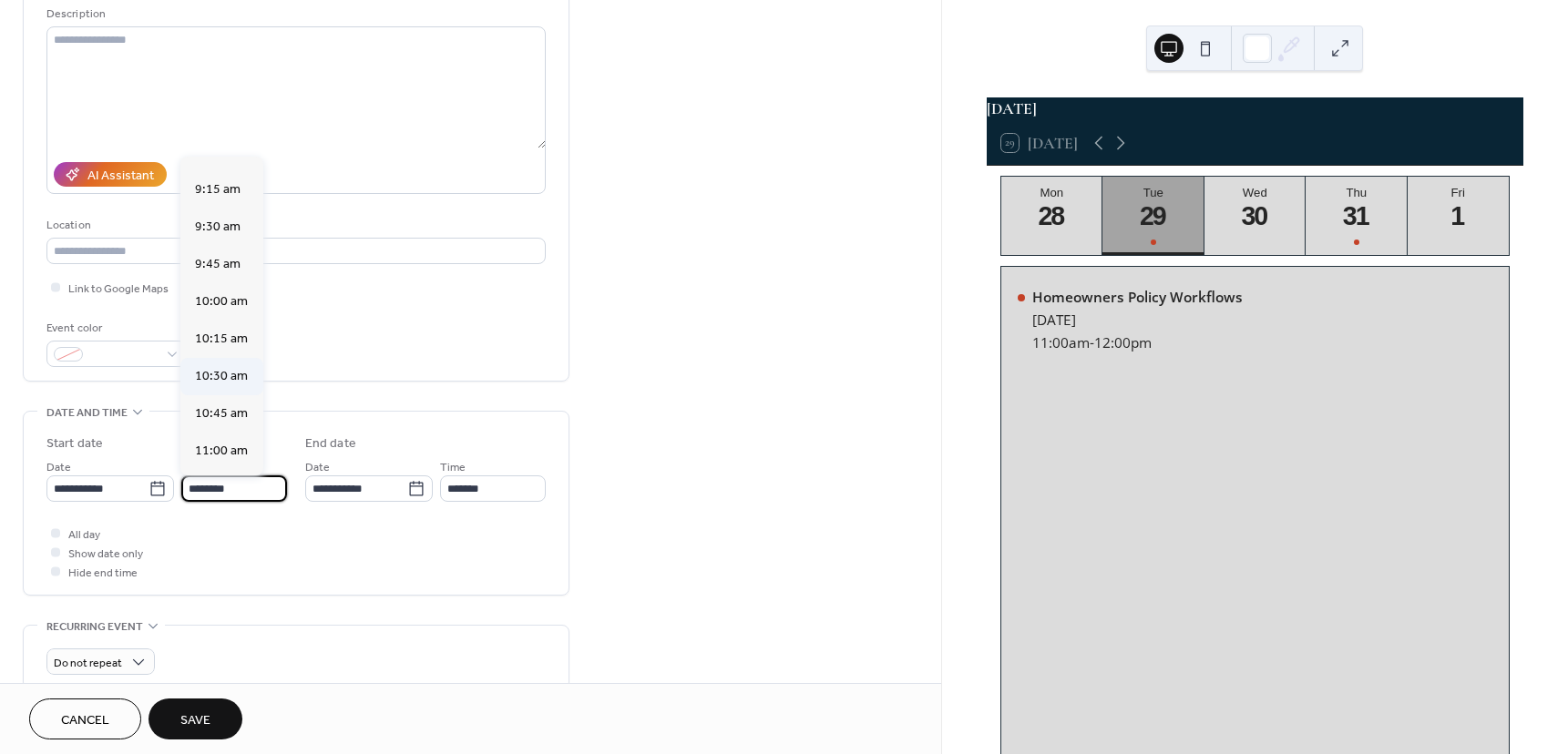 scroll, scrollTop: 1337, scrollLeft: 0, axis: vertical 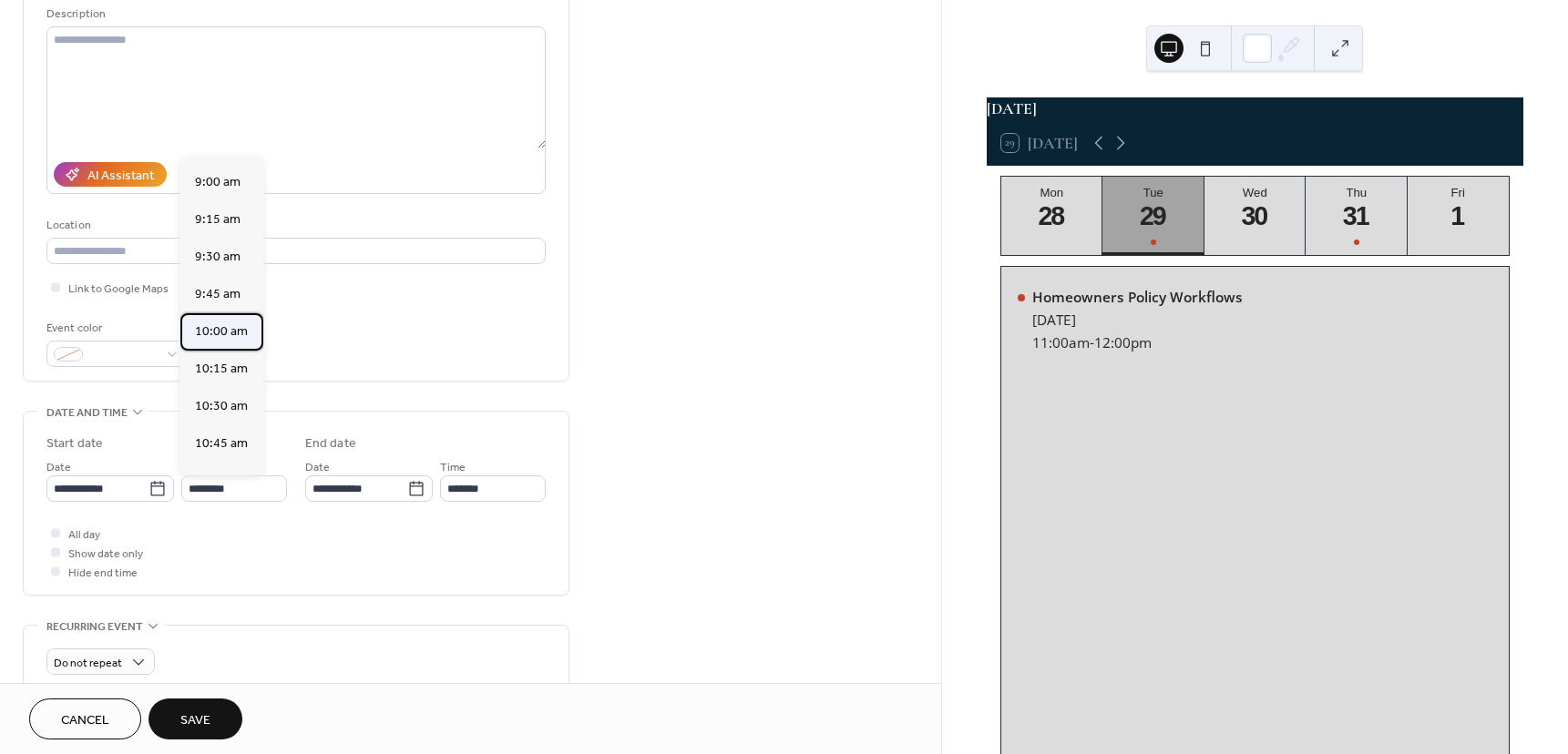 click on "10:00 am" at bounding box center (221, 331) 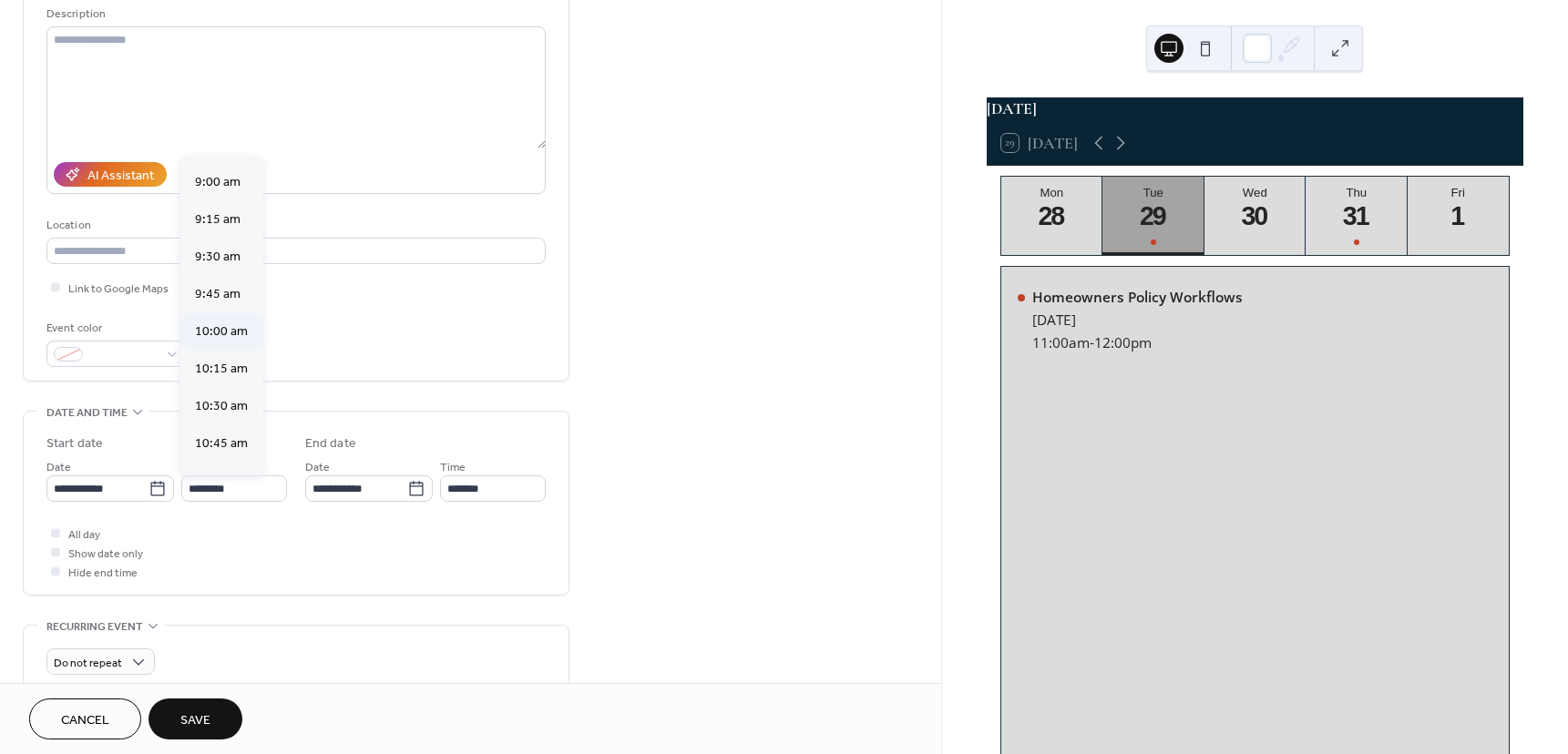 type on "********" 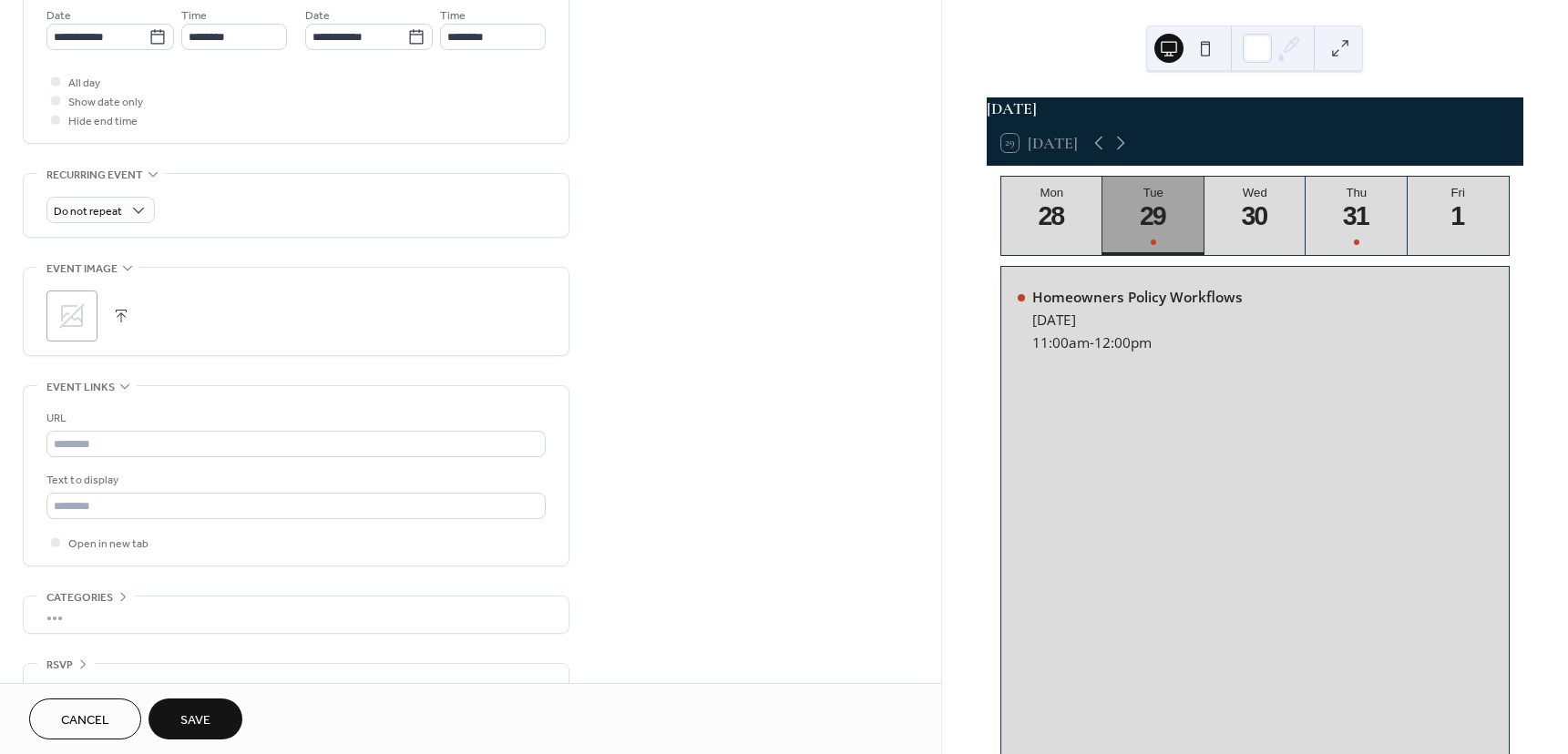 scroll, scrollTop: 637, scrollLeft: 0, axis: vertical 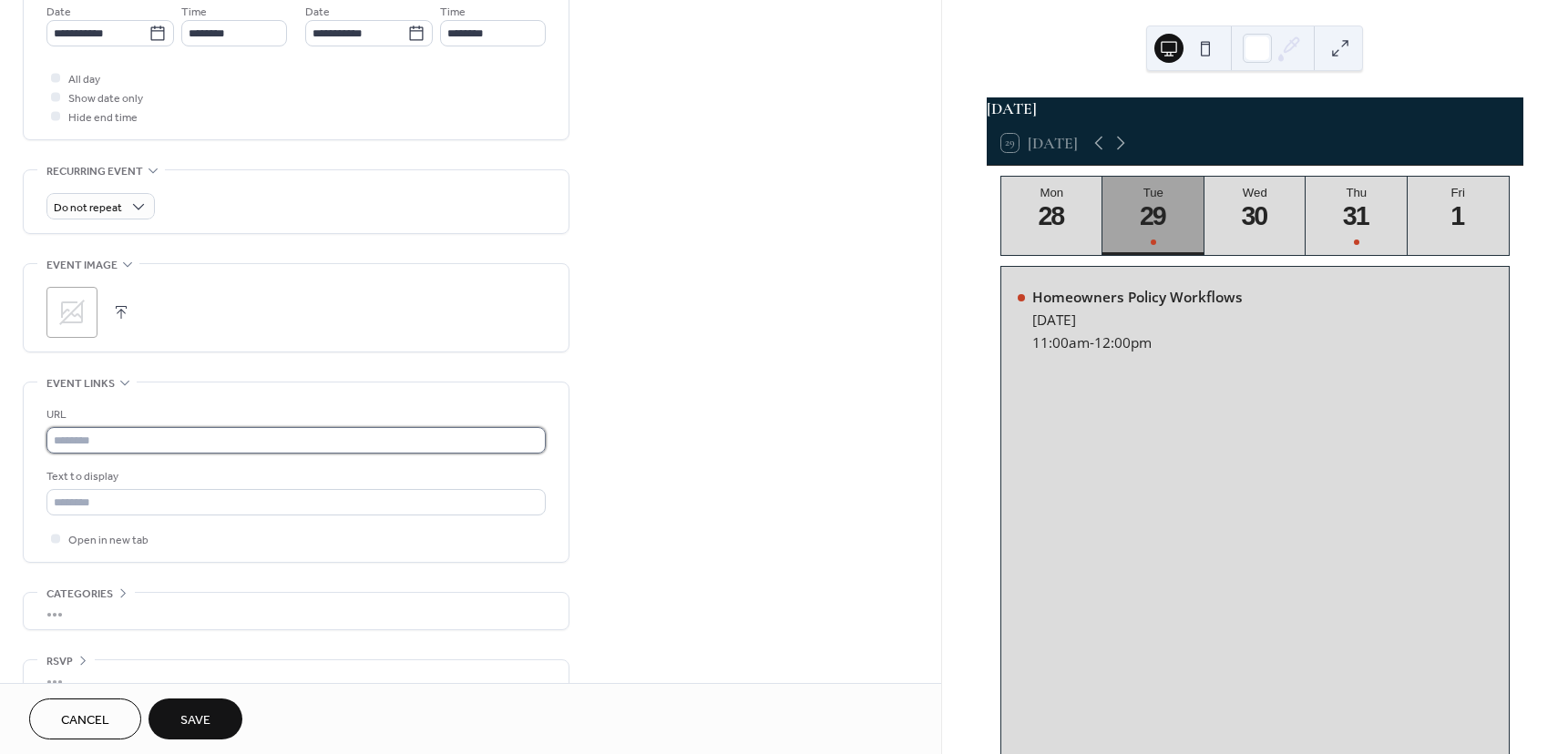 click at bounding box center (296, 440) 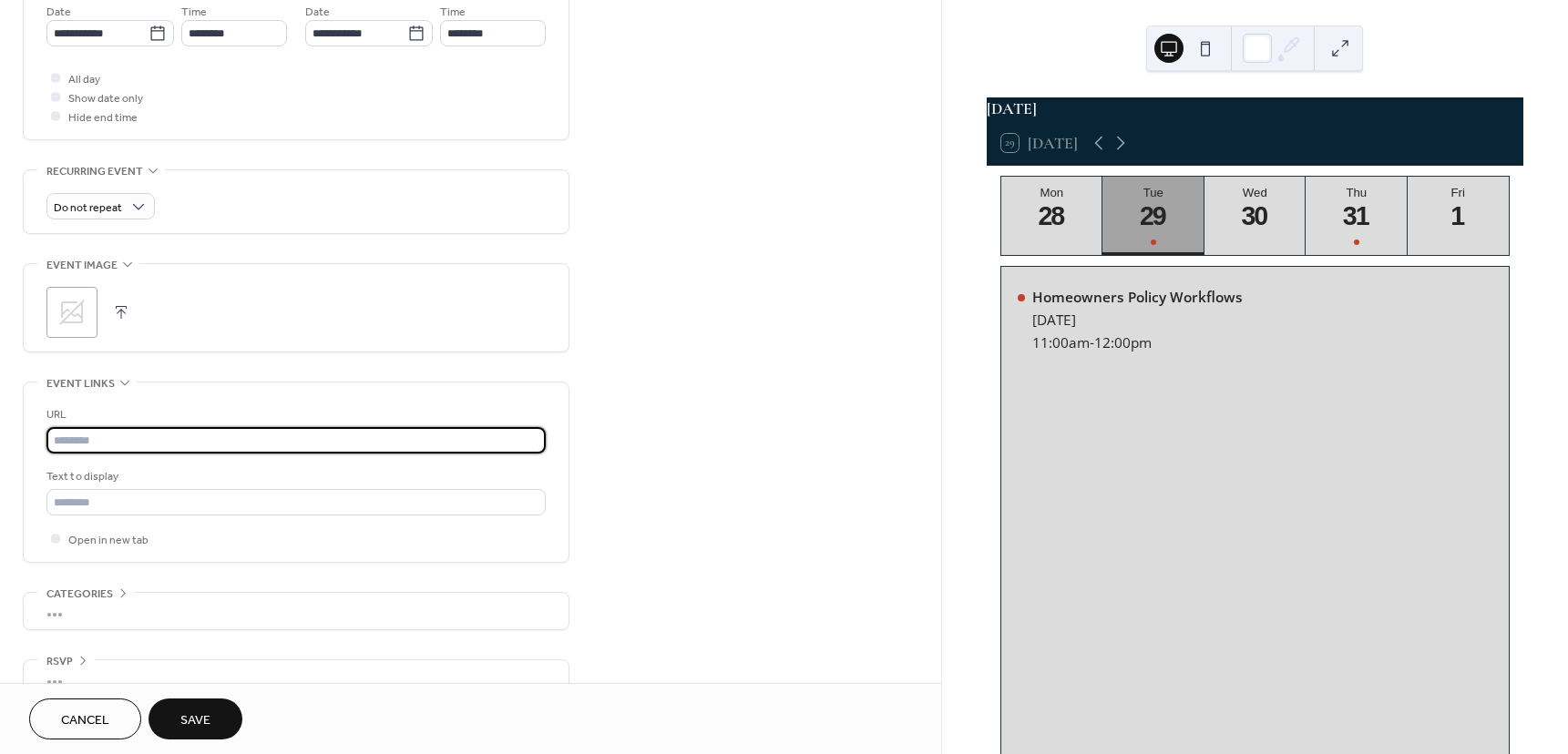 paste on "**********" 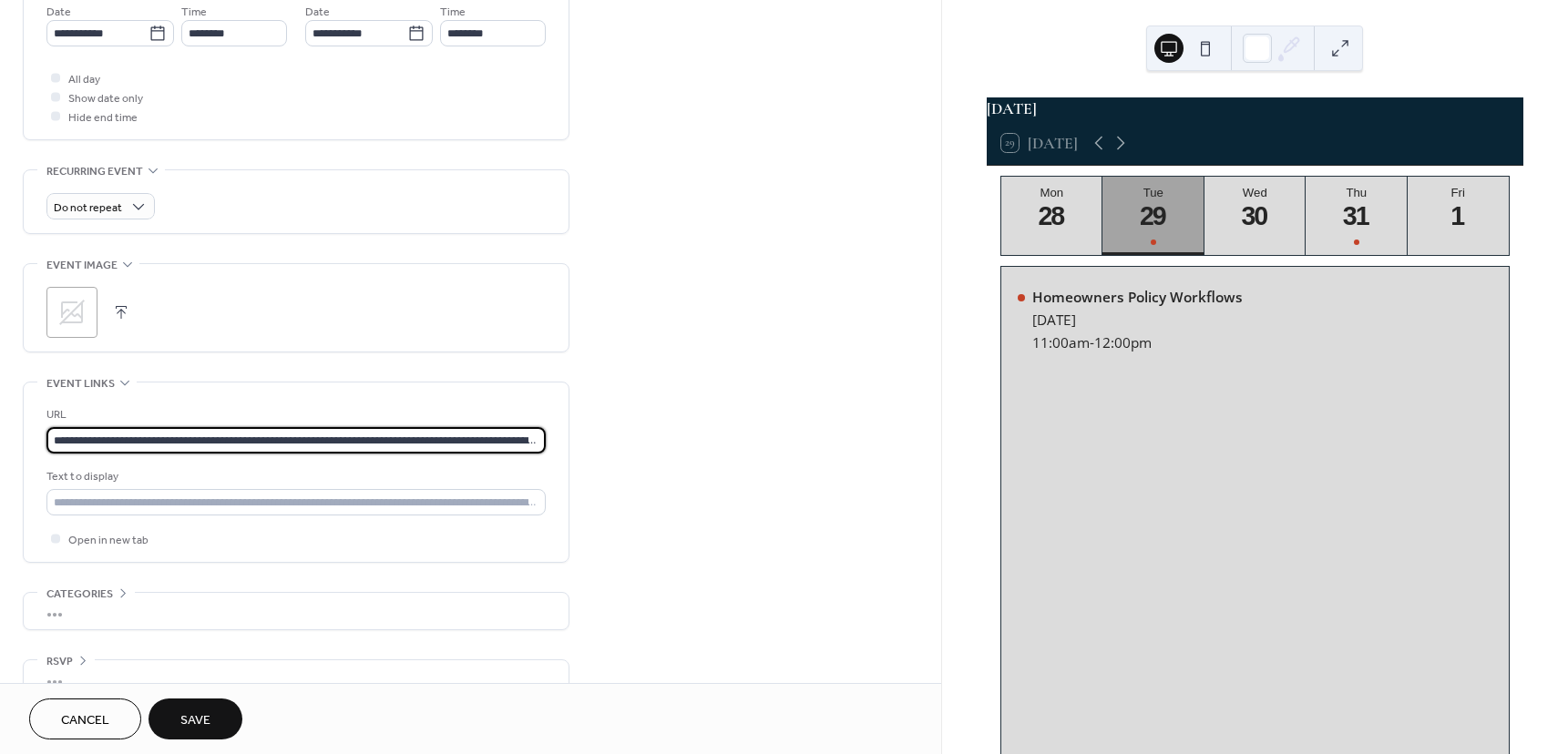 scroll, scrollTop: 0, scrollLeft: 3867, axis: horizontal 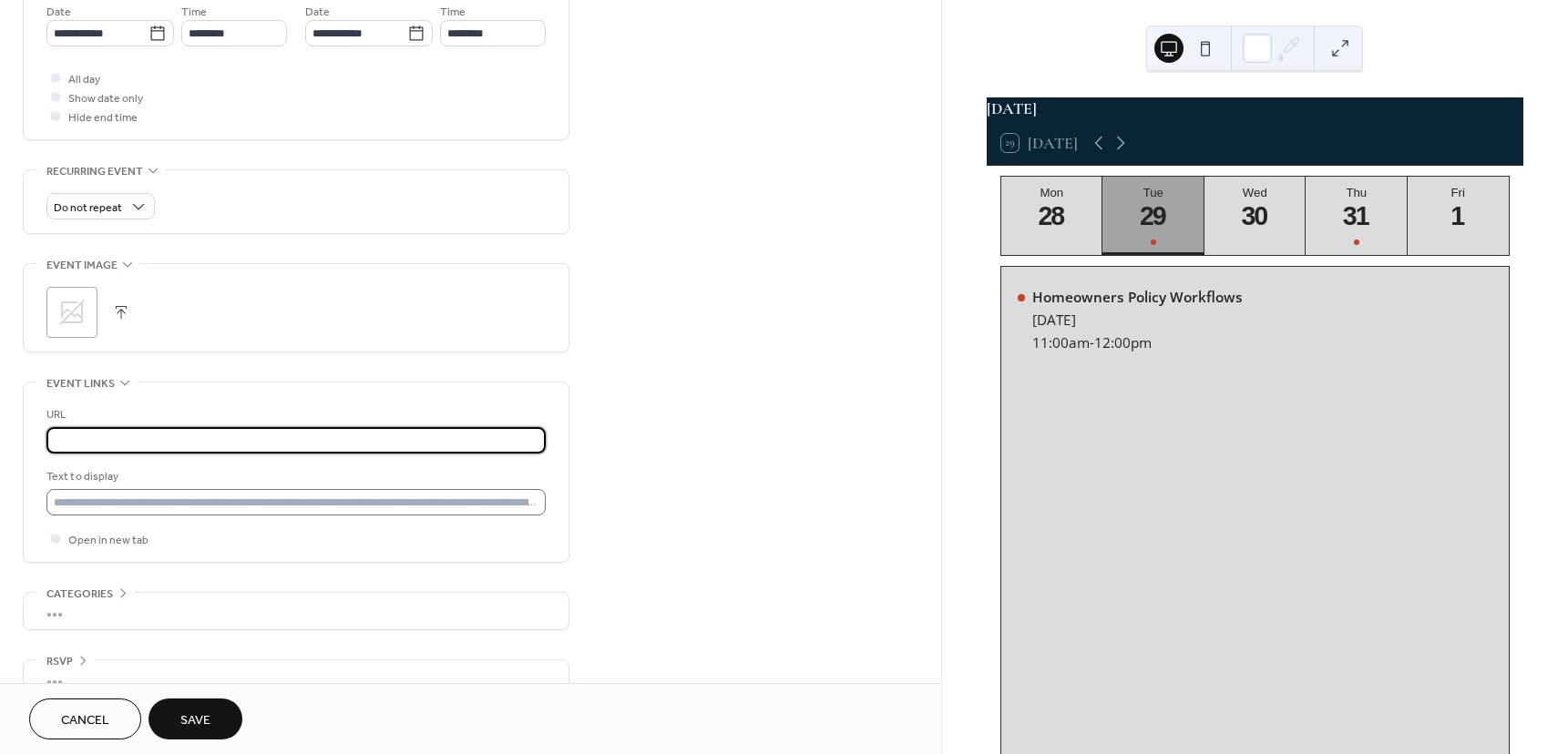 type on "**********" 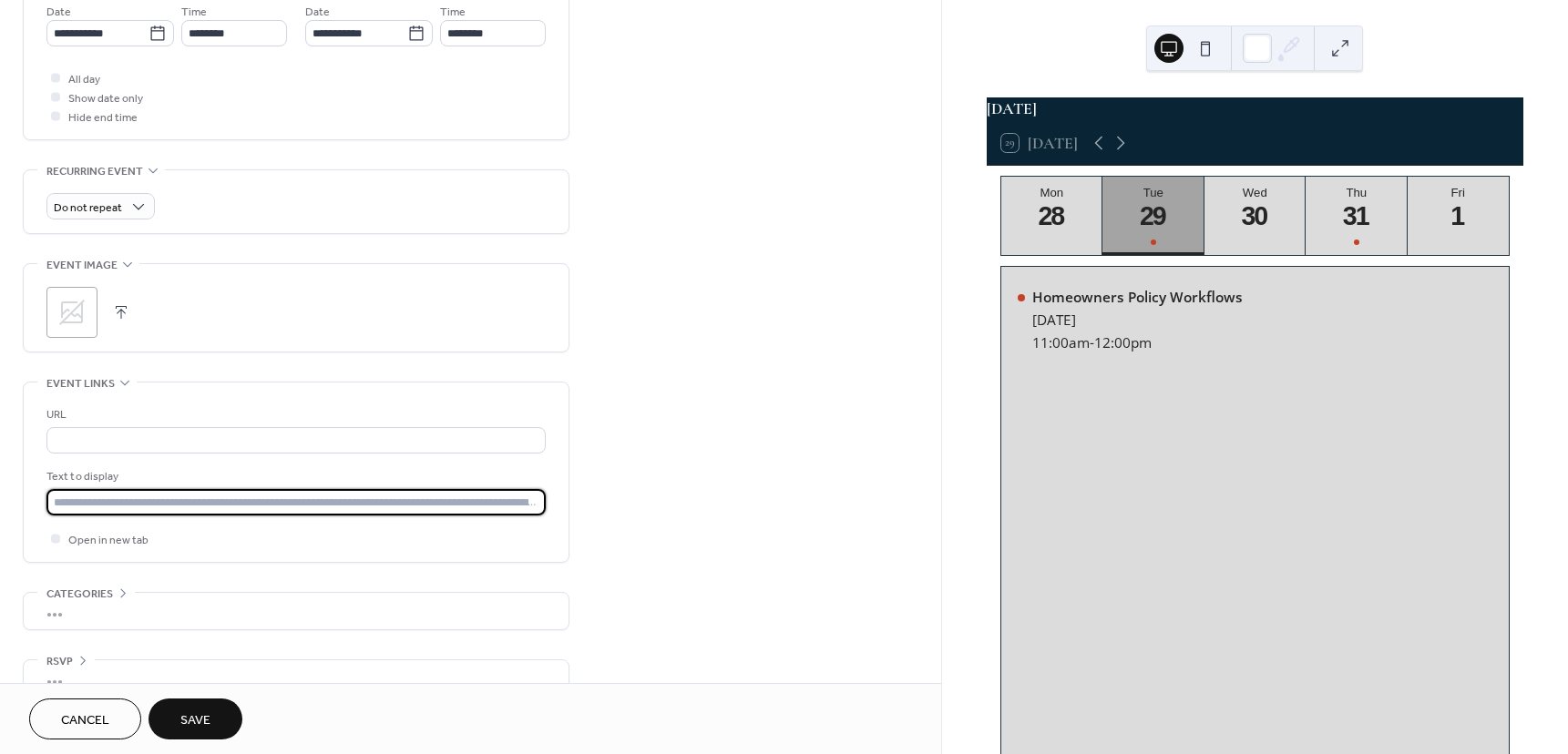 click at bounding box center [296, 502] 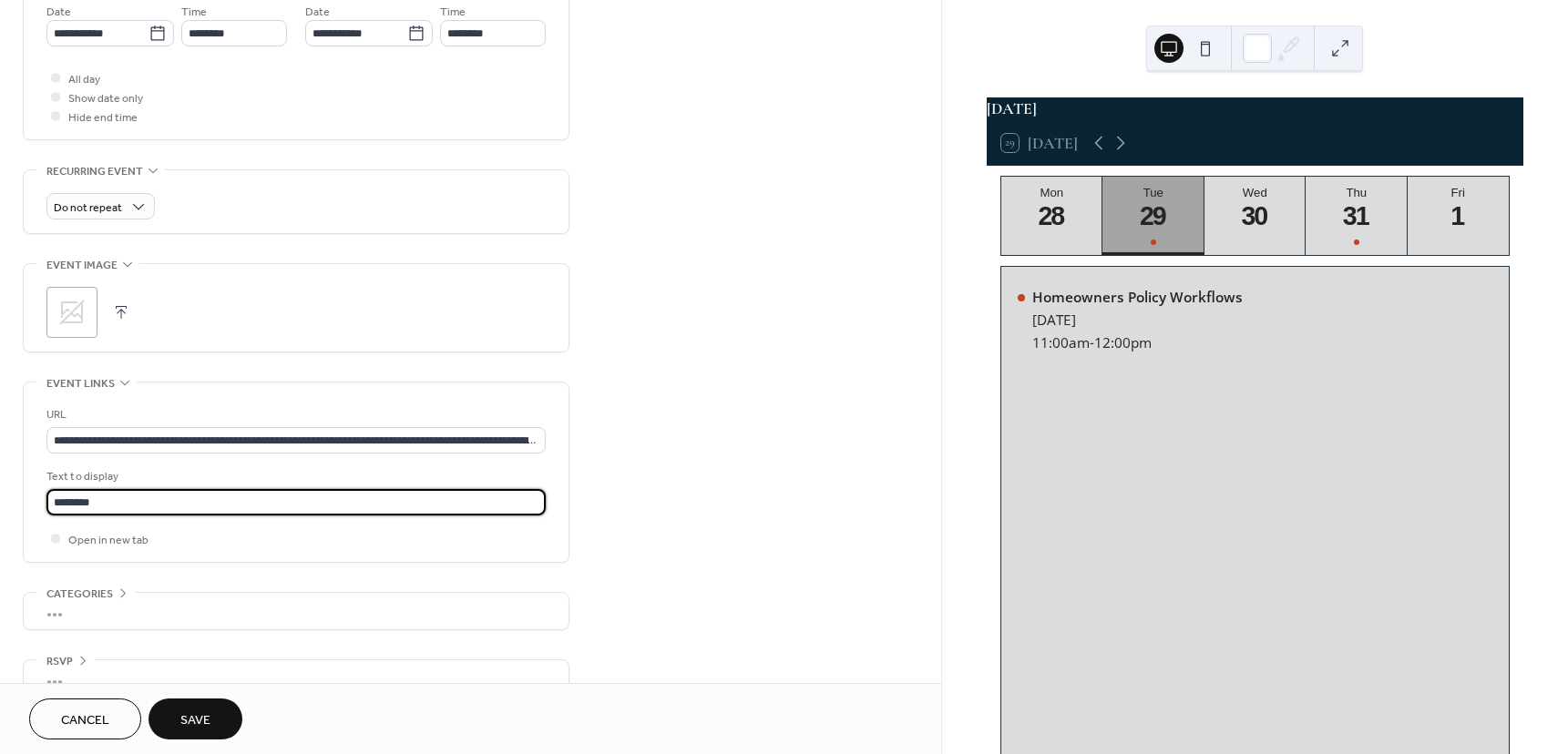 type on "**********" 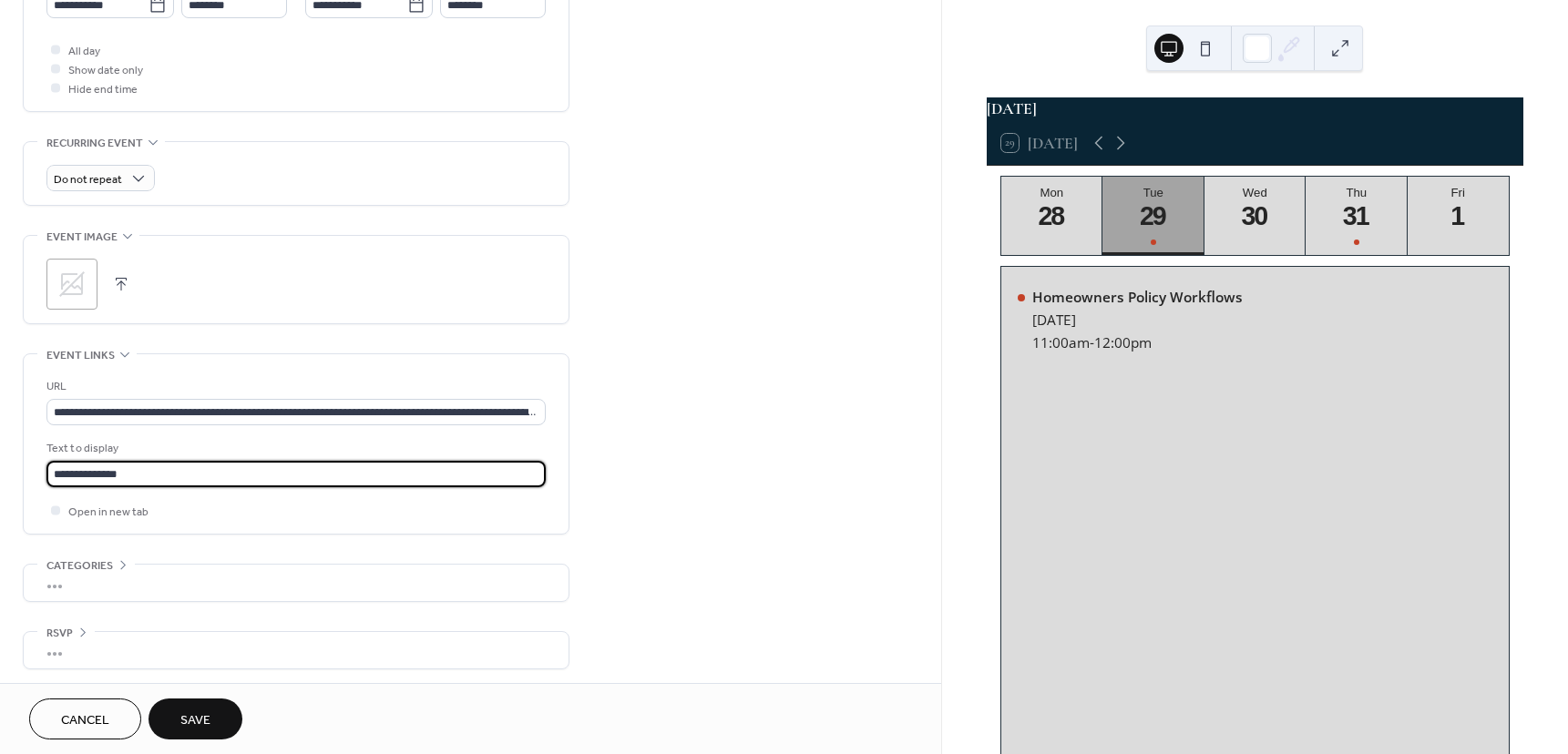 scroll, scrollTop: 670, scrollLeft: 0, axis: vertical 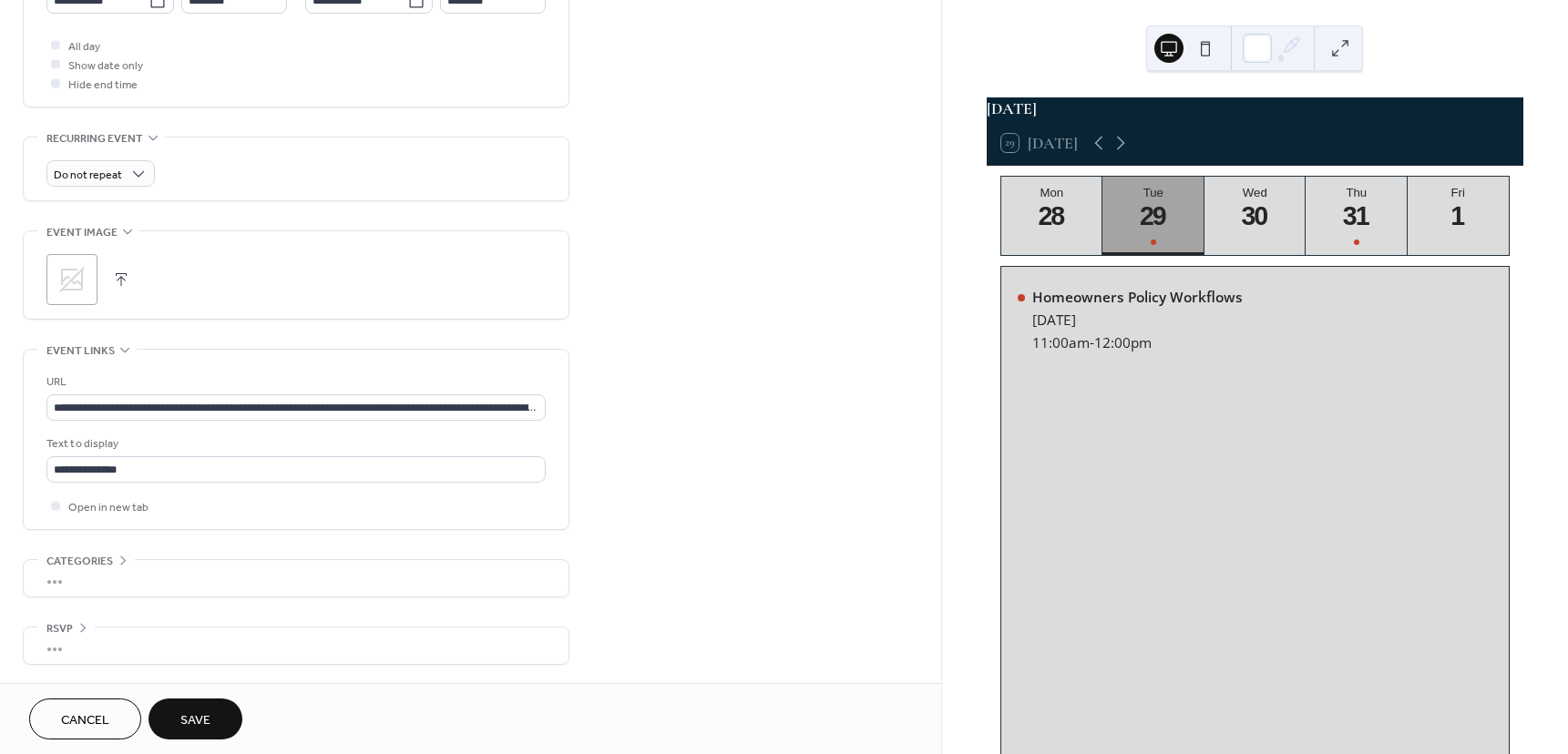 click on "Save" at bounding box center [195, 720] 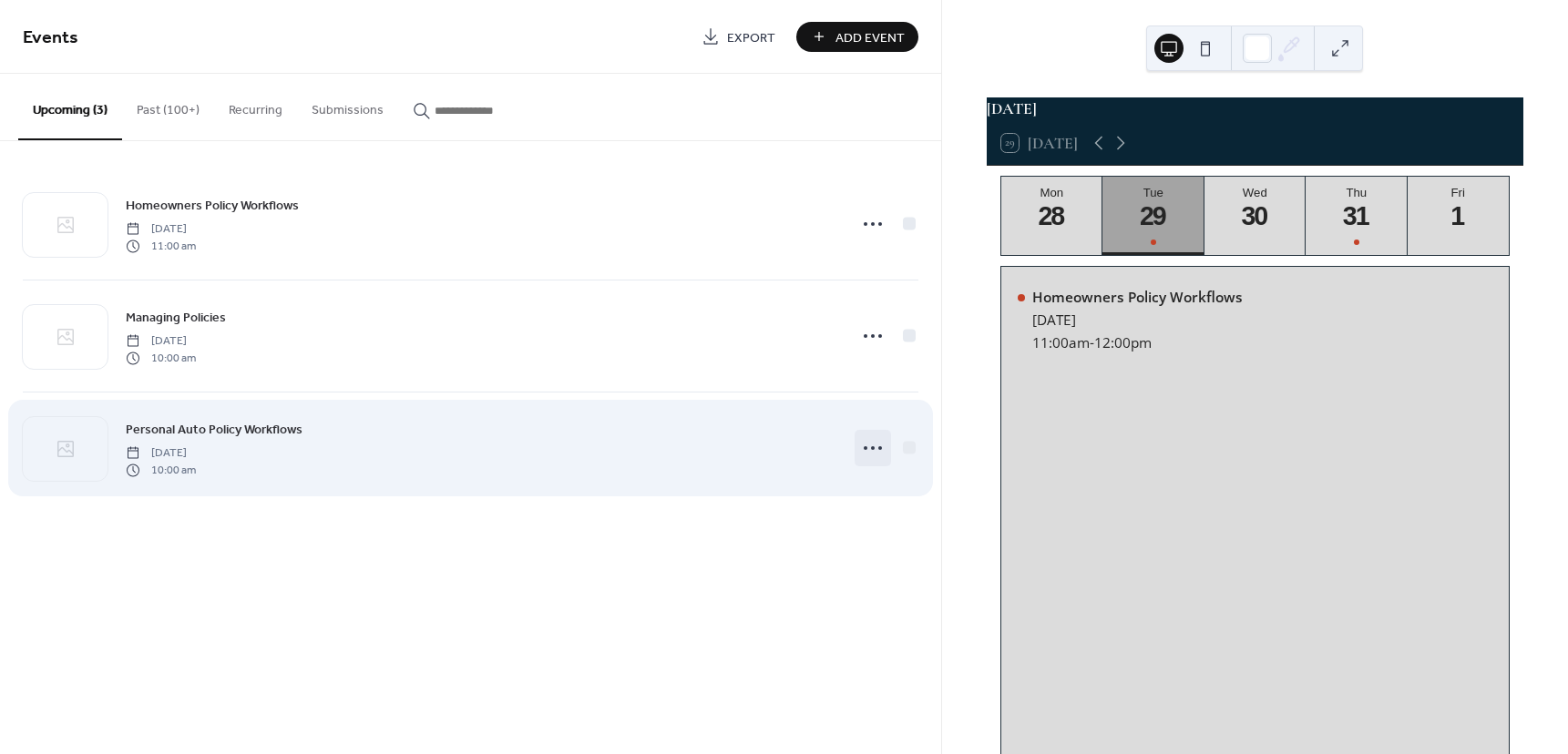 click 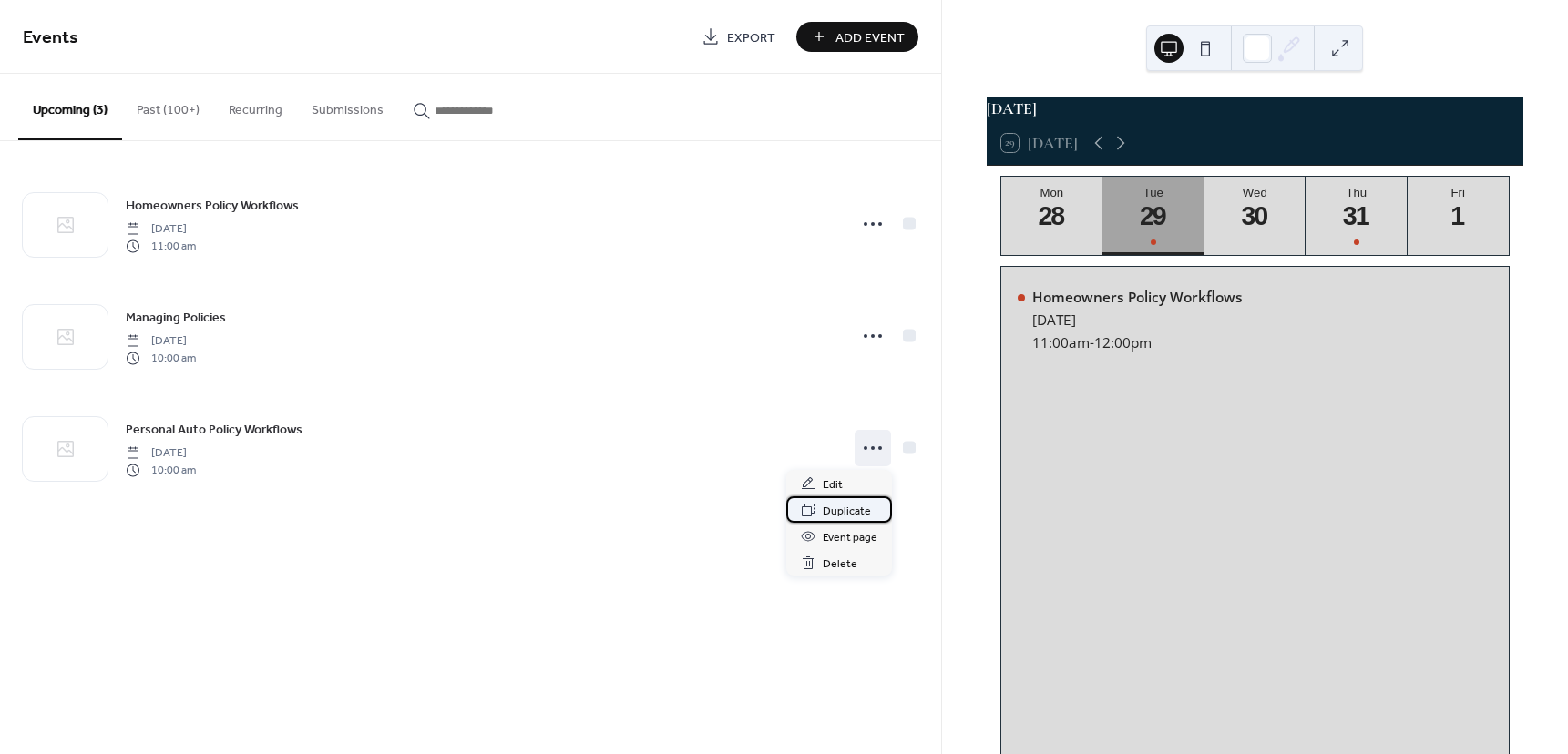 click on "Duplicate" at bounding box center [846, 511] 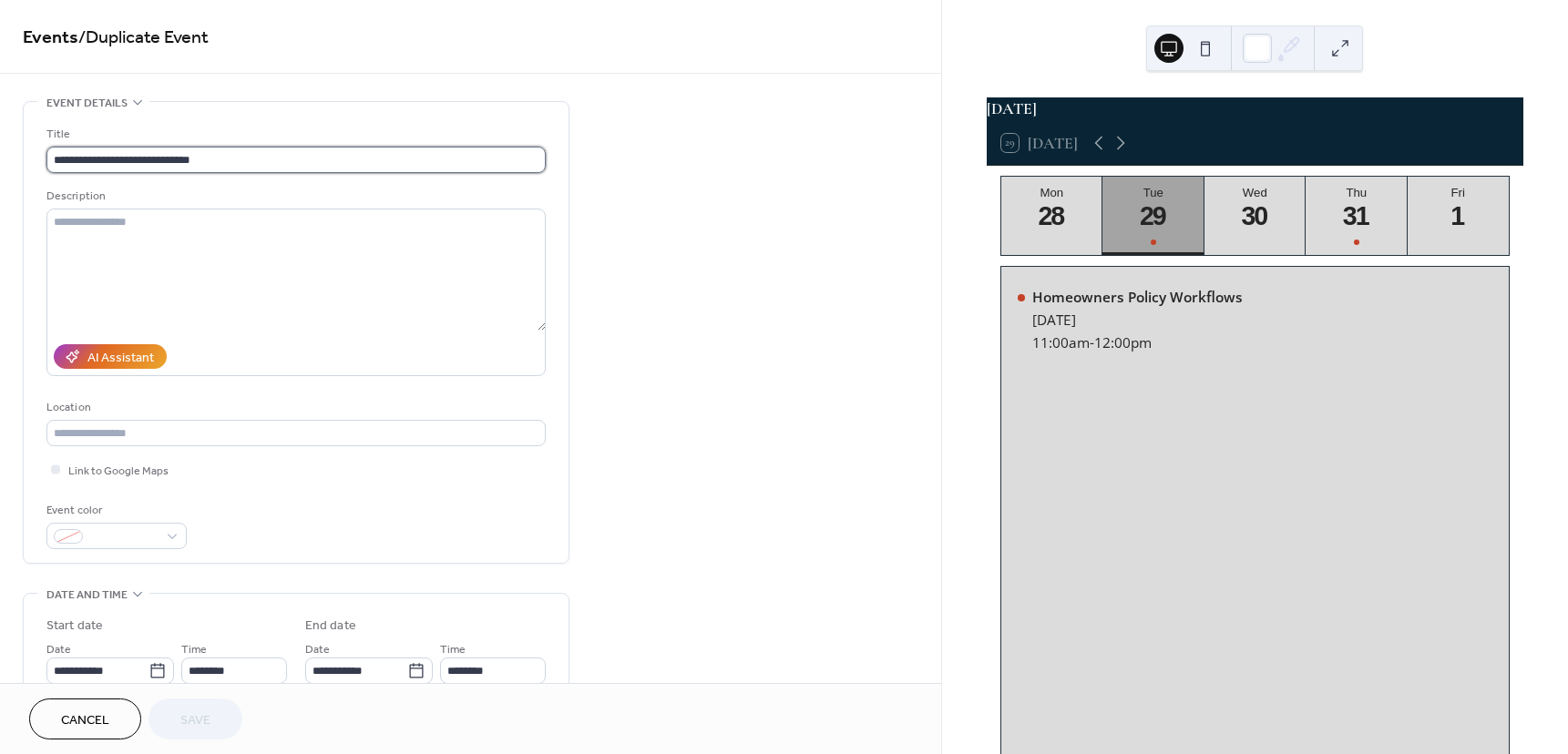 click on "**********" at bounding box center (296, 159) 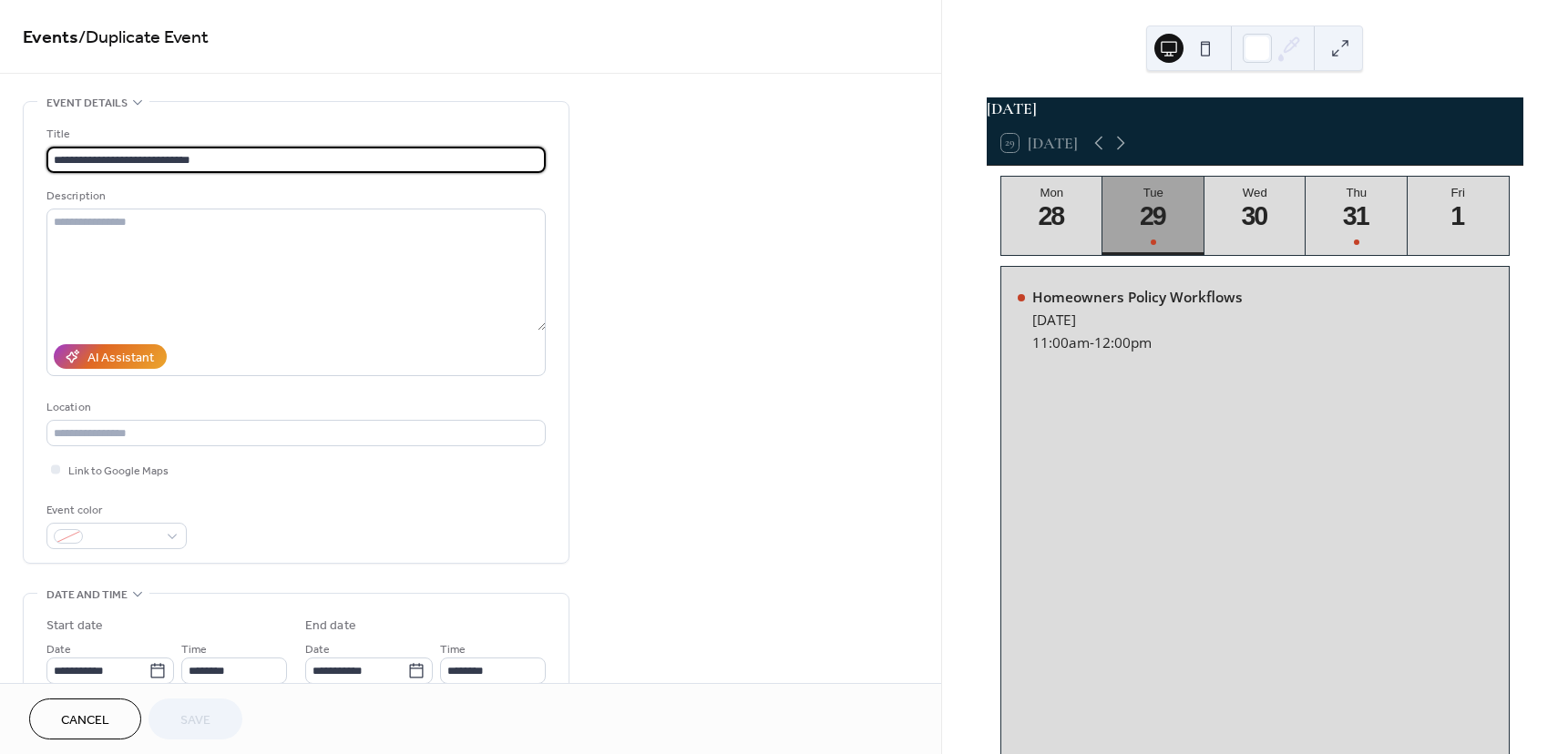 click on "**********" at bounding box center (296, 159) 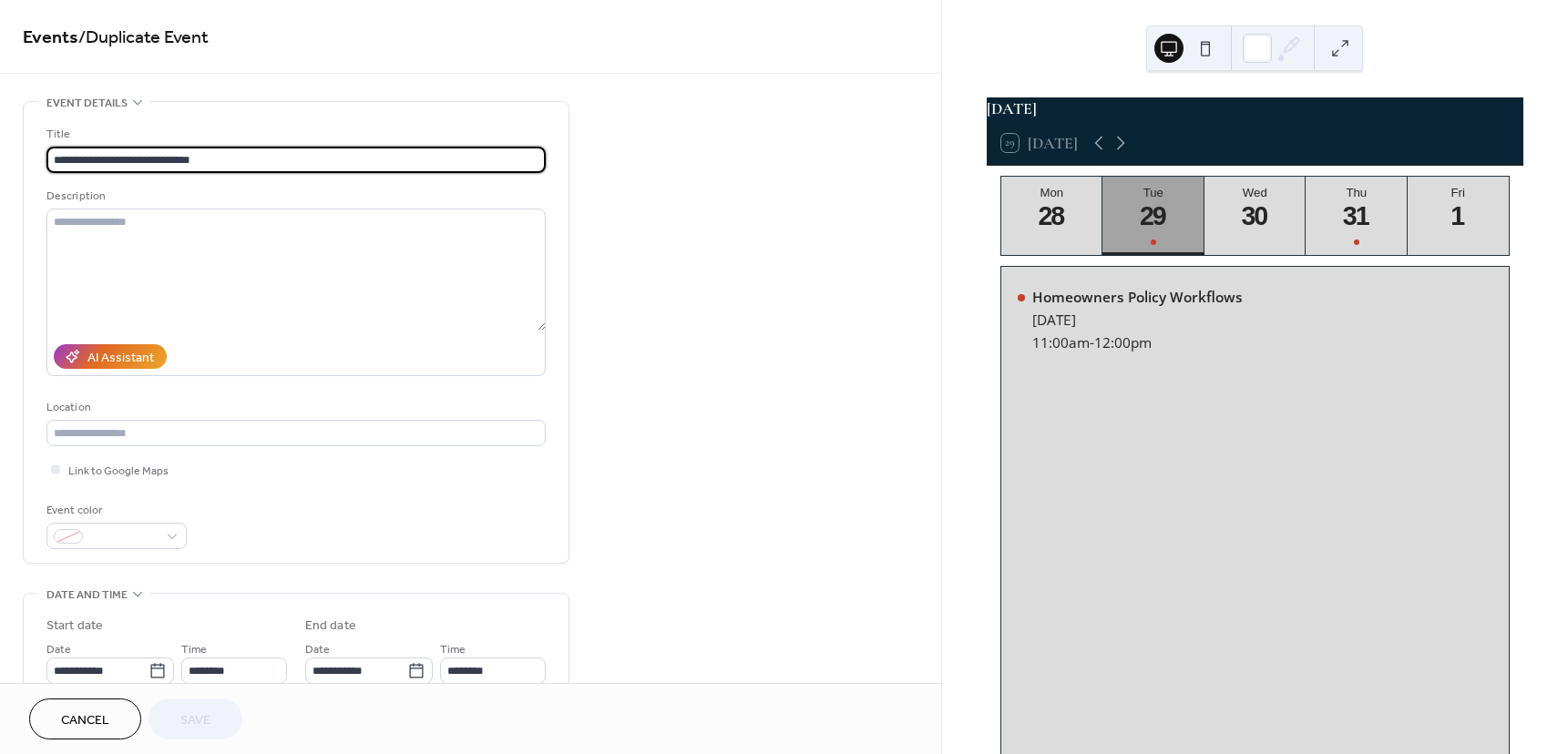 paste 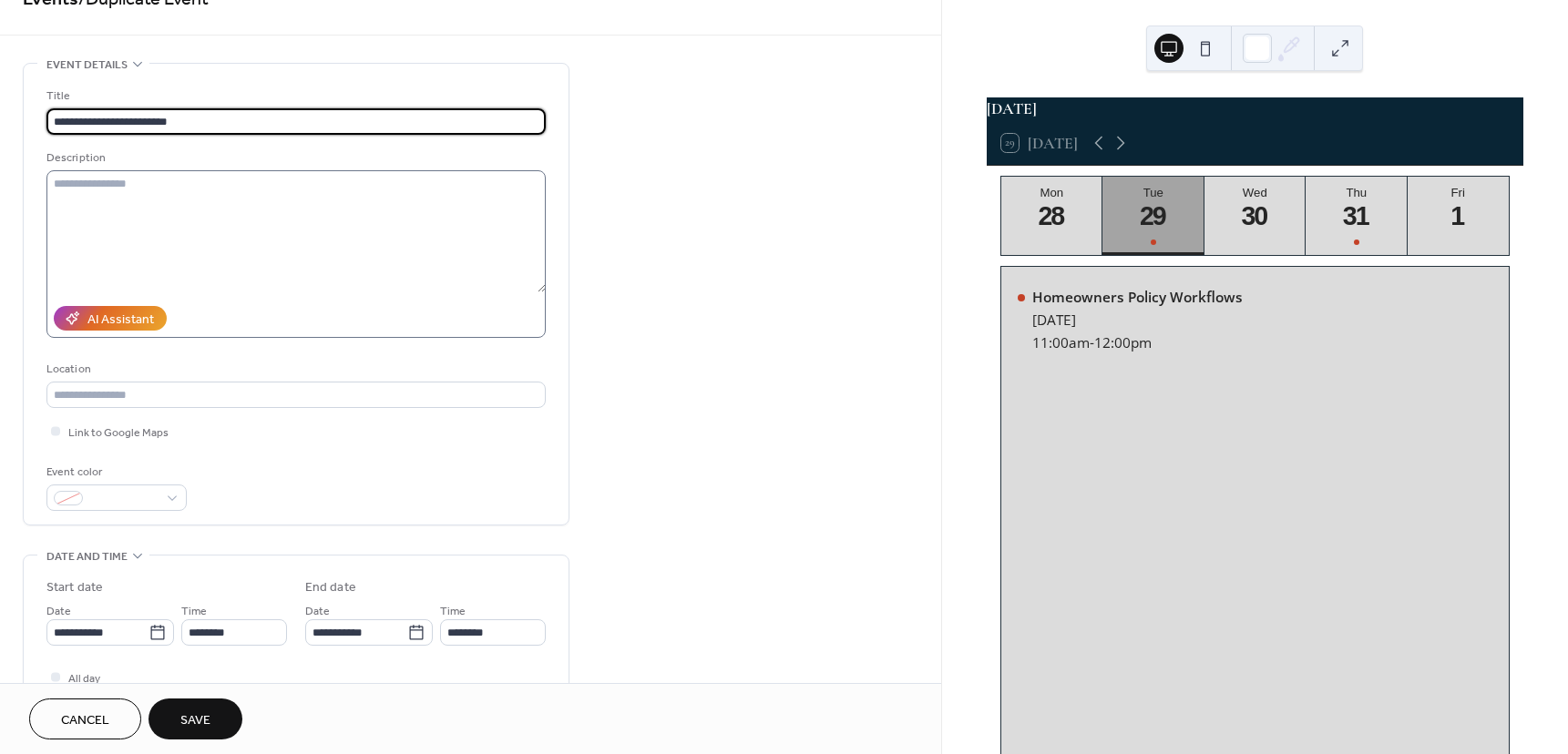 scroll, scrollTop: 182, scrollLeft: 0, axis: vertical 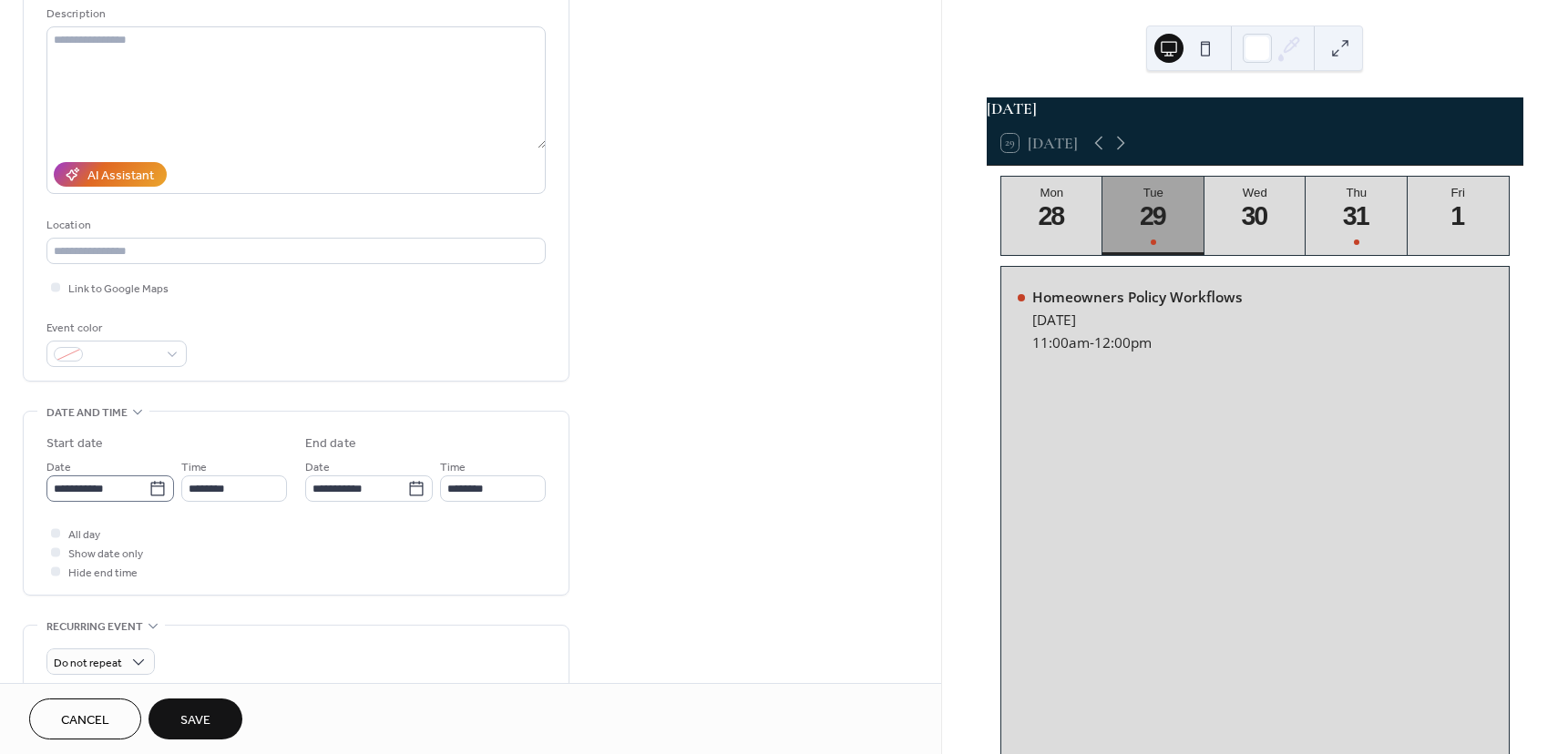 type on "**********" 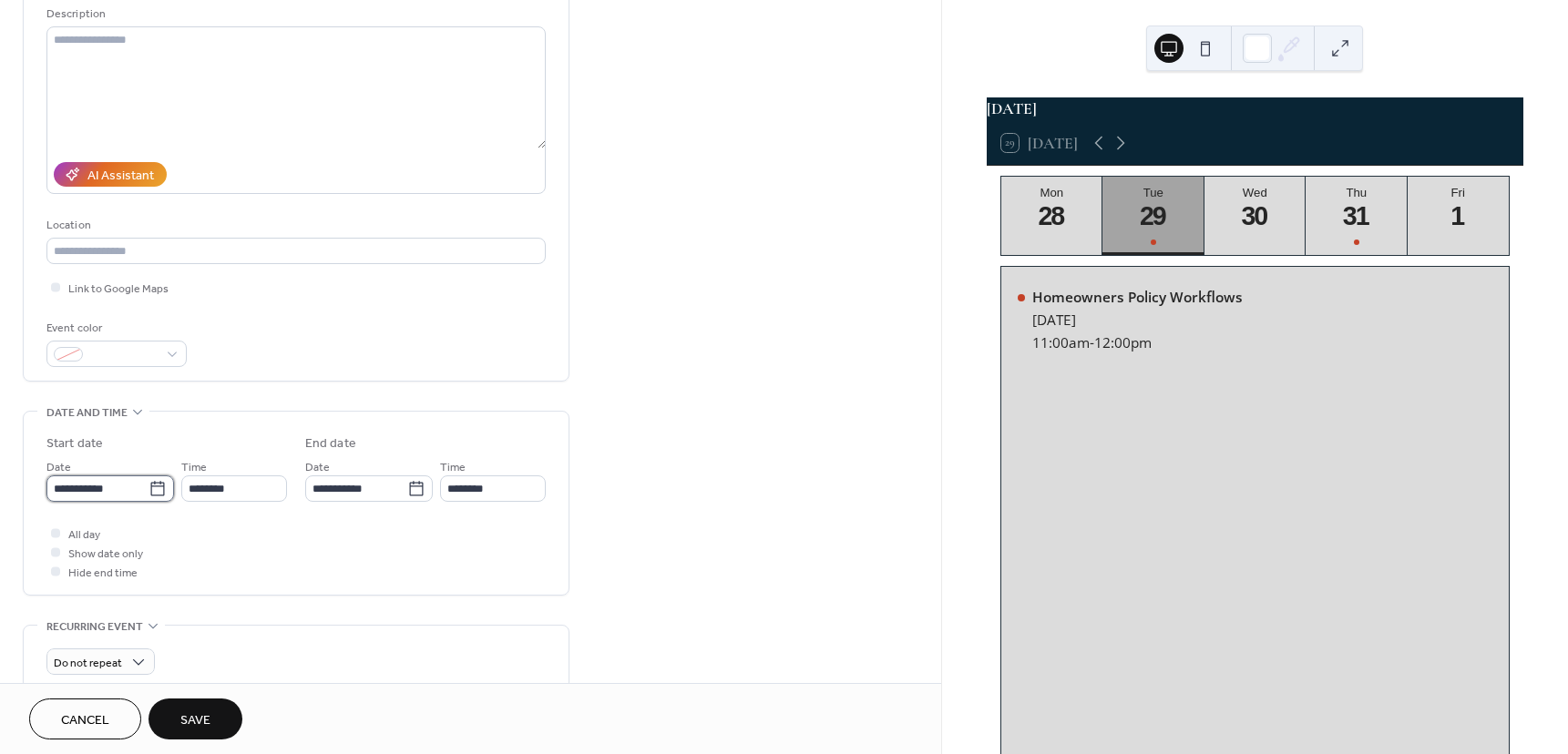 click on "**********" at bounding box center [97, 488] 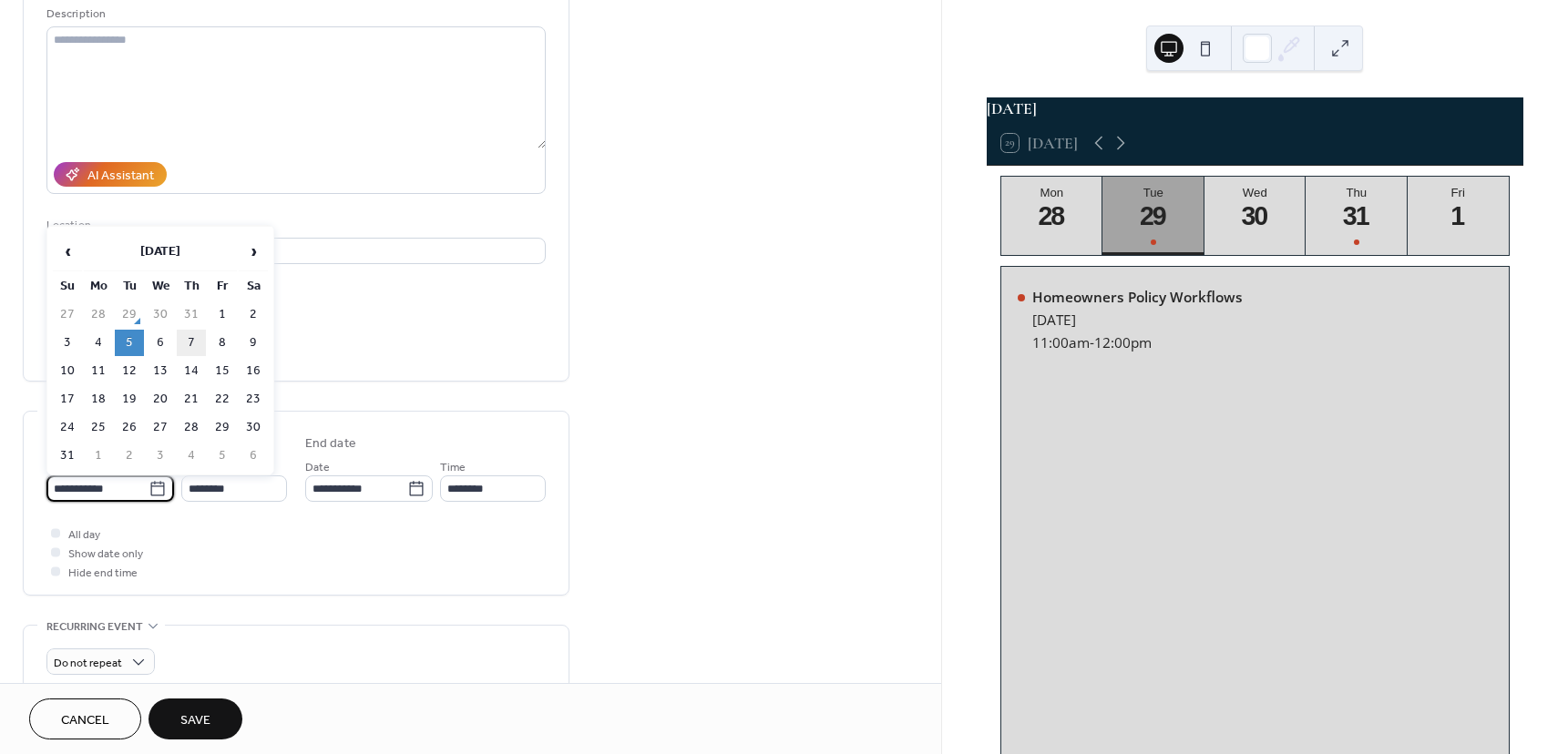 click on "7" at bounding box center (191, 342) 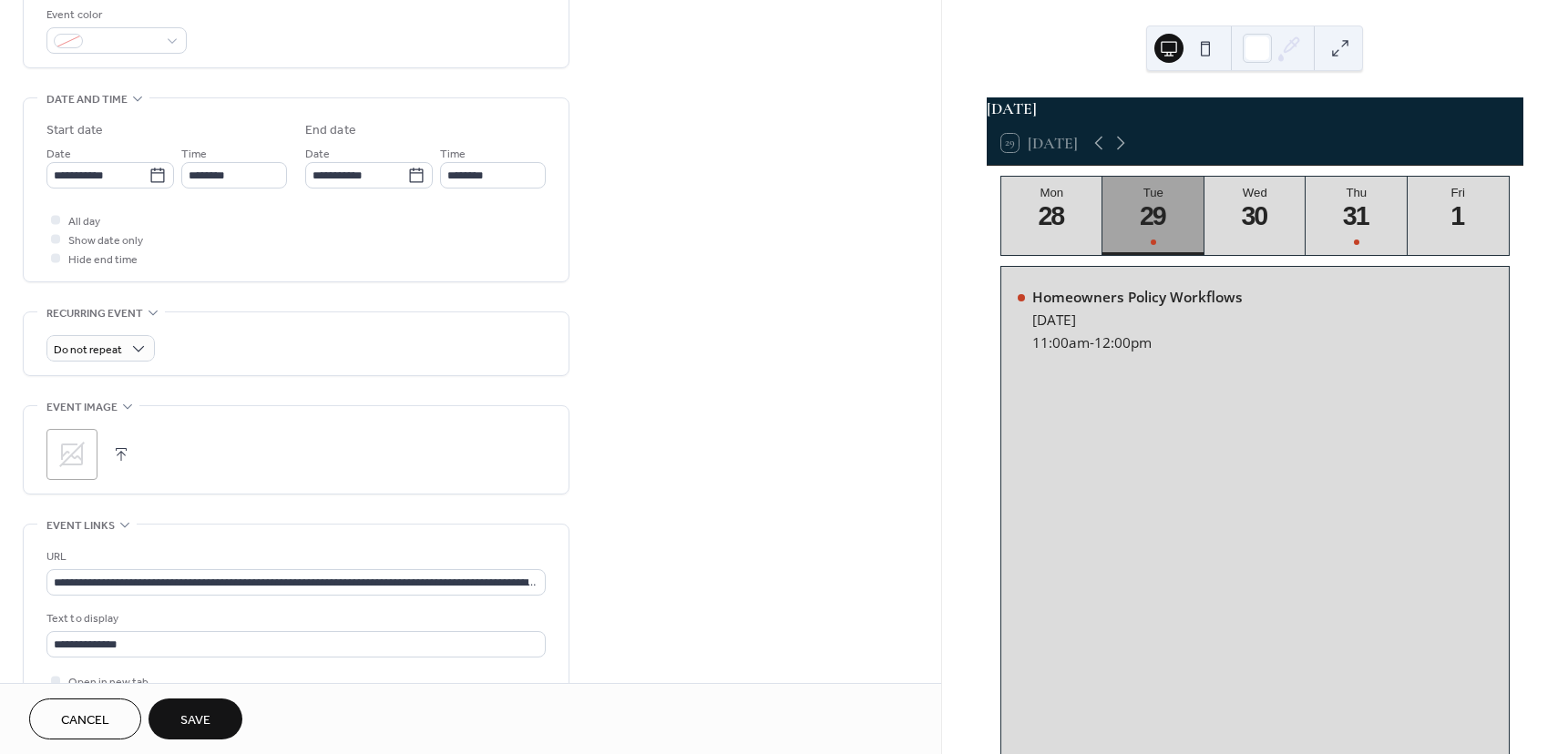 scroll, scrollTop: 546, scrollLeft: 0, axis: vertical 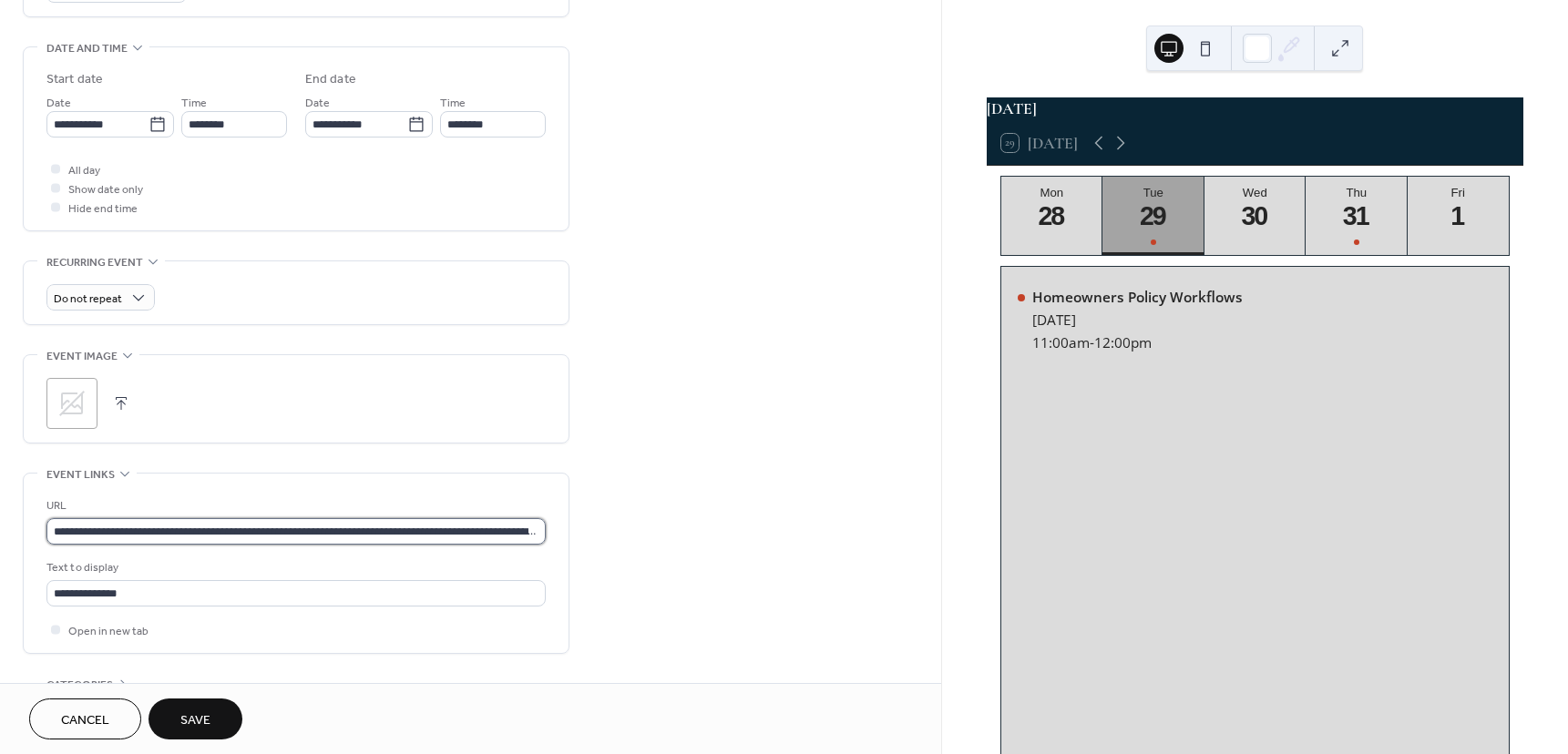 click on "**********" at bounding box center [296, 531] 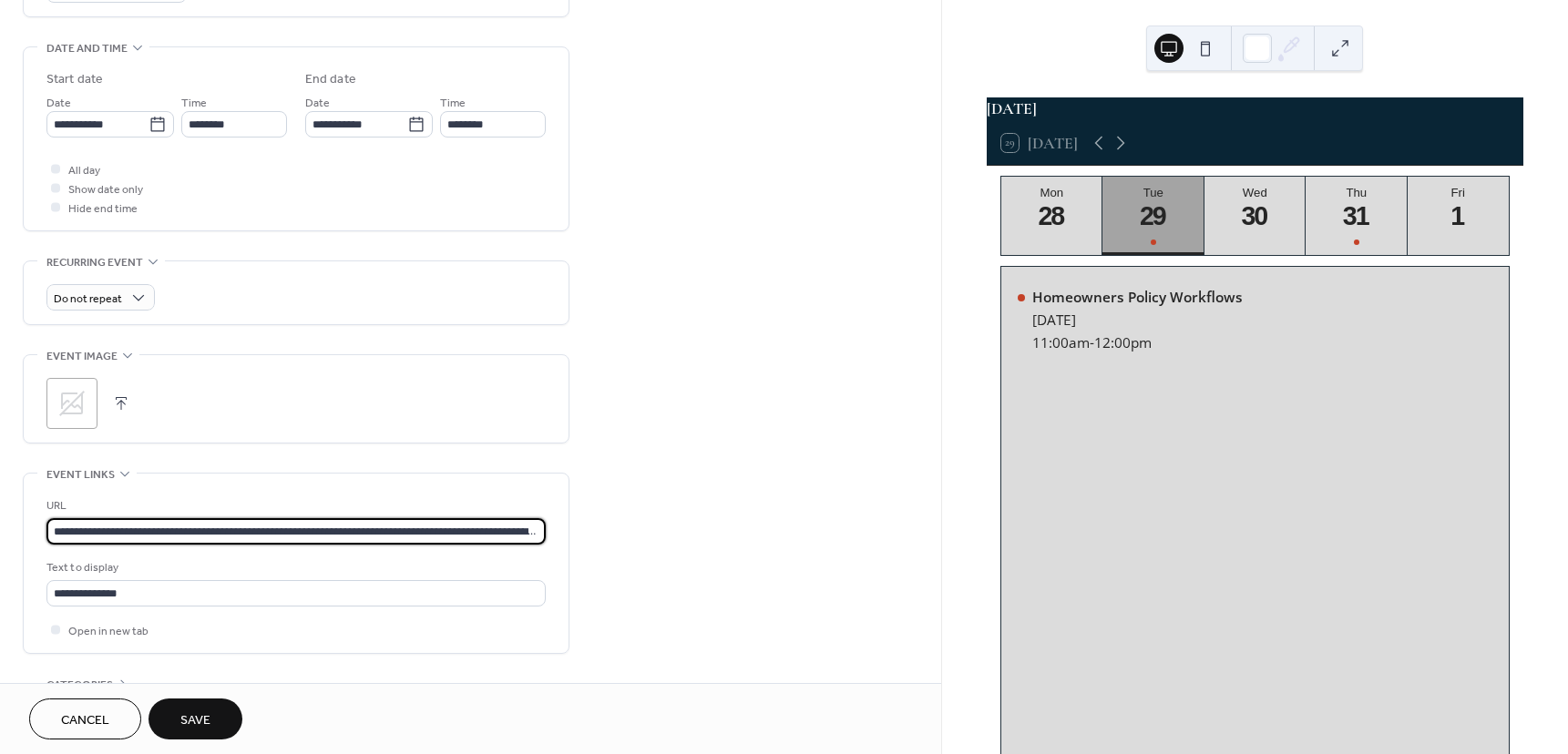 click on "**********" at bounding box center [296, 531] 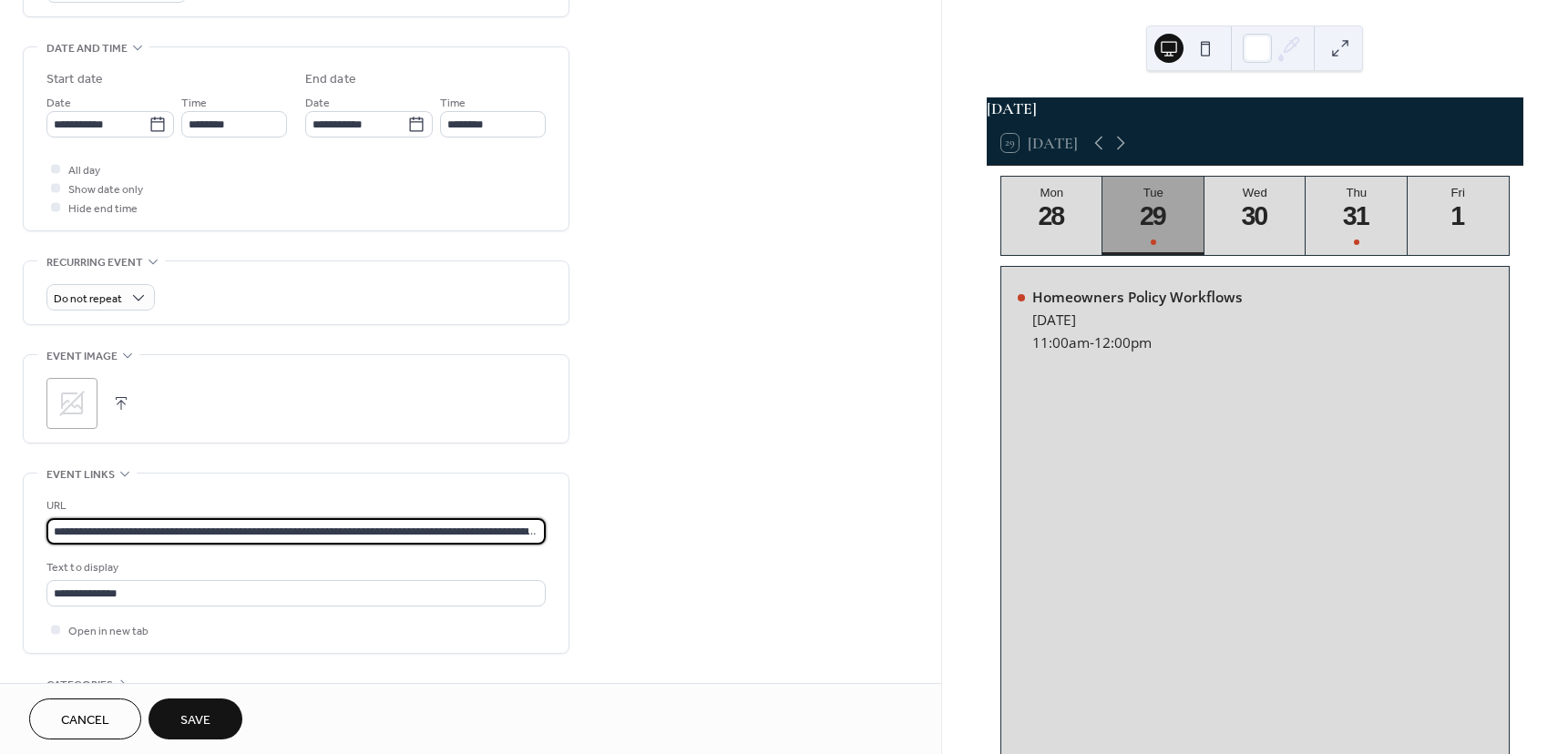 paste 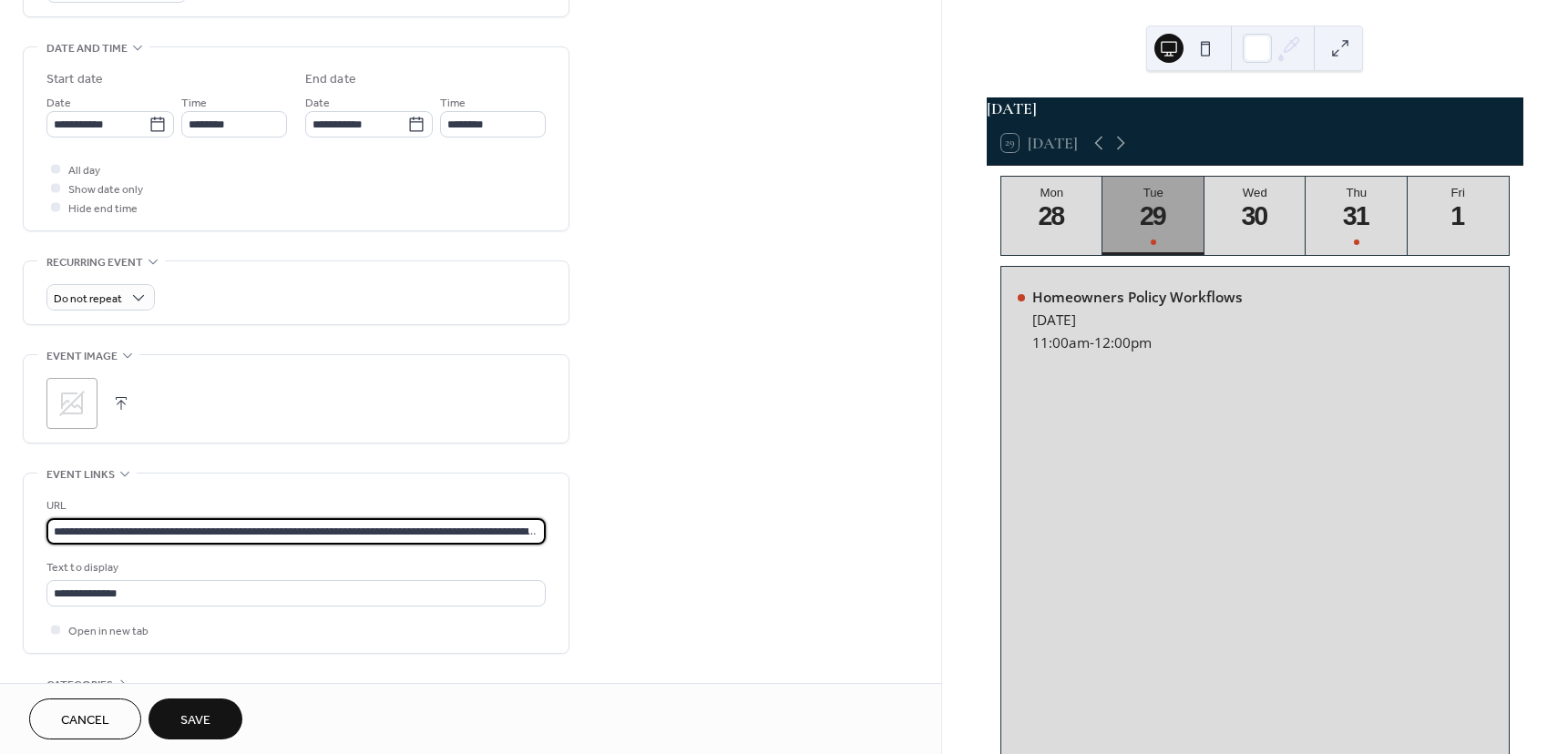 scroll, scrollTop: 0, scrollLeft: 3813, axis: horizontal 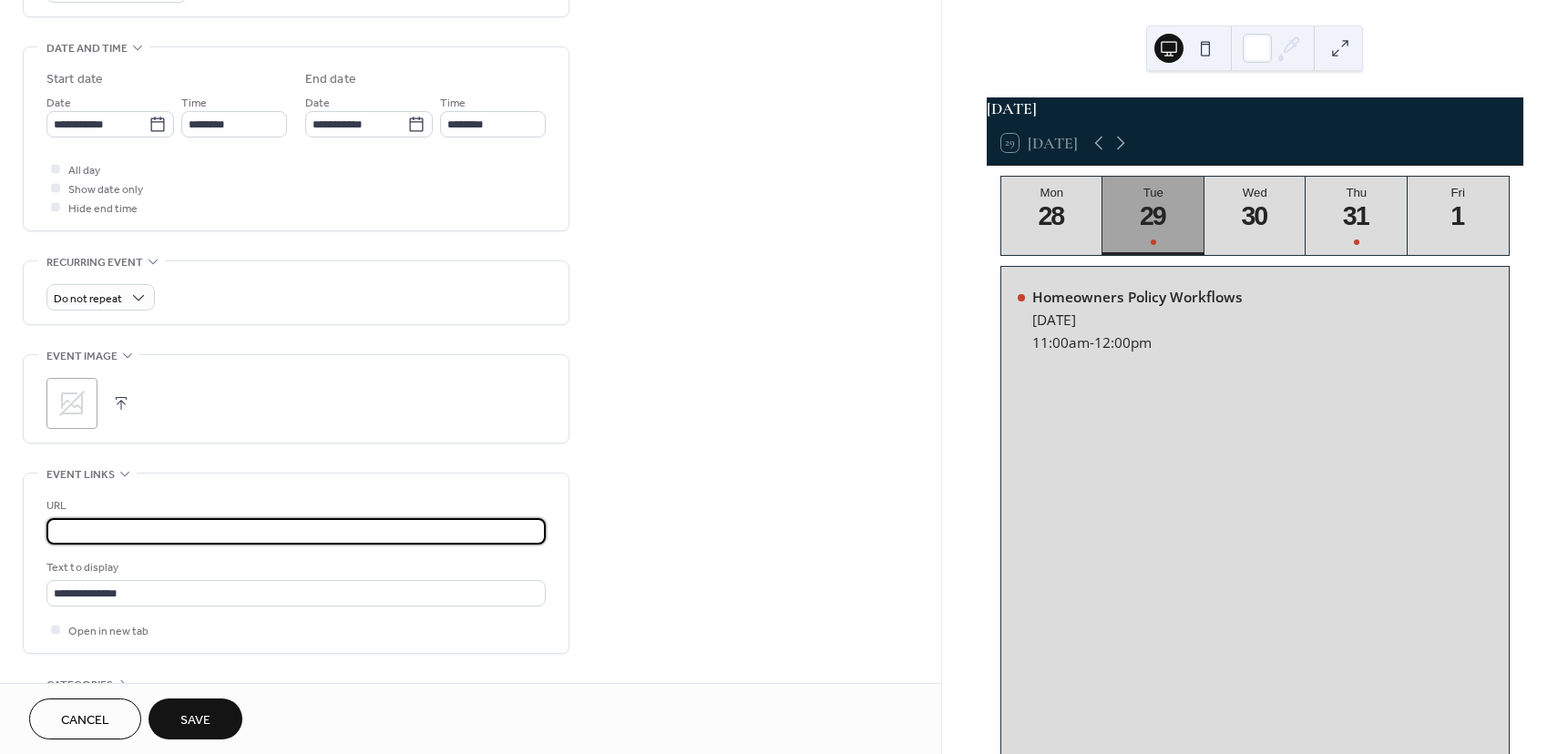 type on "**********" 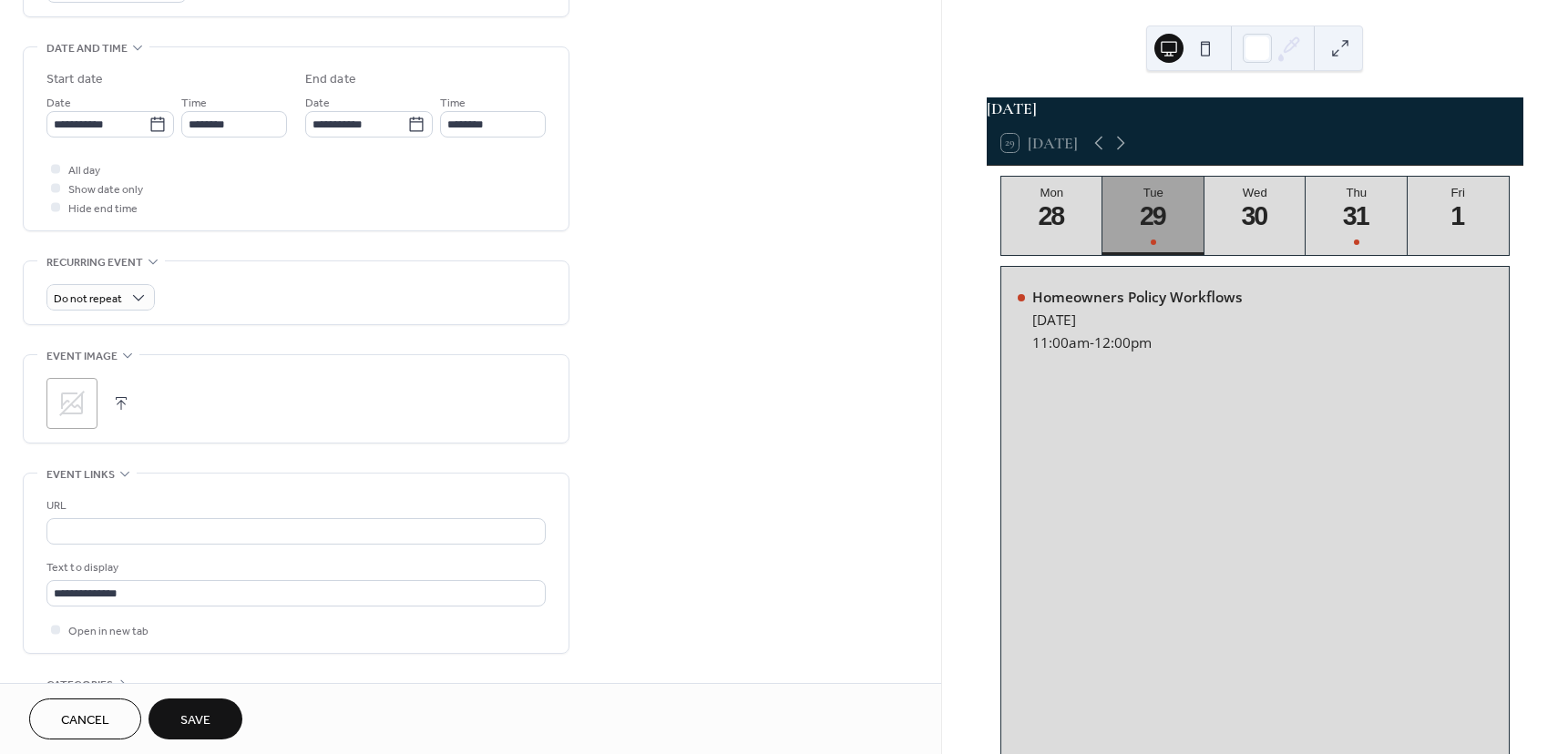 click on "**********" at bounding box center [470, 180] 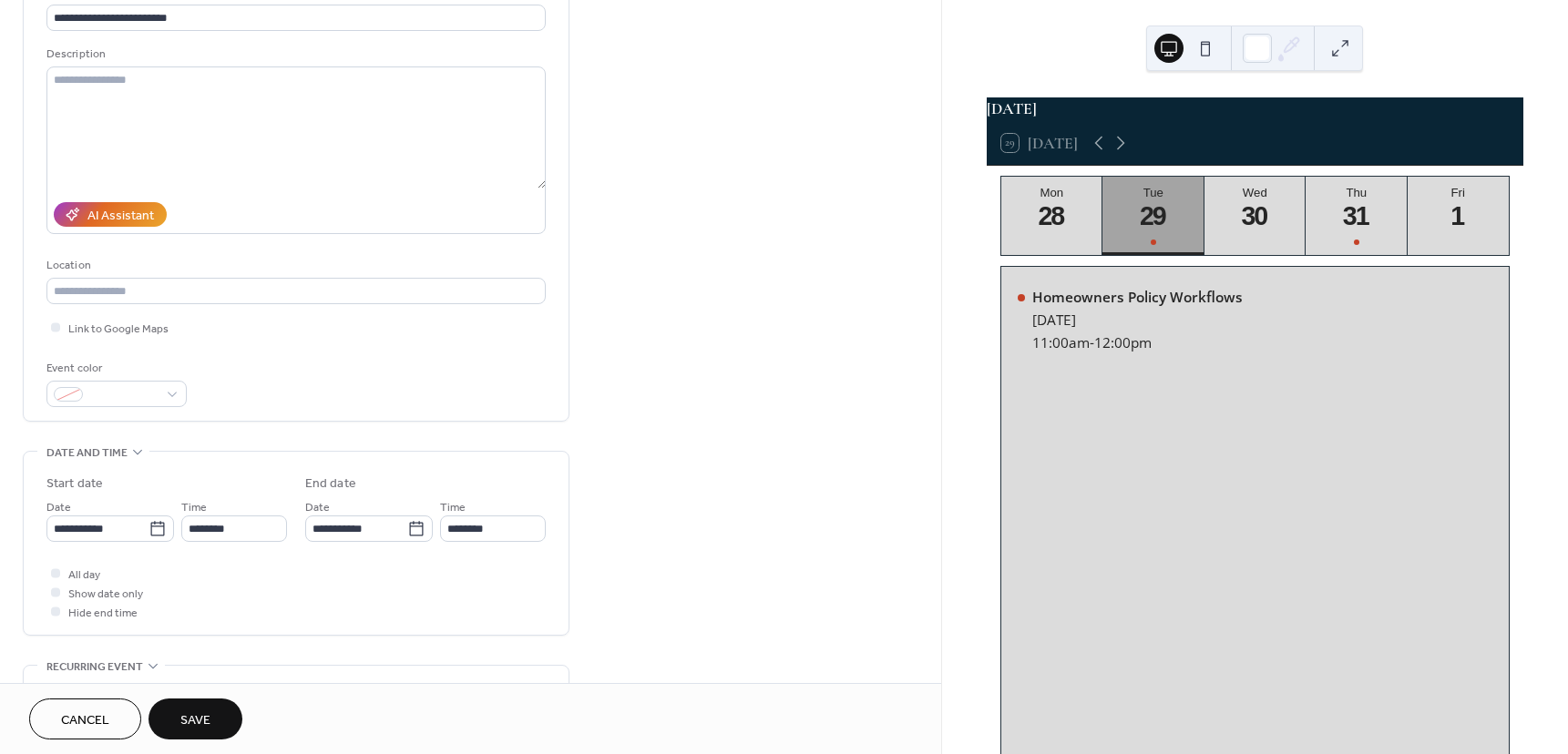 scroll, scrollTop: 455, scrollLeft: 0, axis: vertical 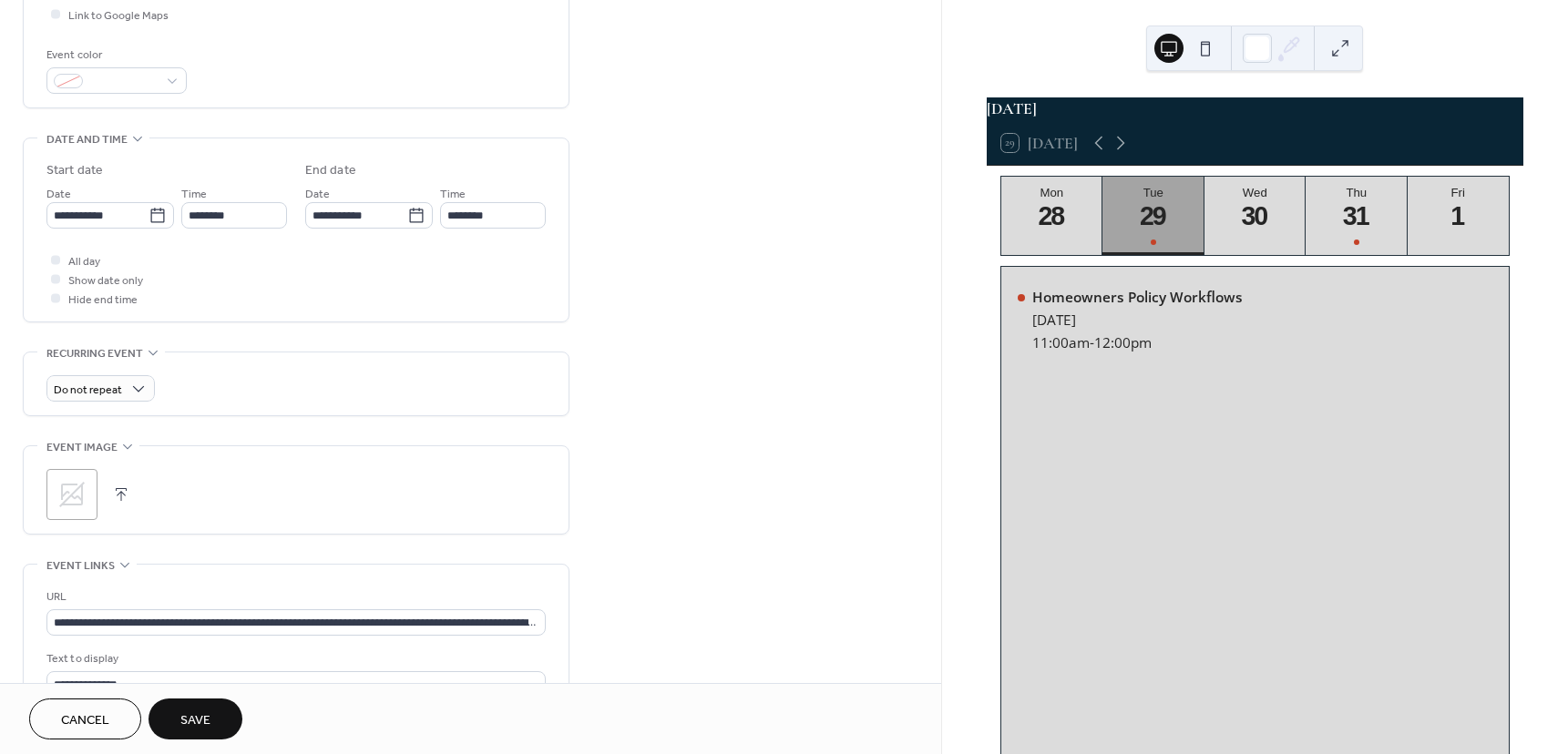 click on "Save" at bounding box center (195, 718) 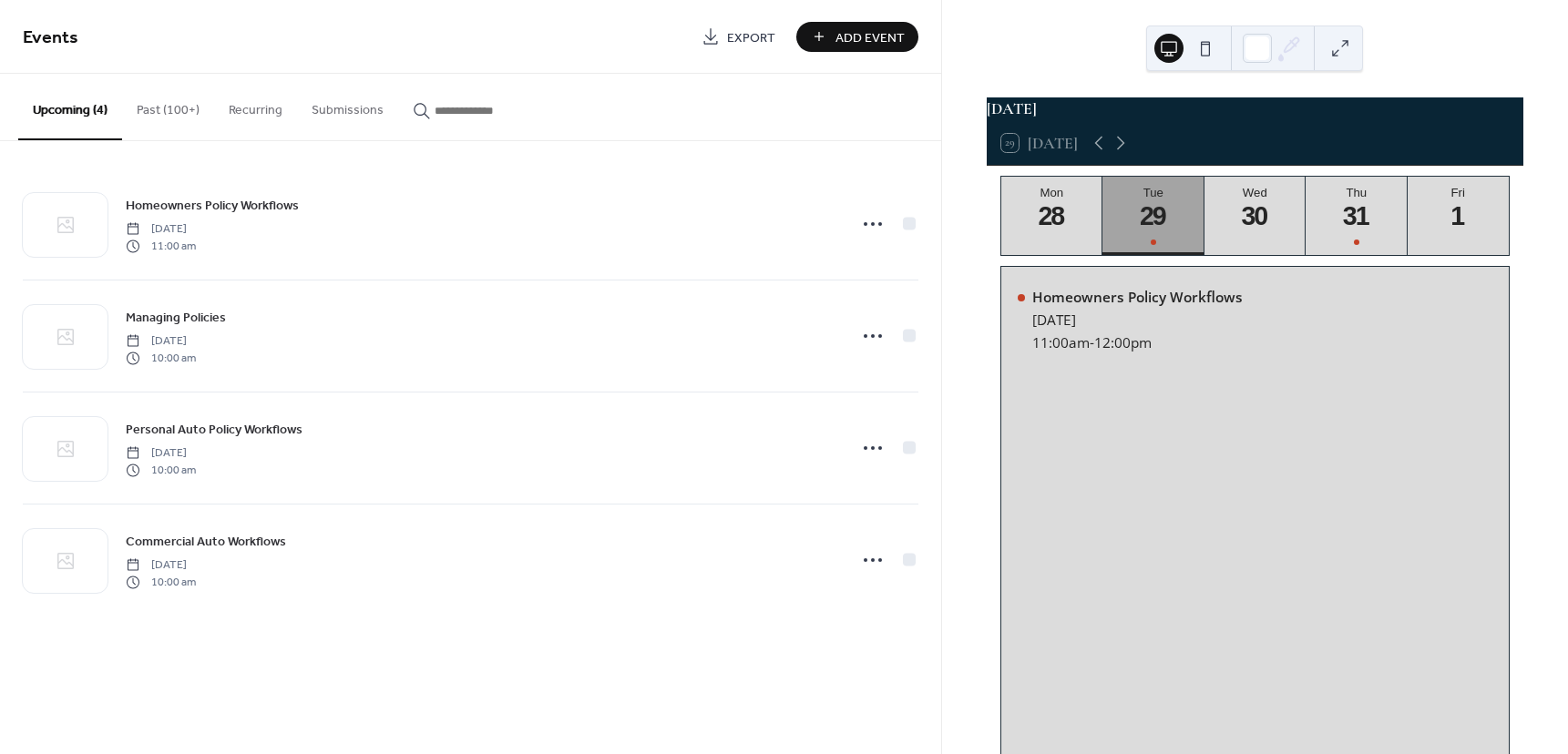 click on "Add Event" at bounding box center [870, 37] 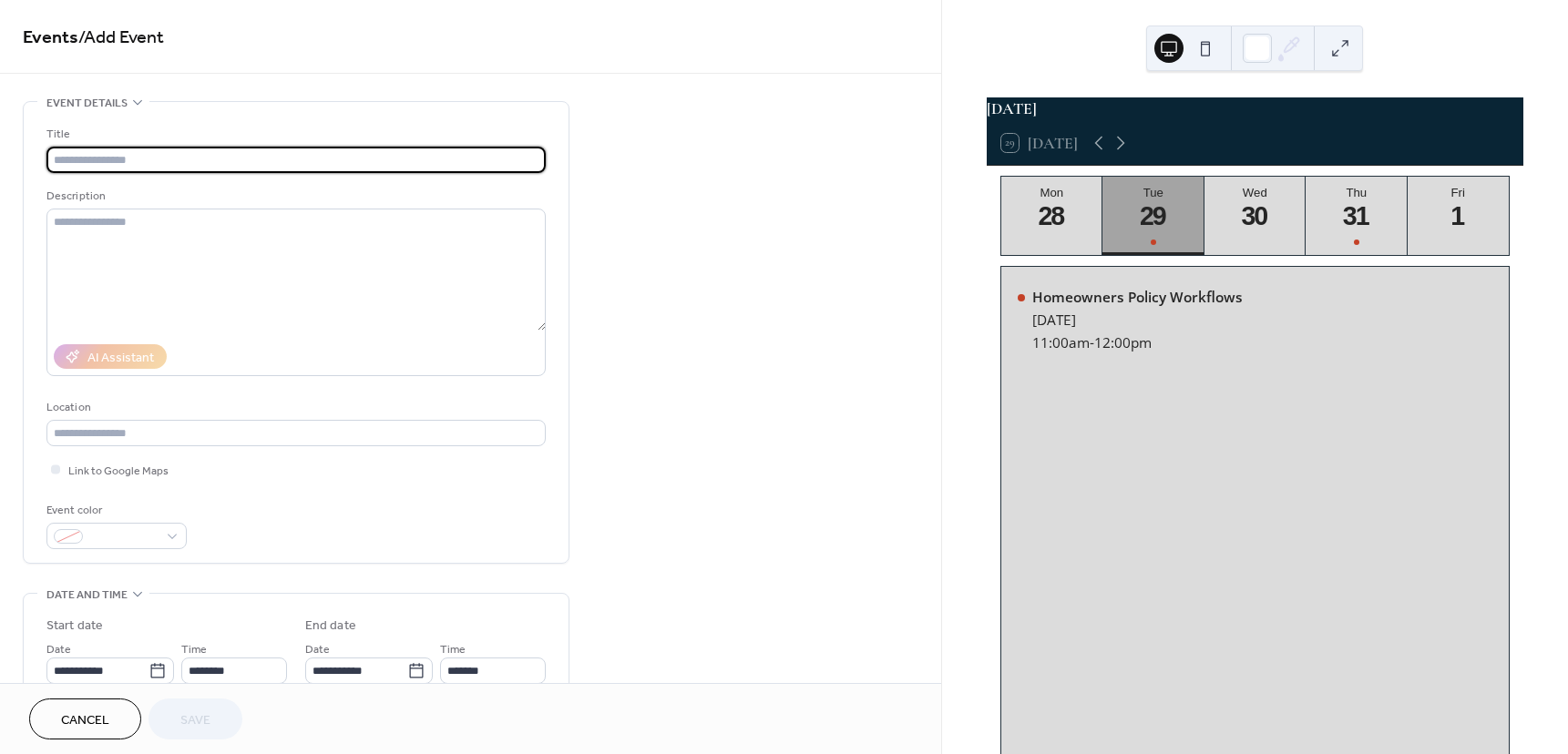 click at bounding box center (296, 159) 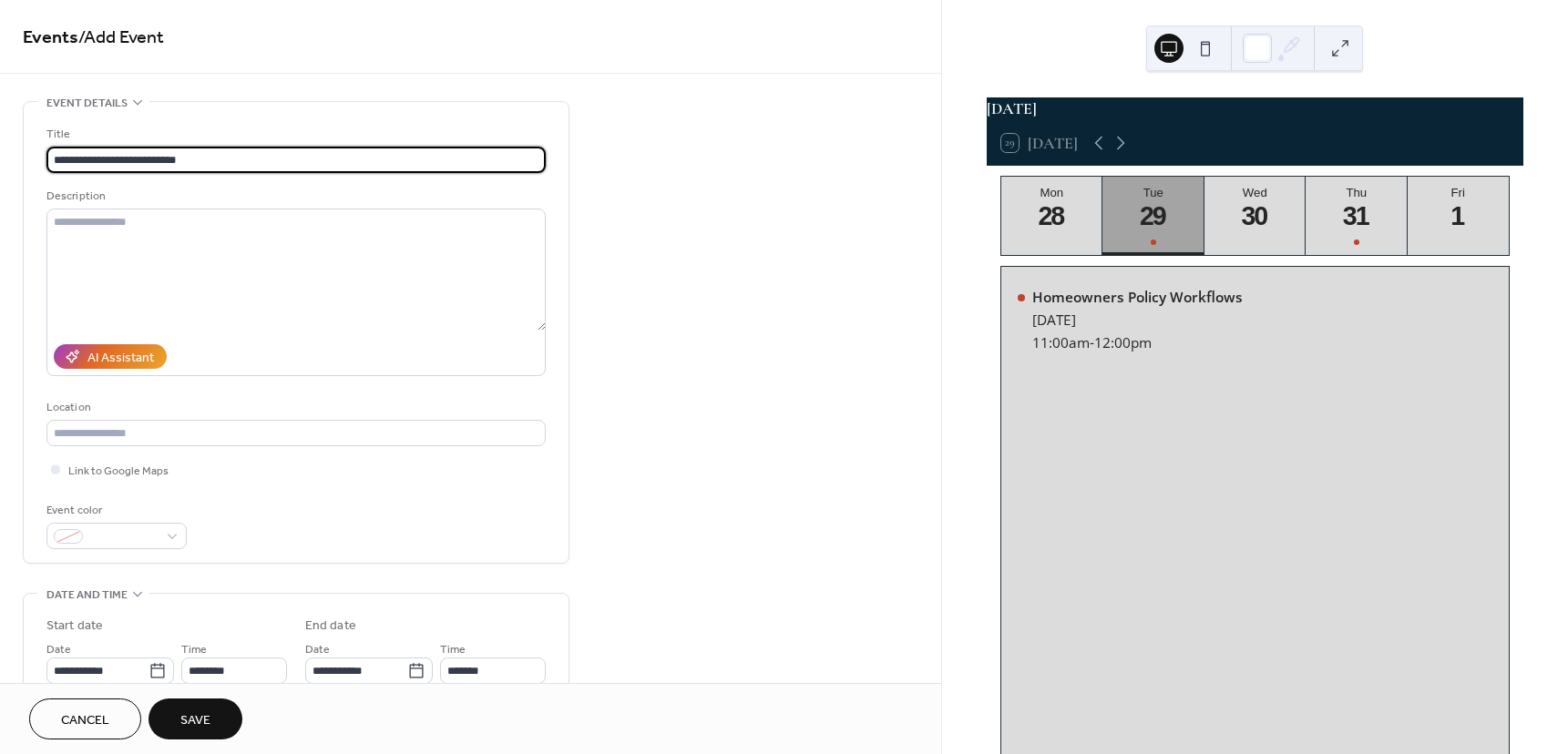 type on "**********" 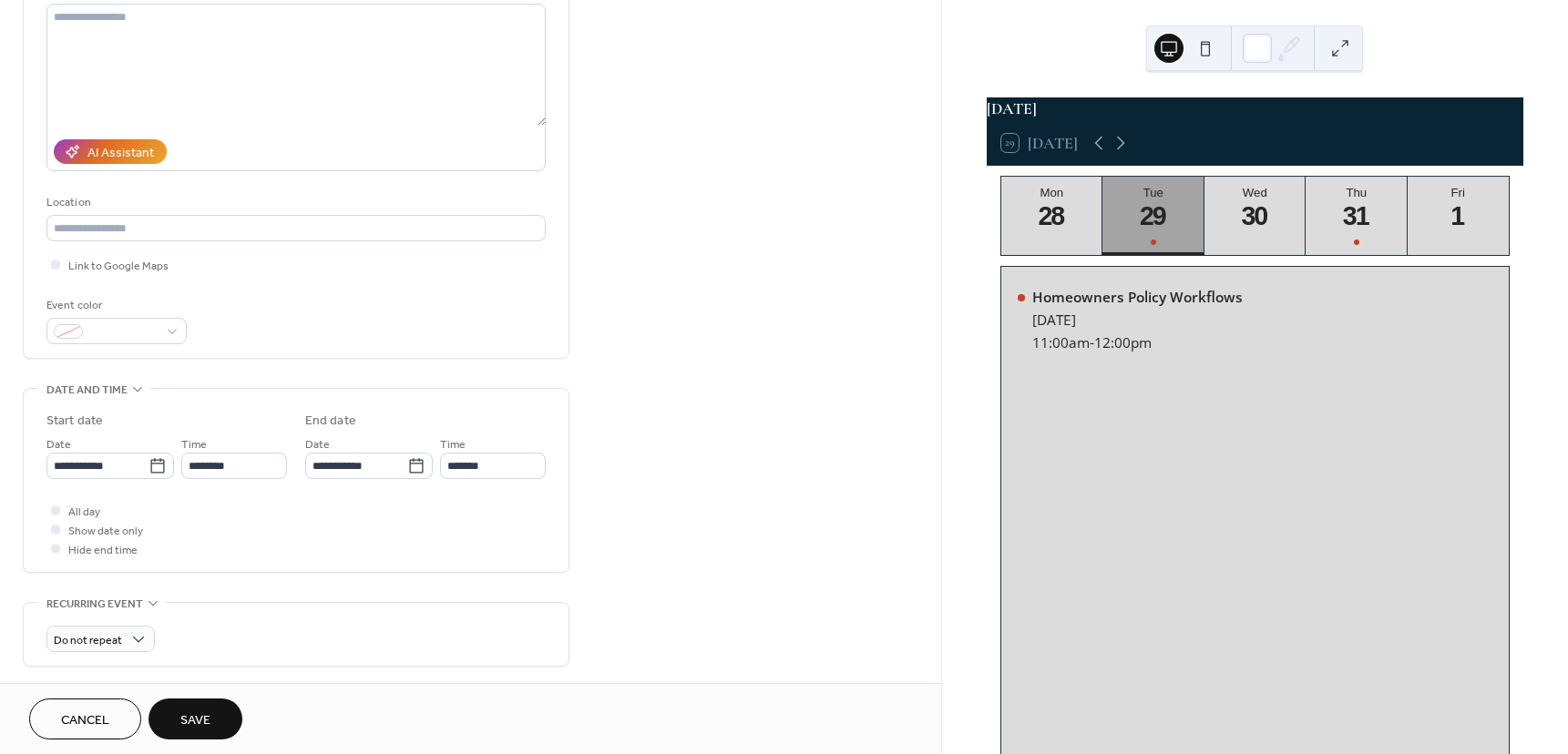 scroll, scrollTop: 273, scrollLeft: 0, axis: vertical 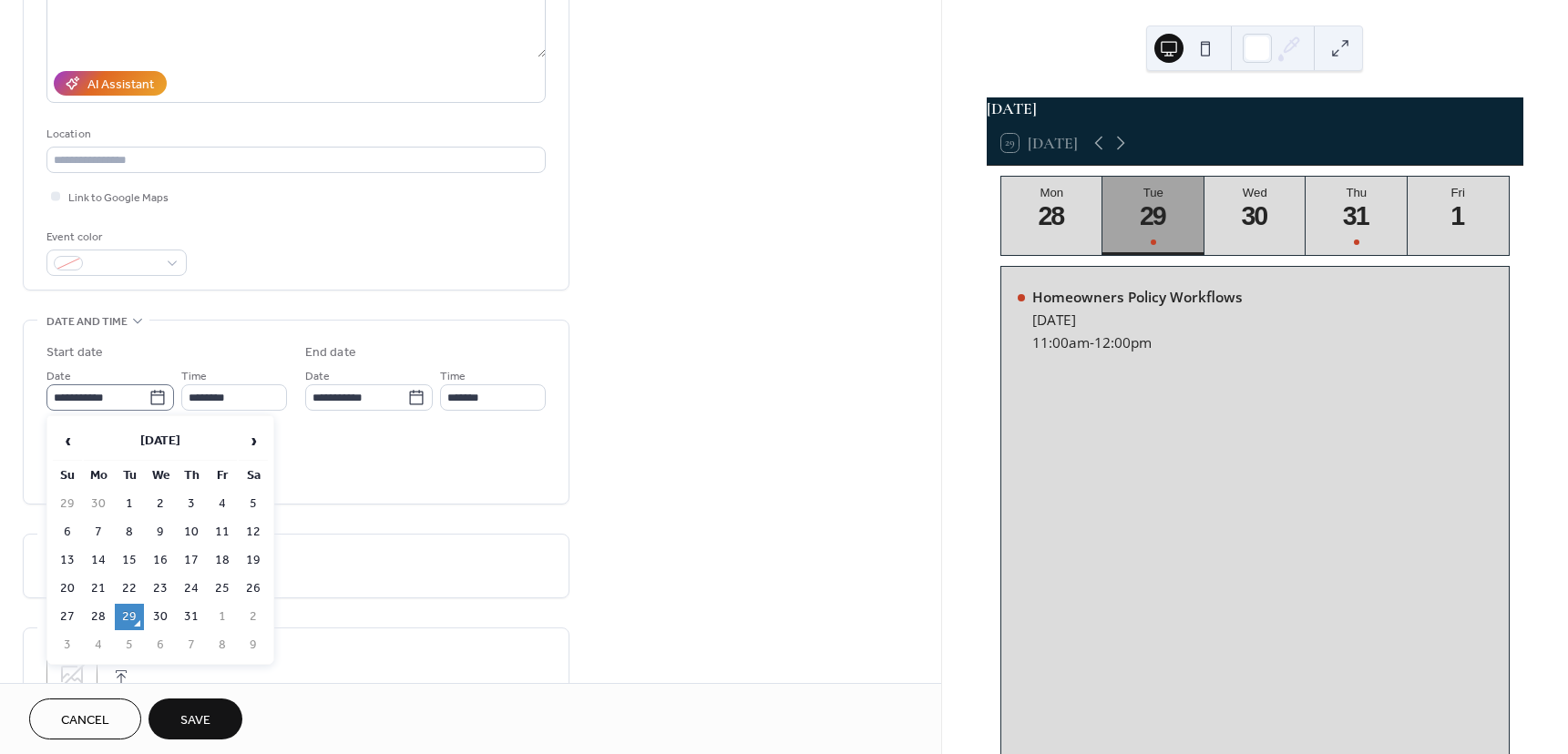click 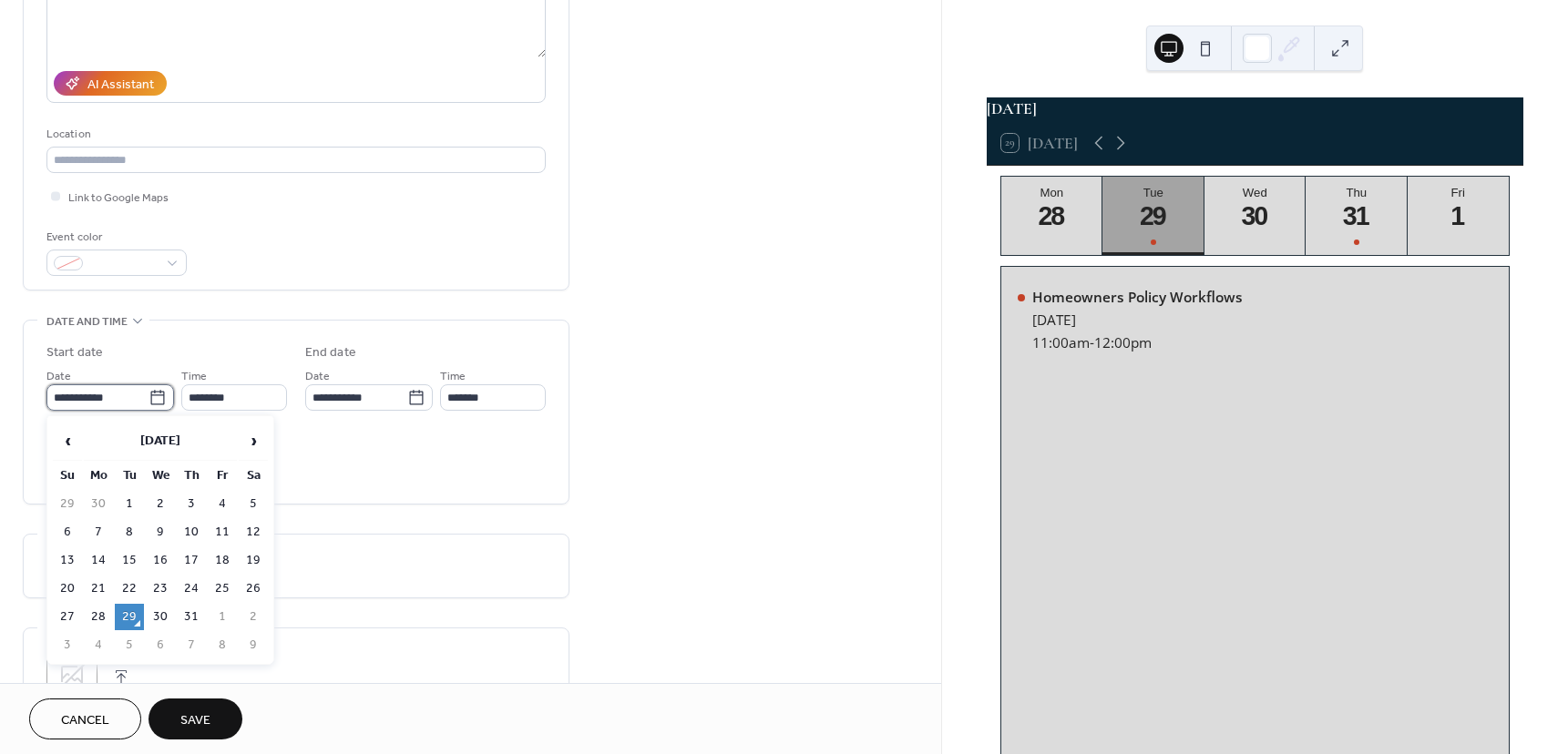 click on "**********" at bounding box center [97, 397] 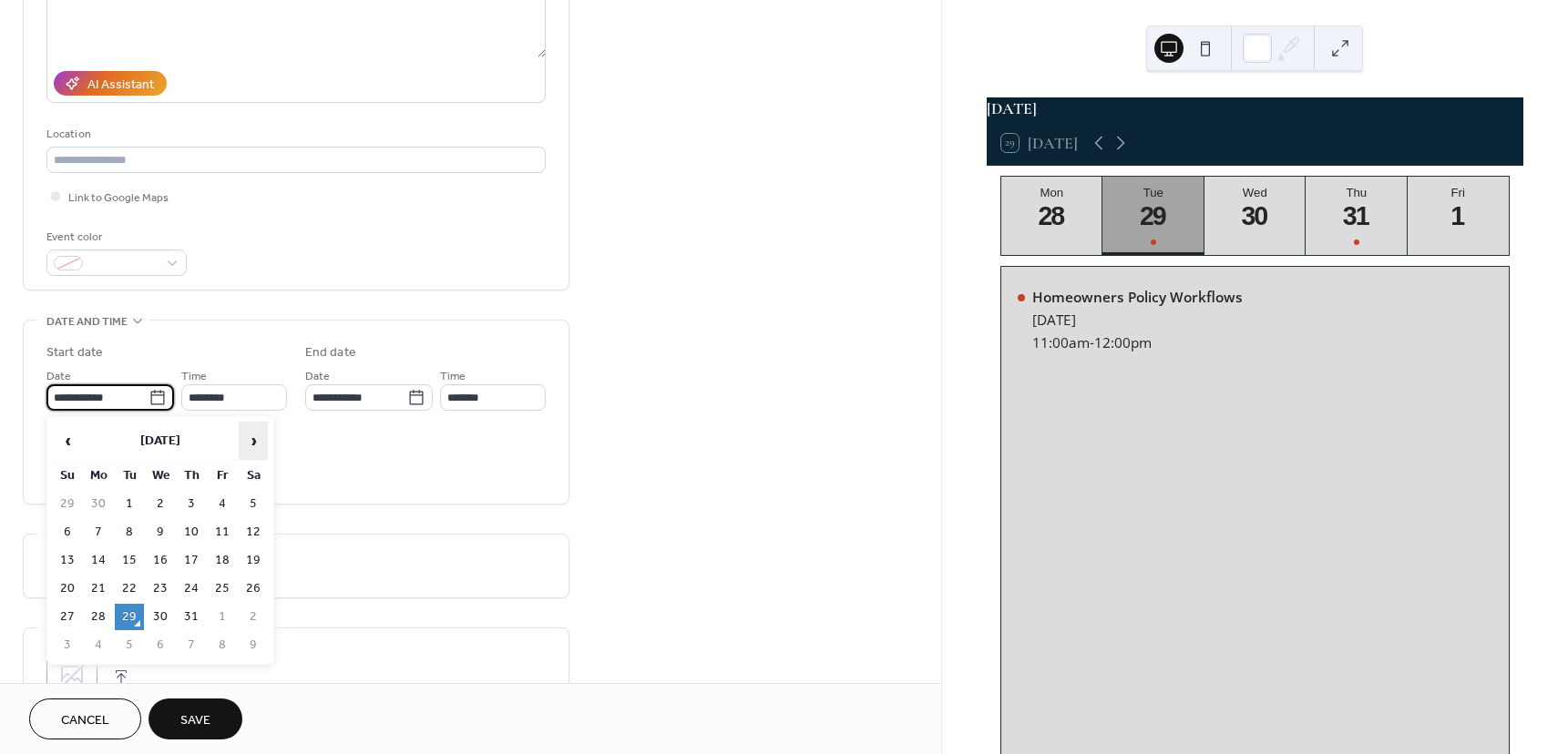 click on "›" at bounding box center [253, 441] 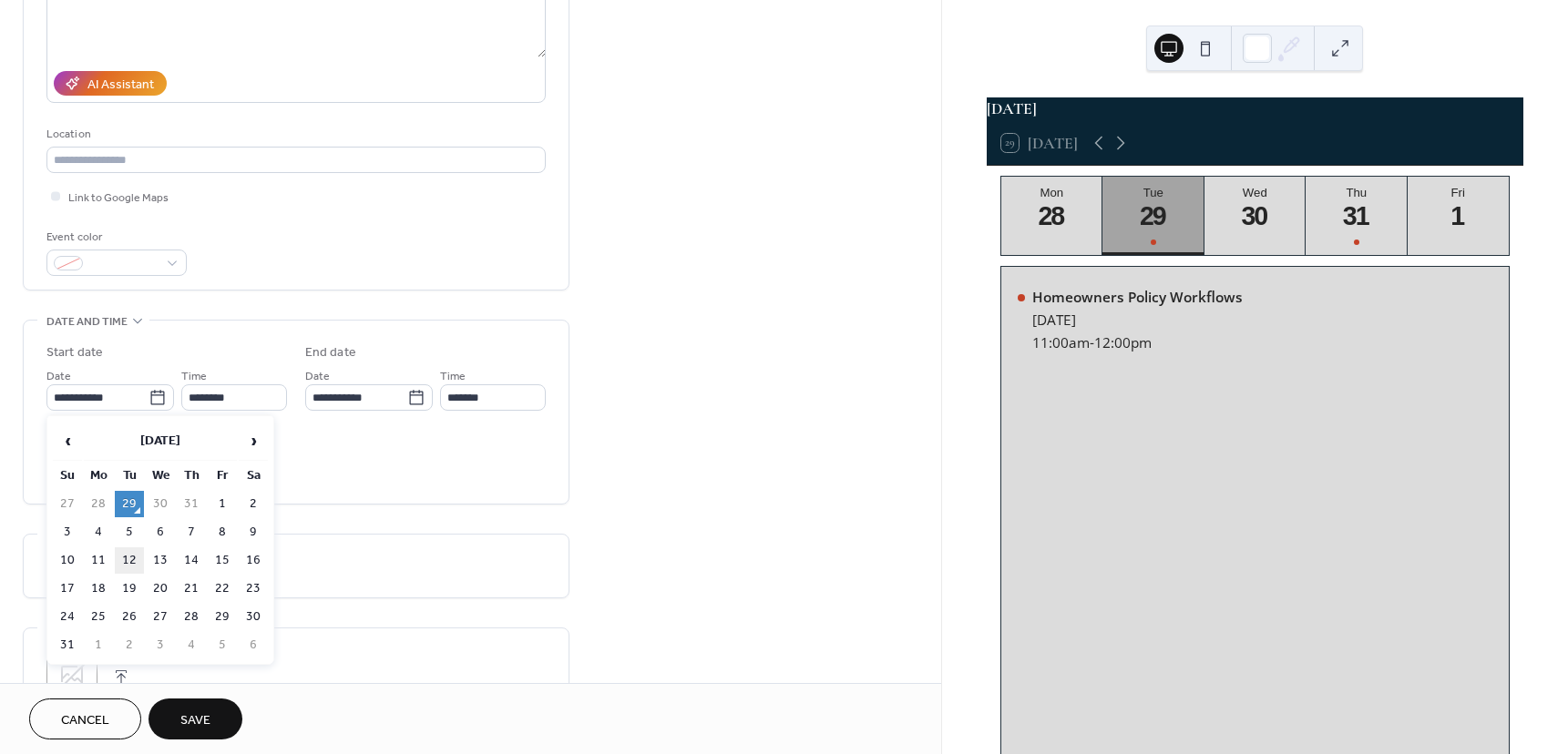 click on "12" at bounding box center (129, 560) 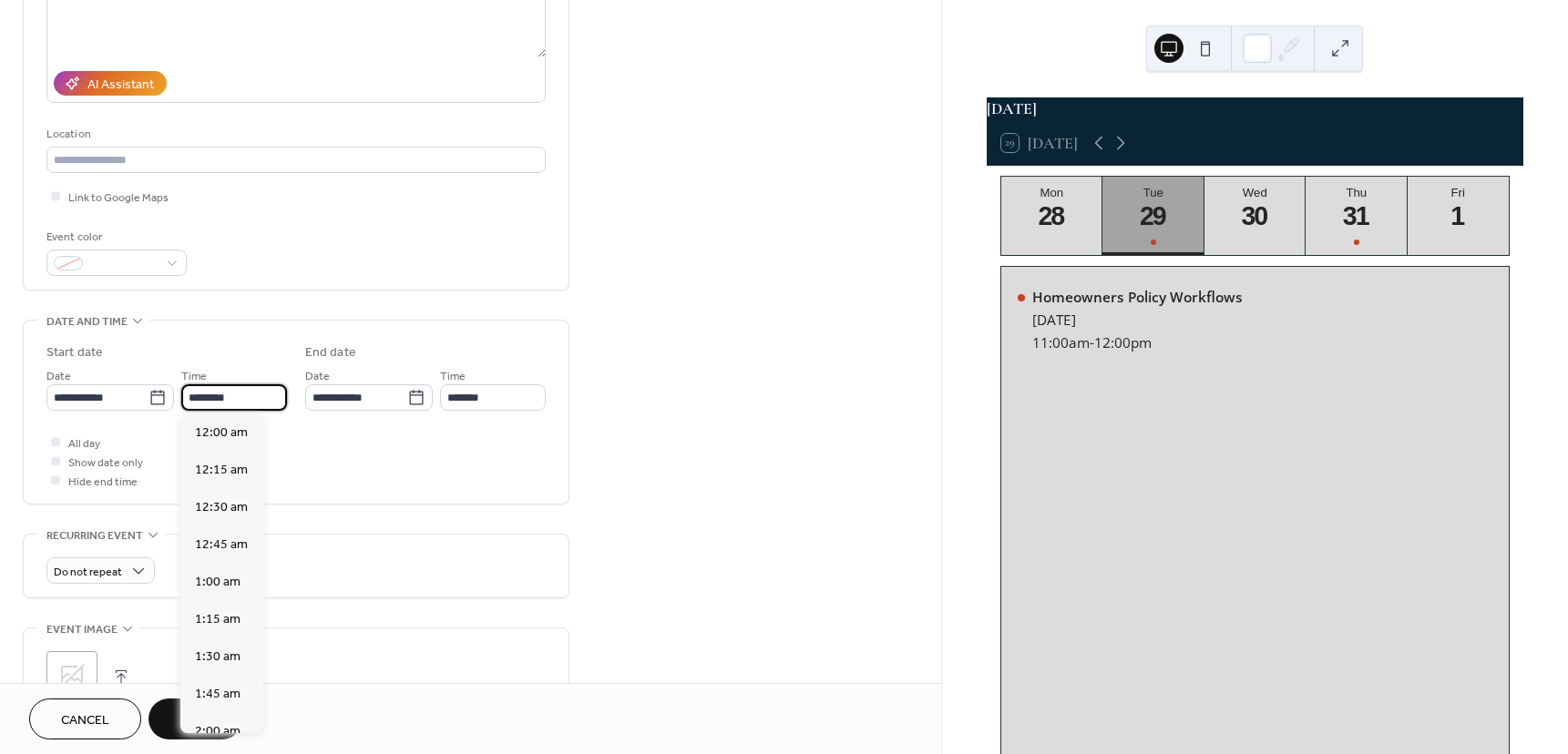 click on "********" at bounding box center [234, 397] 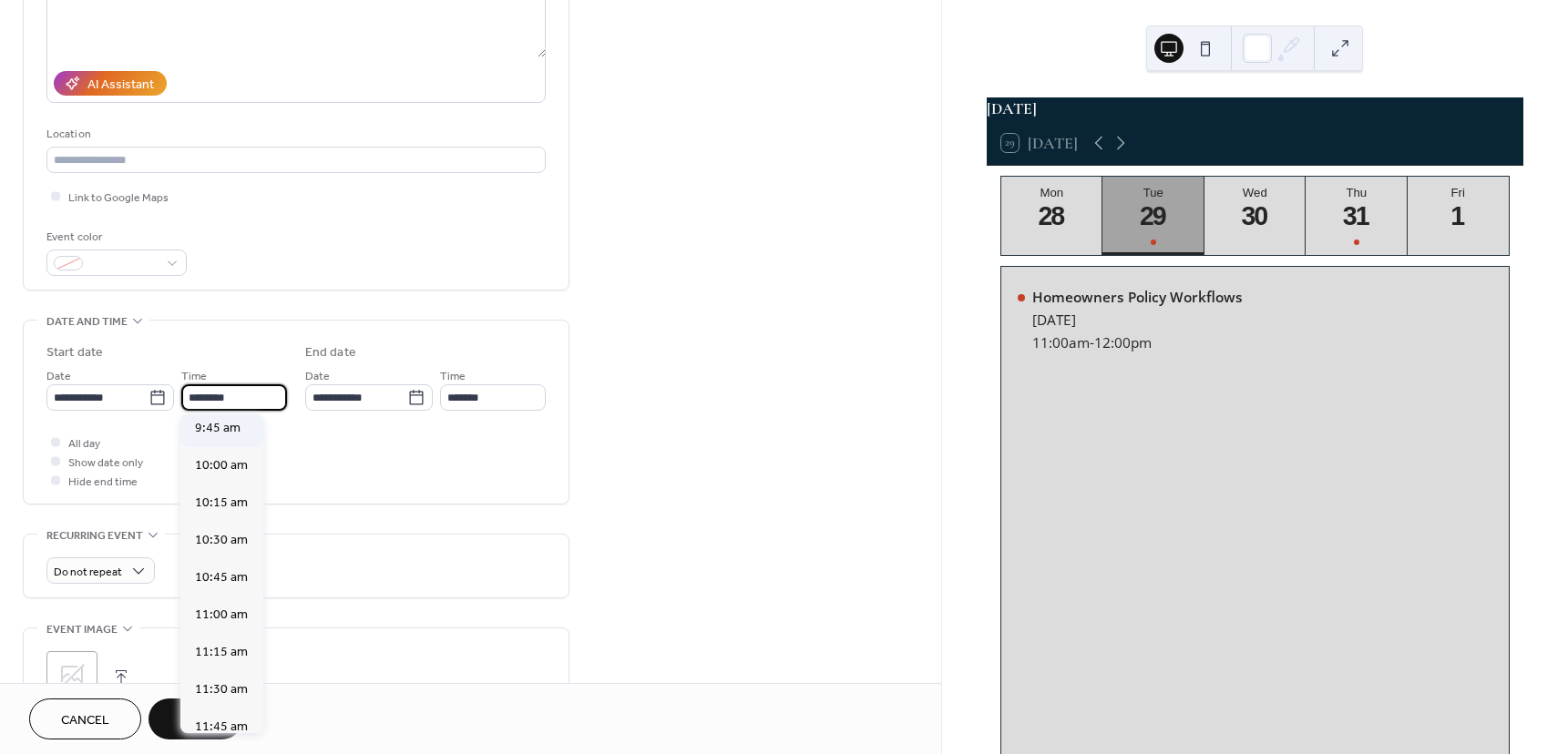 scroll, scrollTop: 1428, scrollLeft: 0, axis: vertical 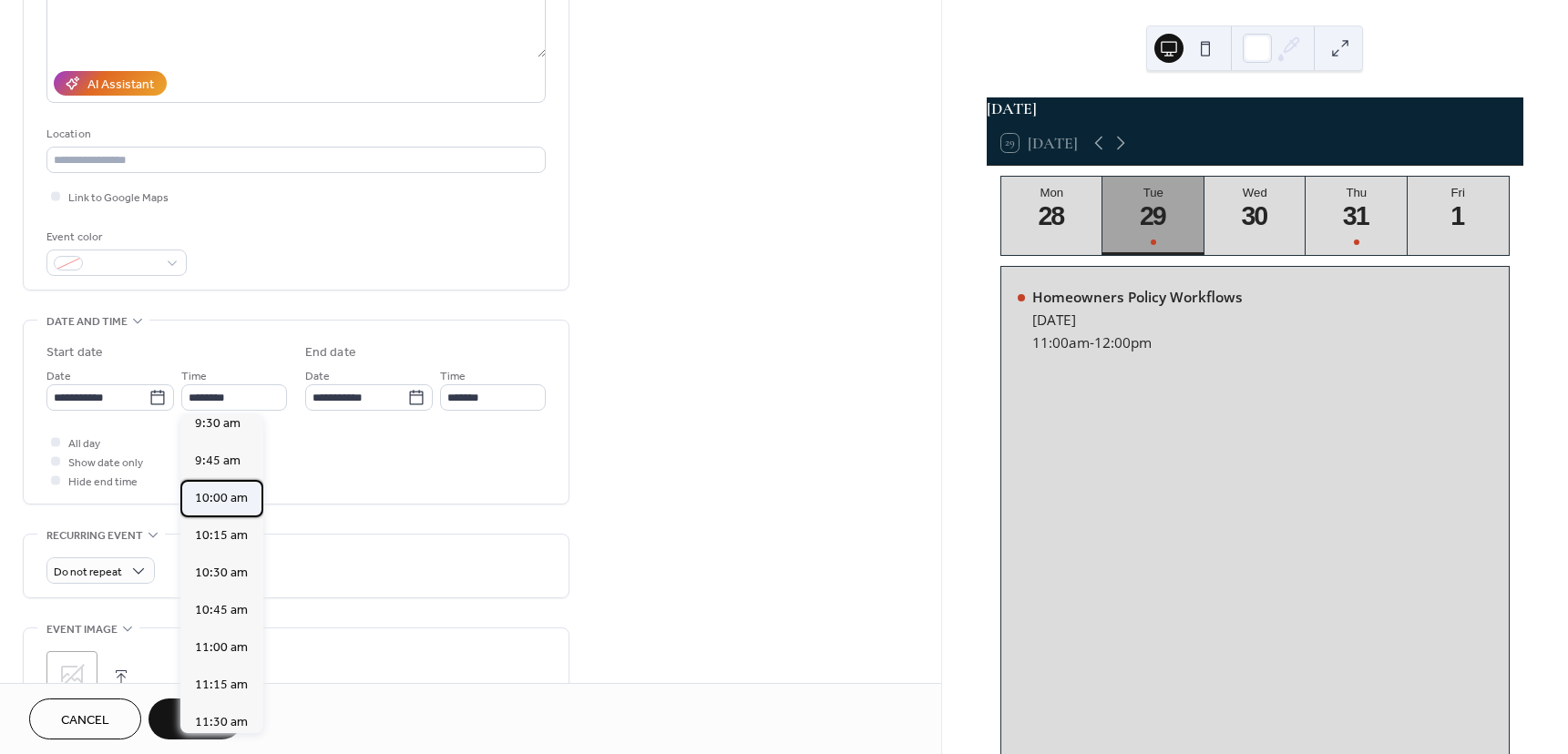 click on "10:00 am" at bounding box center [221, 498] 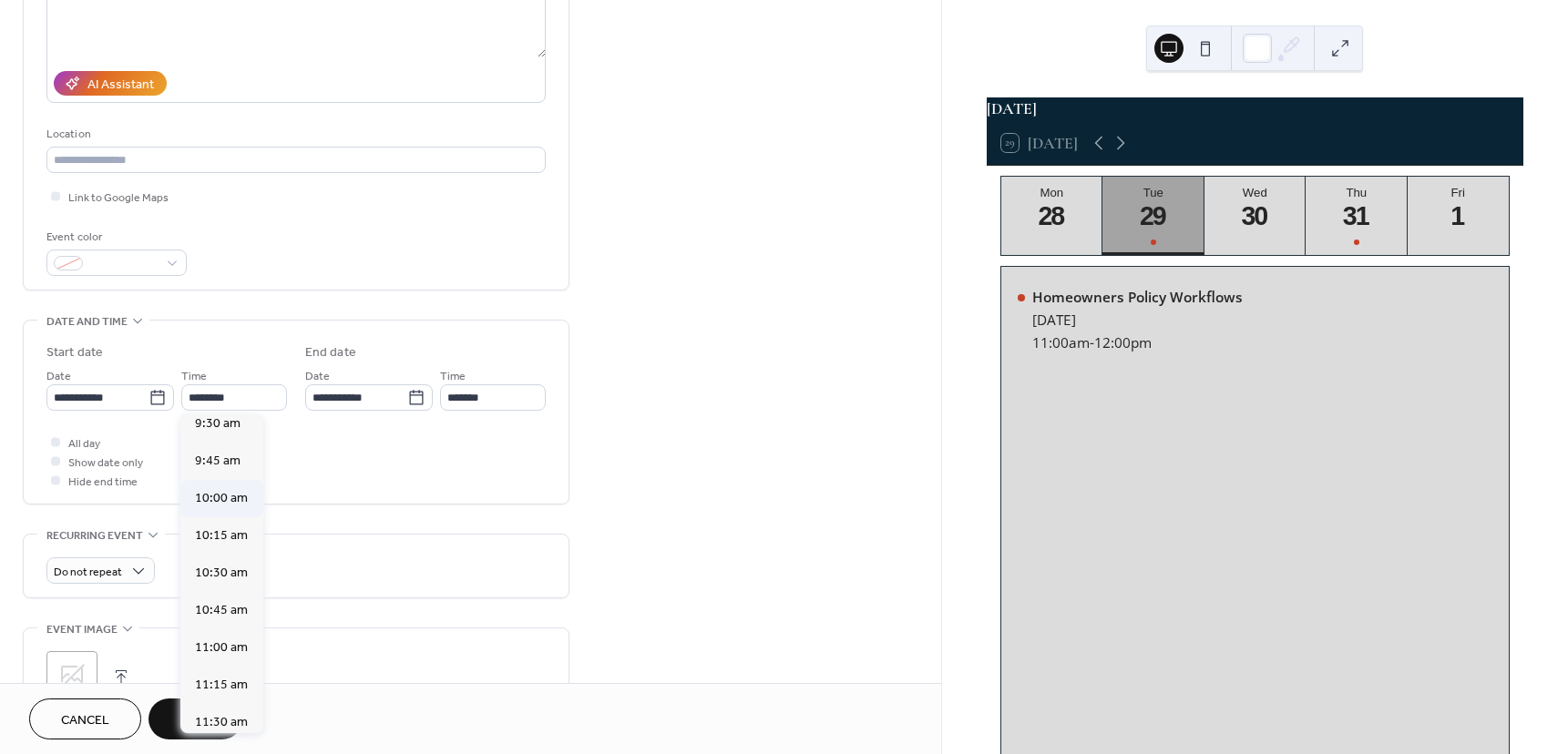 type on "********" 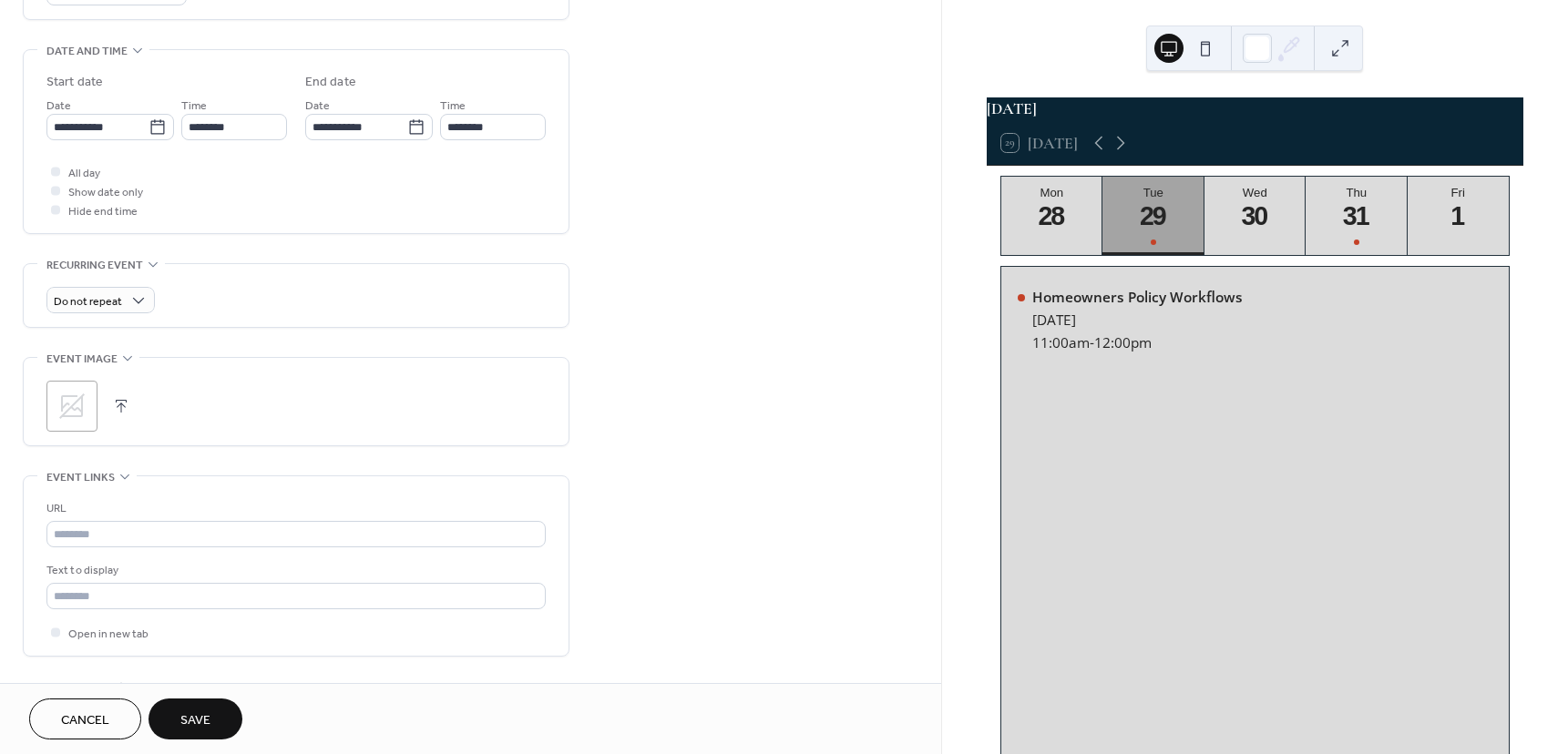scroll, scrollTop: 546, scrollLeft: 0, axis: vertical 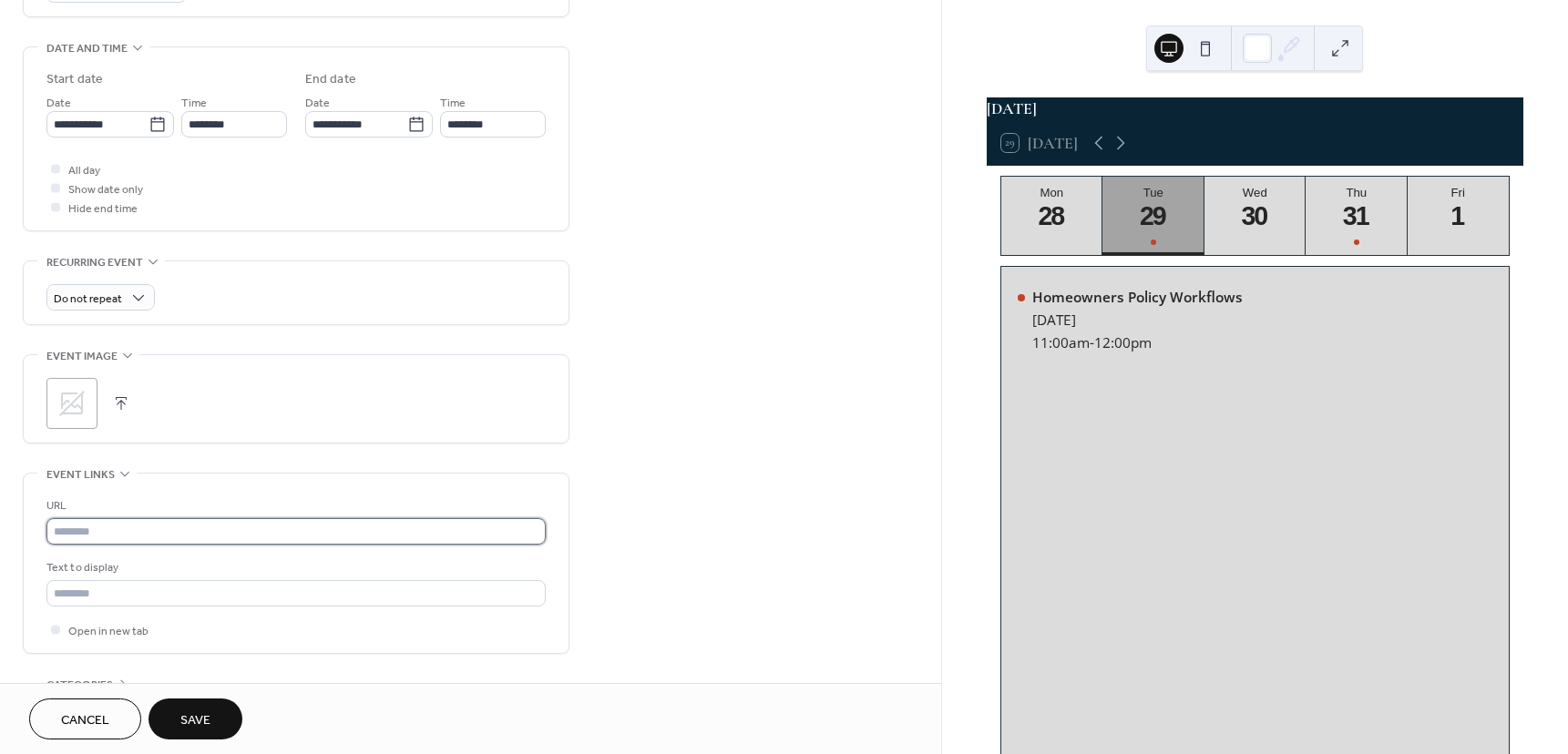 click at bounding box center [296, 531] 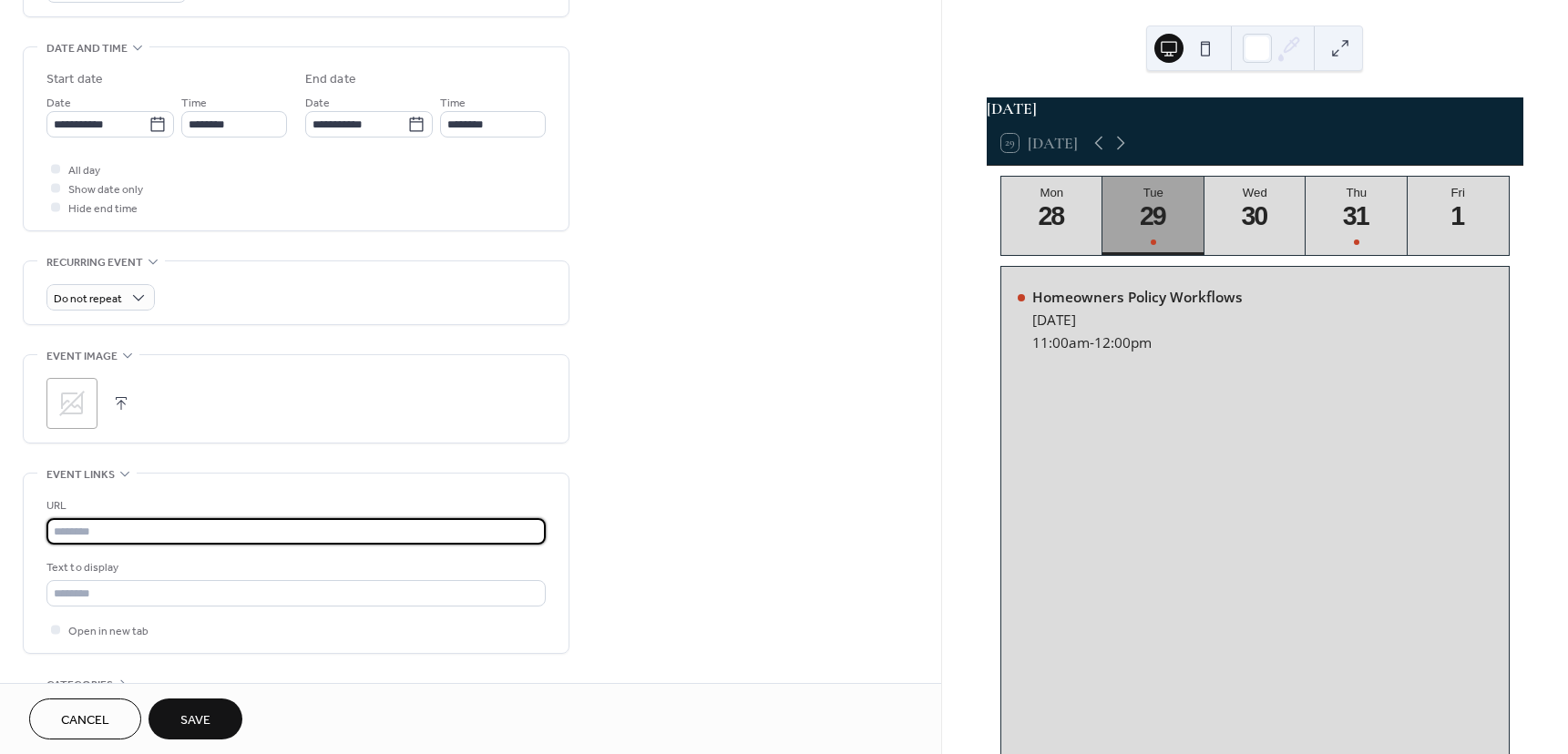 paste on "**********" 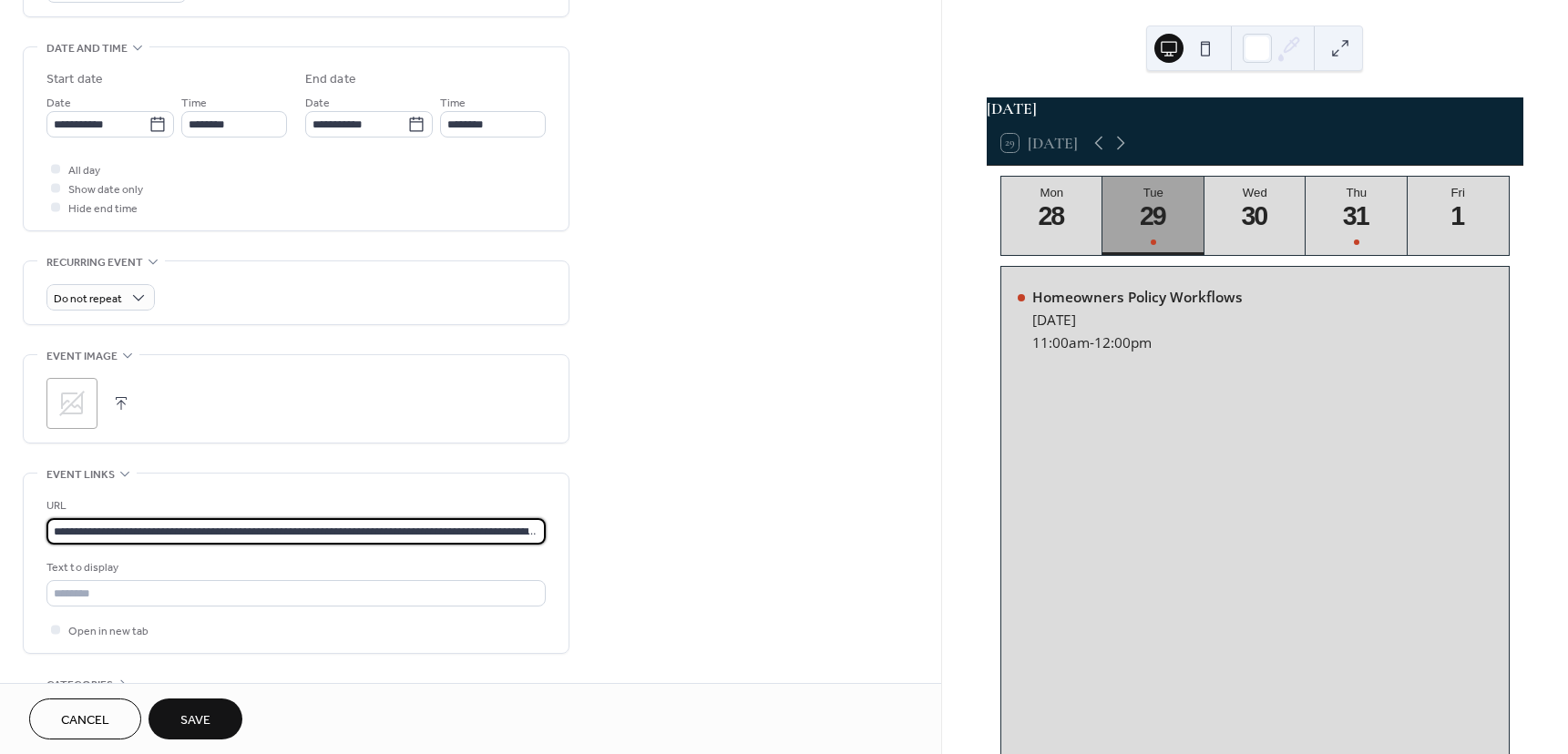scroll, scrollTop: 0, scrollLeft: 3877, axis: horizontal 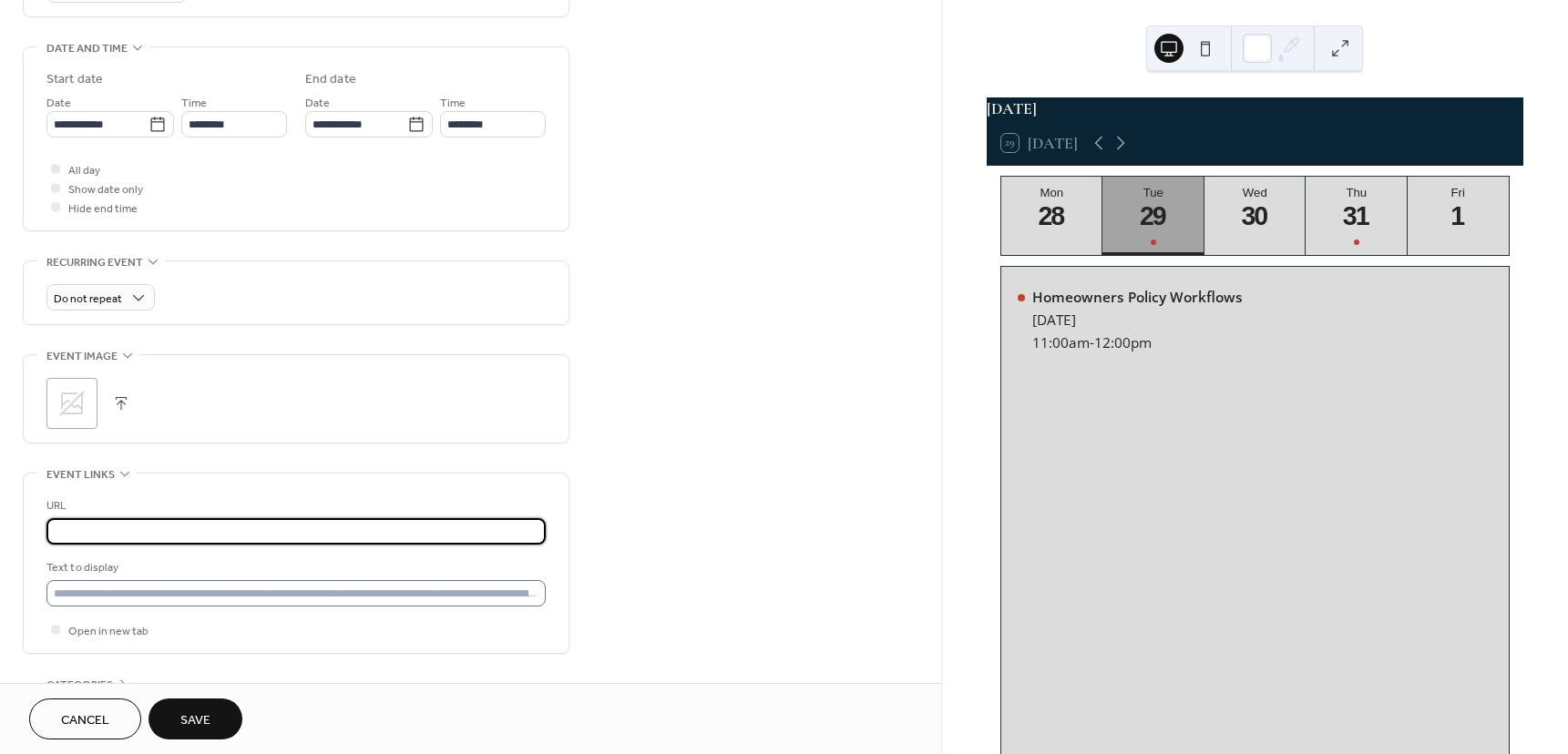 type on "**********" 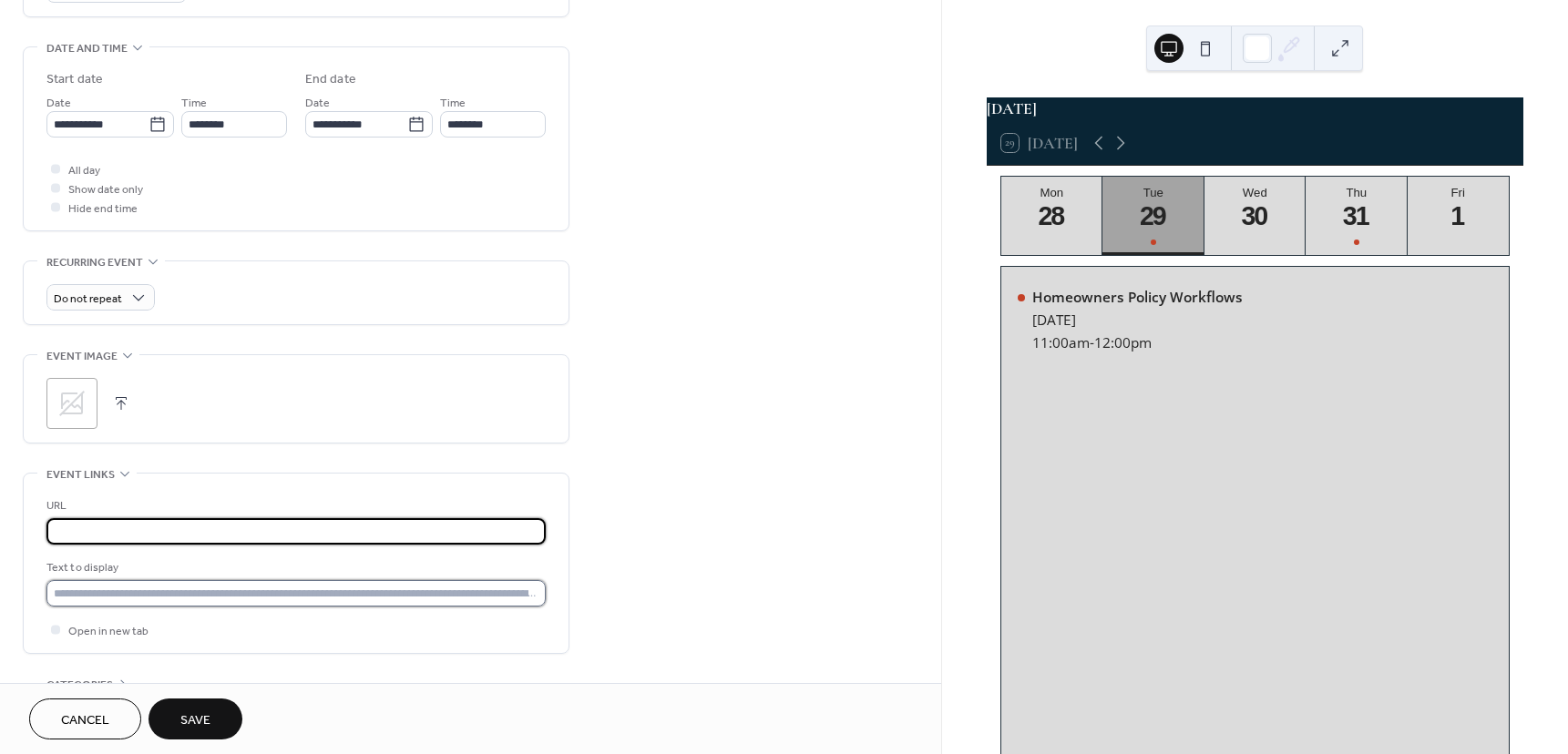 click at bounding box center (296, 593) 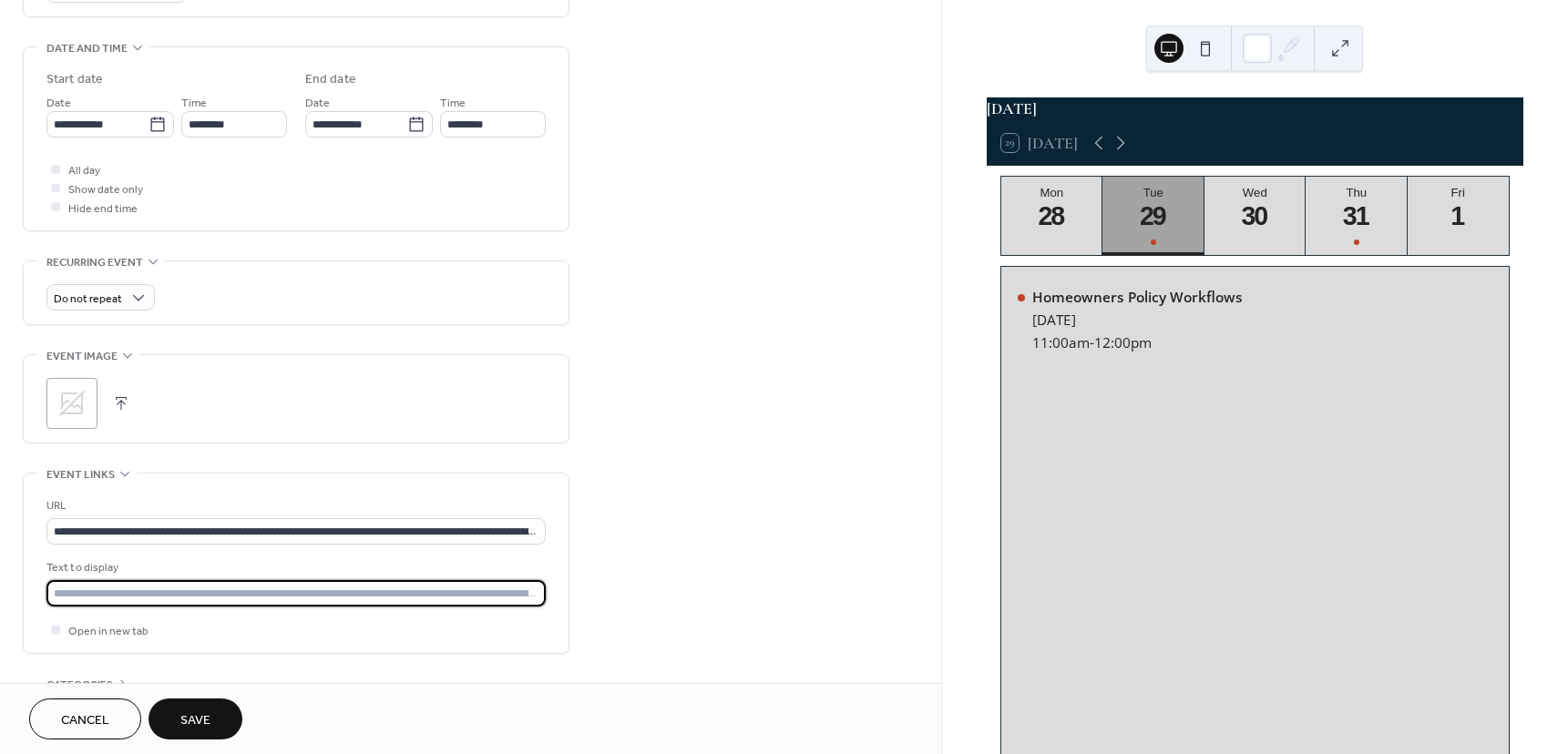 type on "**********" 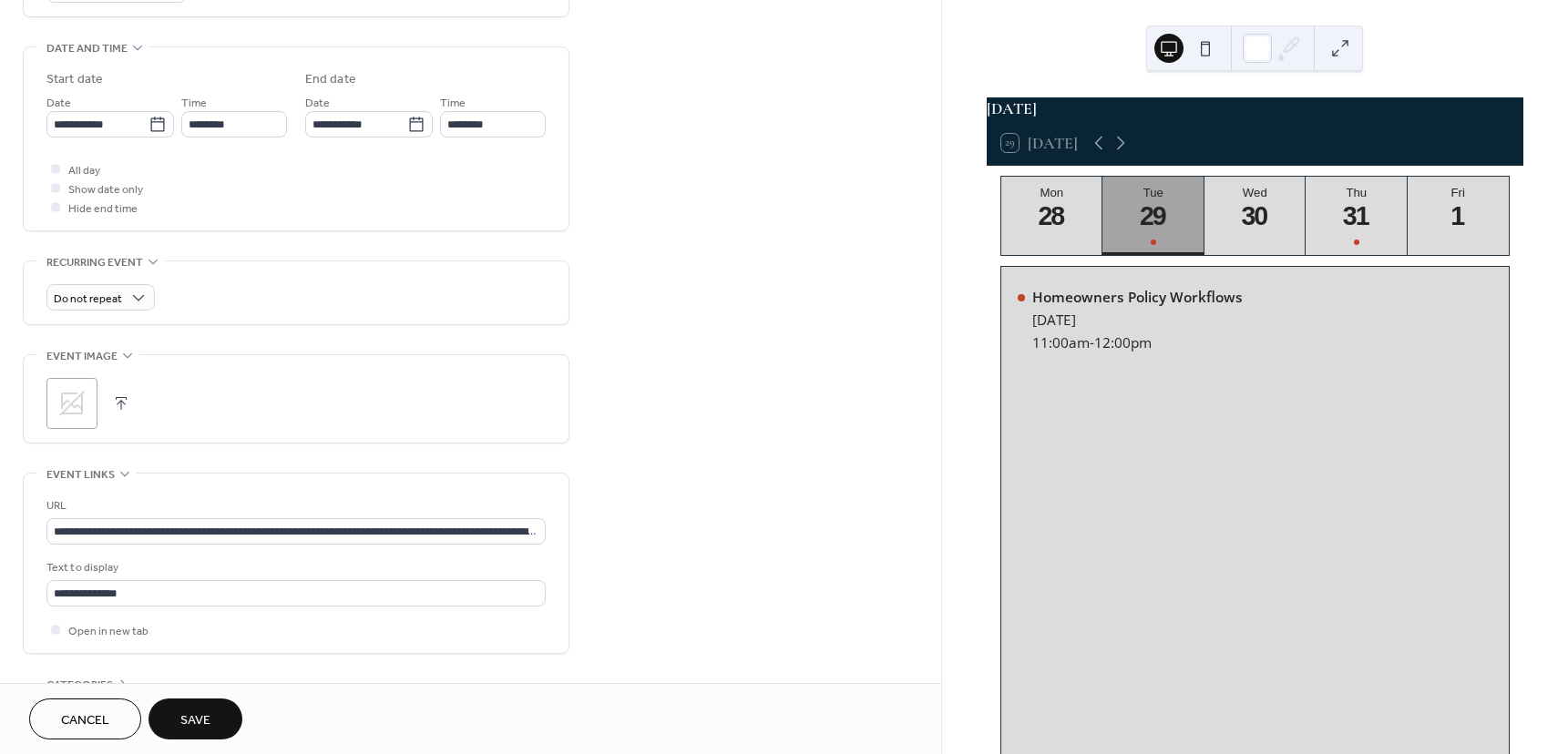 click on "Save" at bounding box center [195, 718] 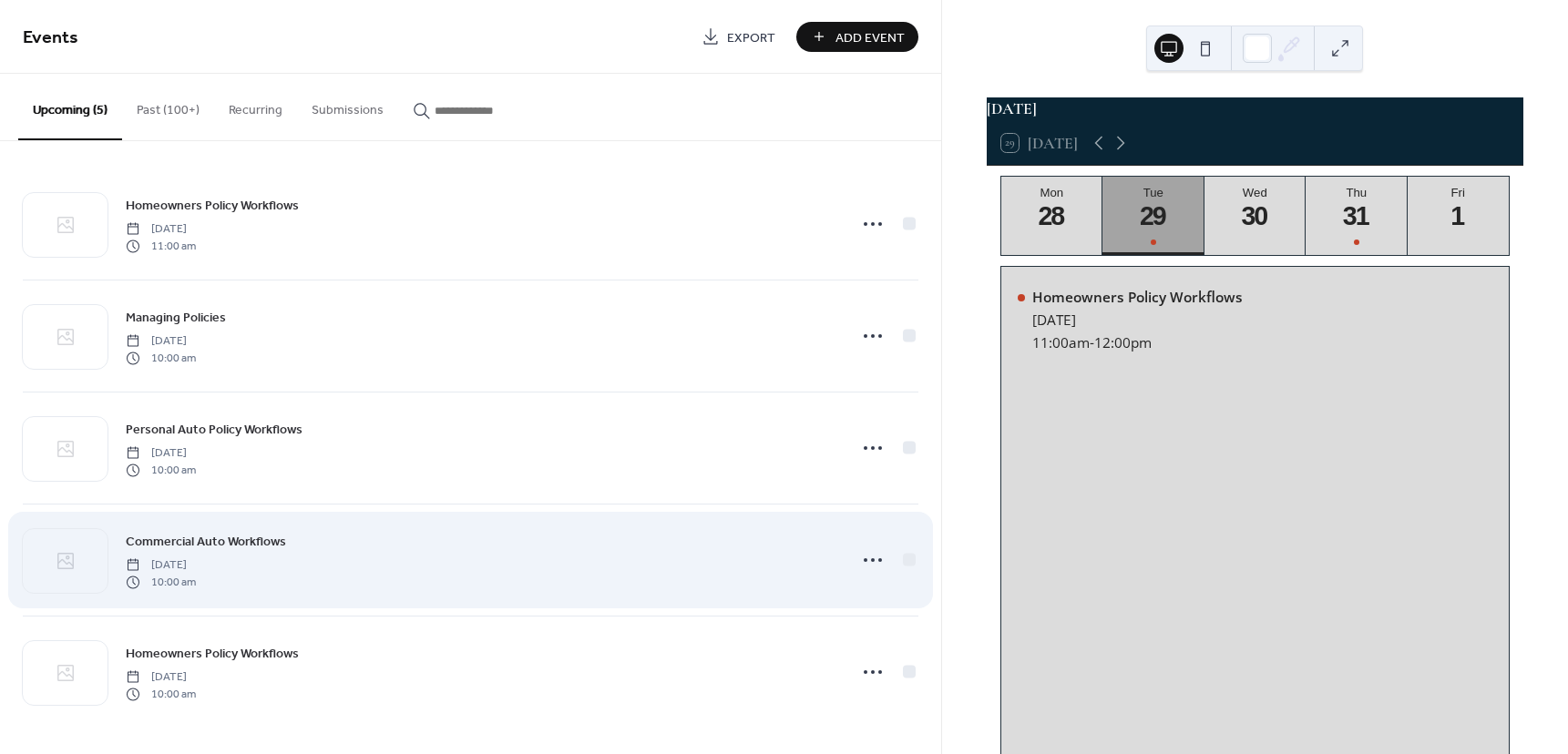 scroll, scrollTop: 1, scrollLeft: 0, axis: vertical 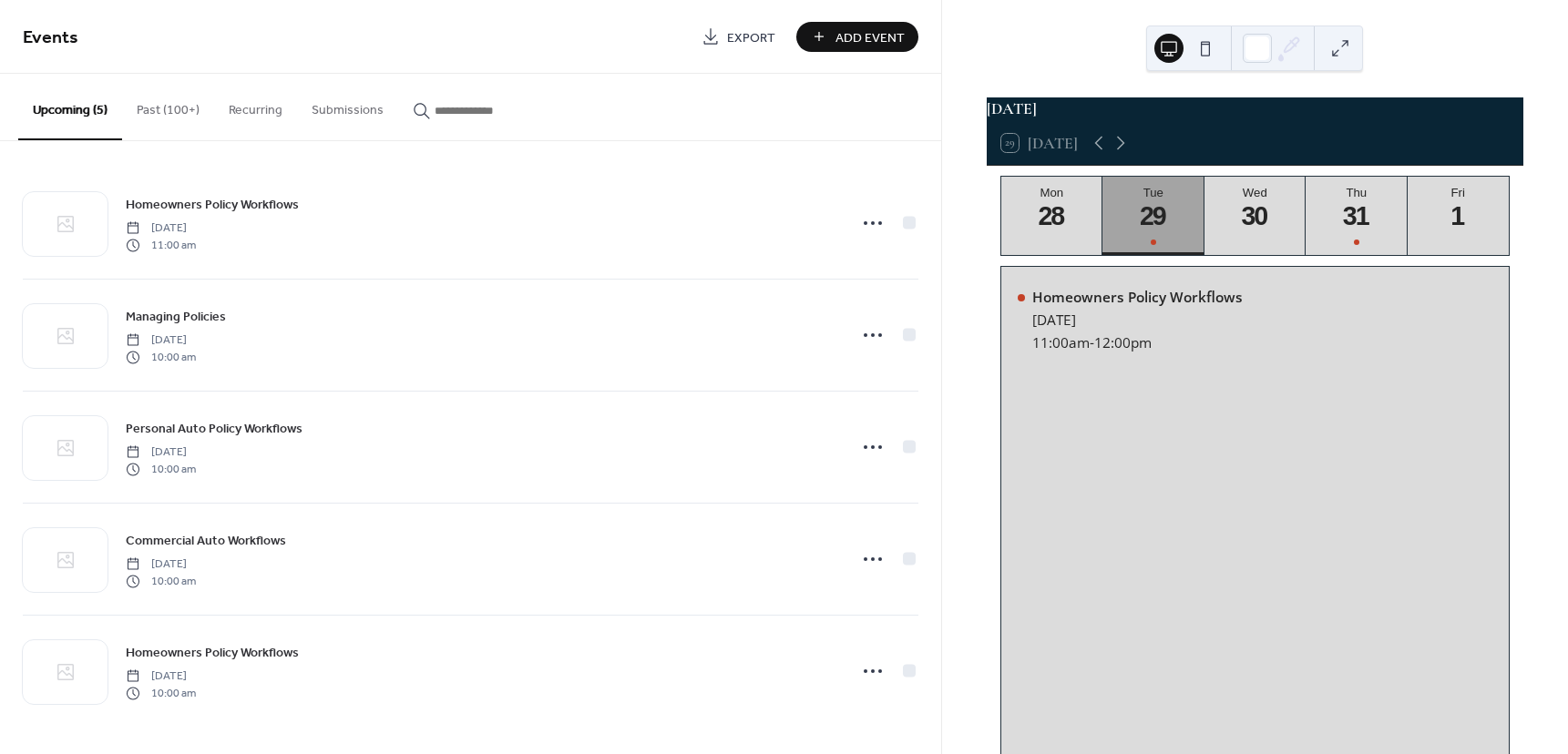 click on "Add Event" at bounding box center (870, 37) 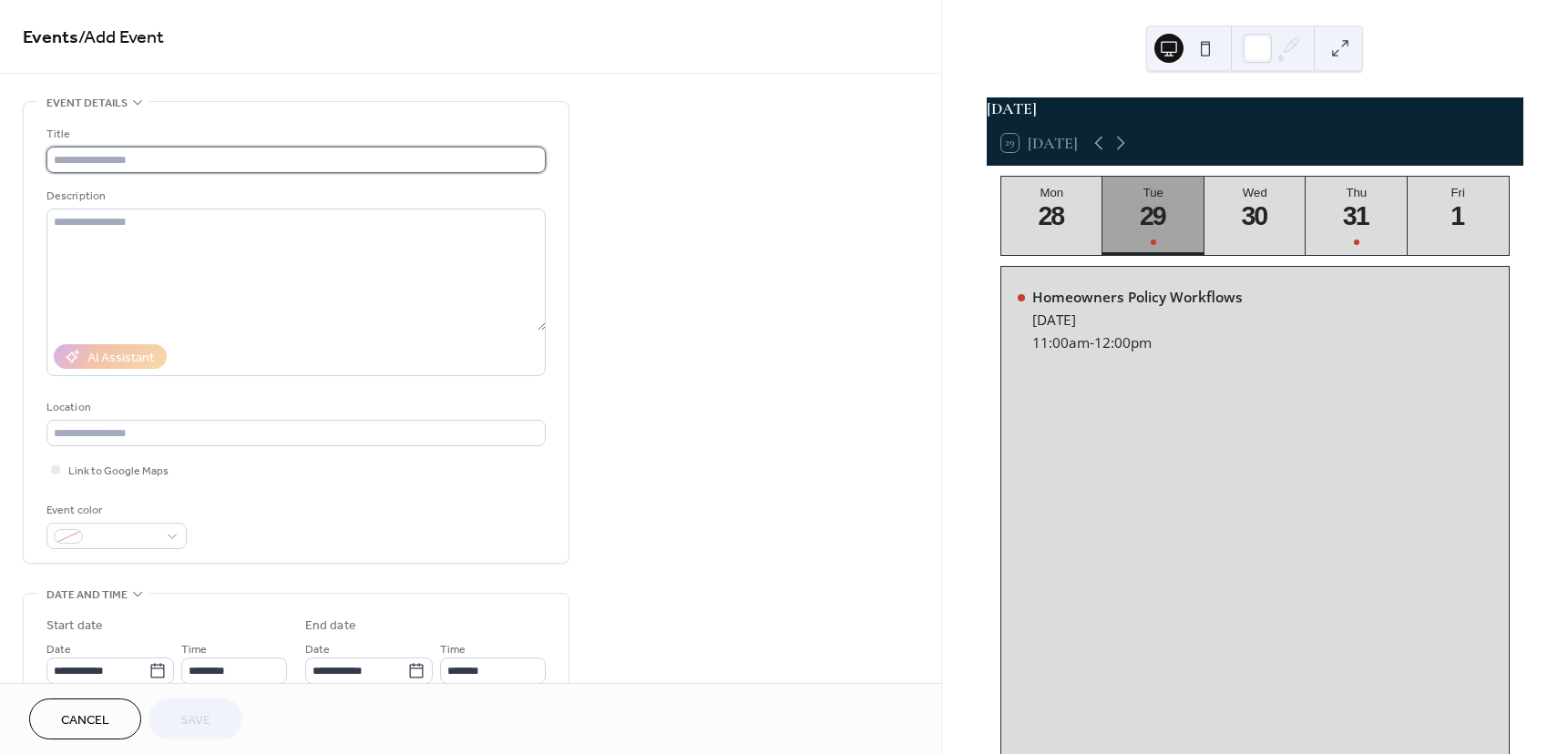 click at bounding box center (296, 159) 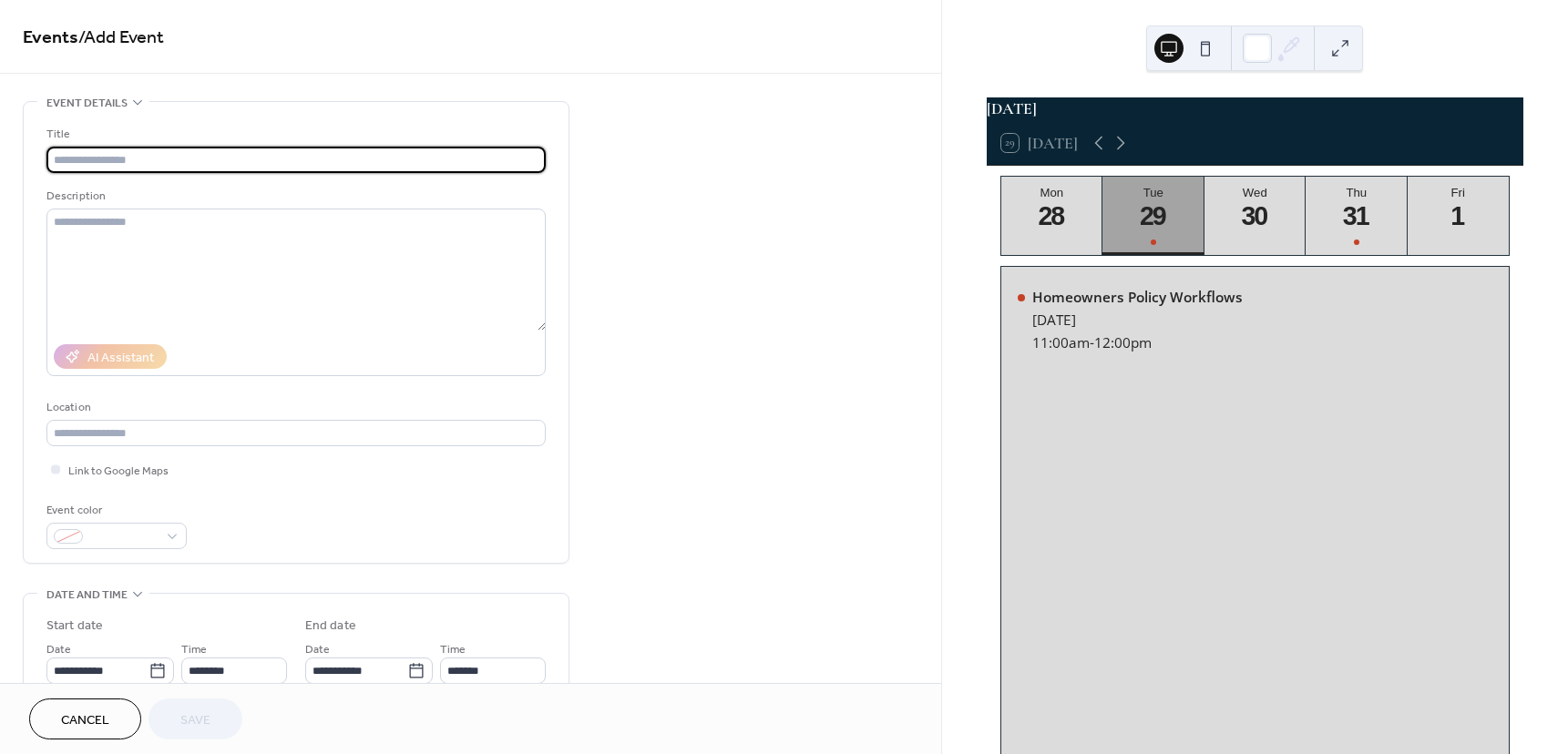 paste on "**********" 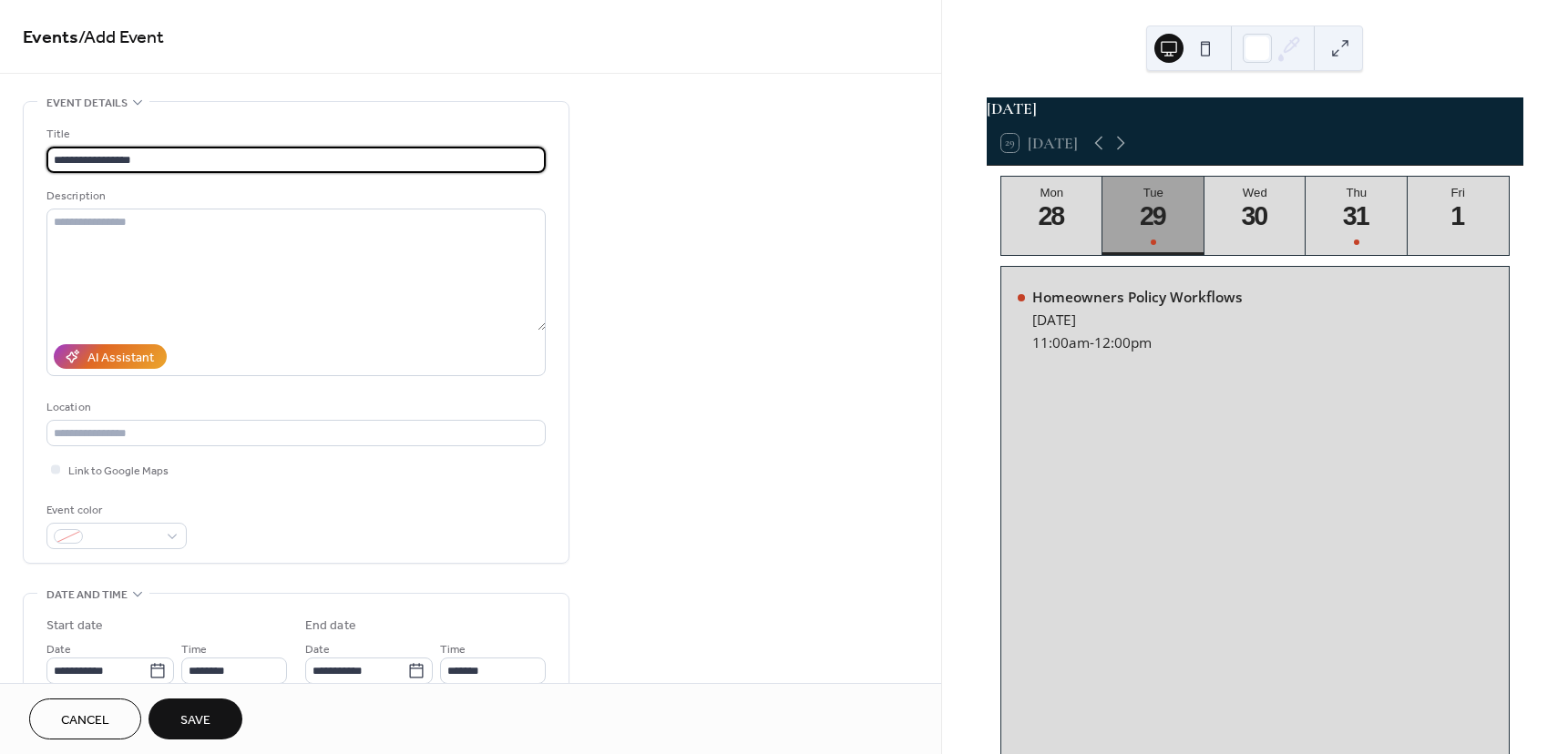 type on "**********" 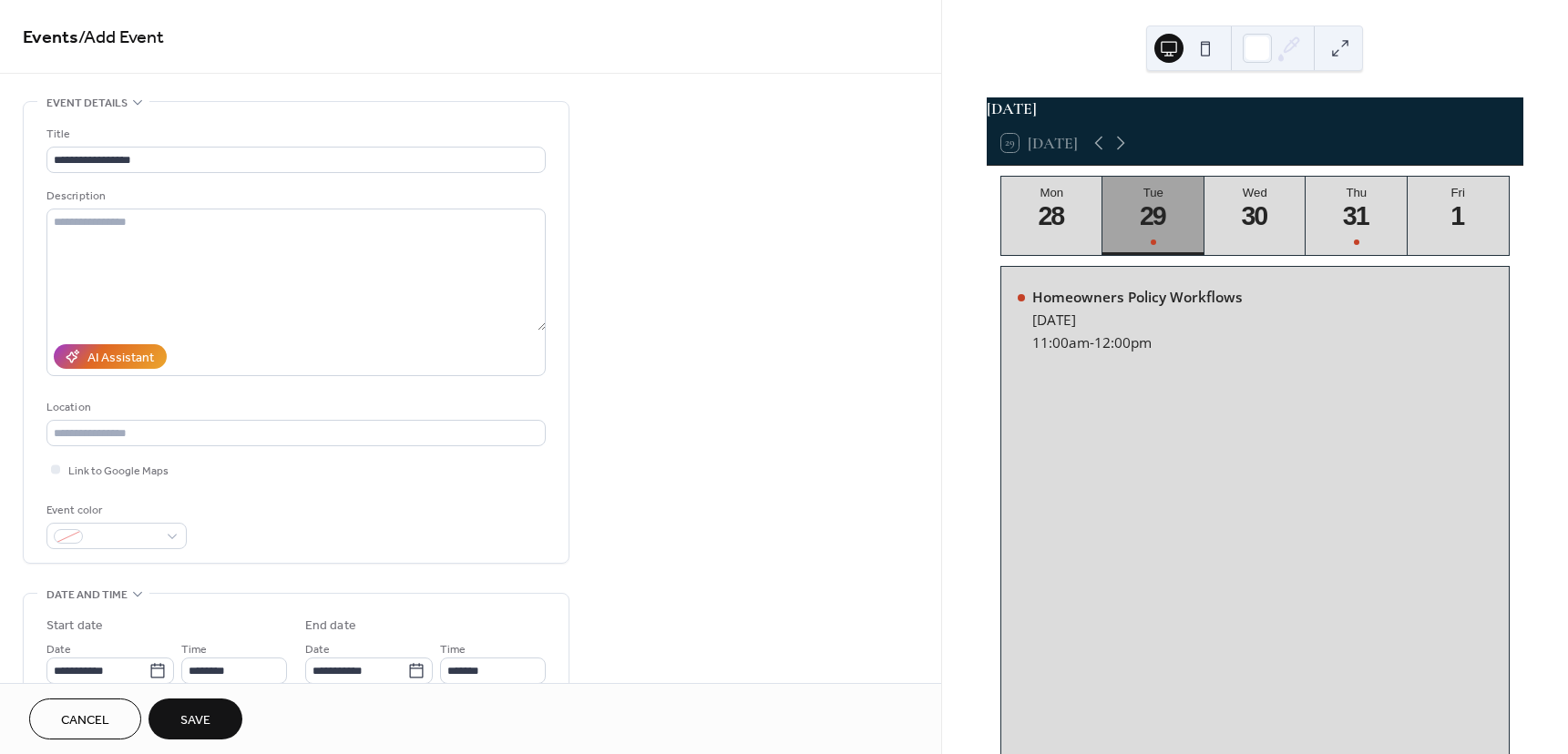 click on "**********" at bounding box center [470, 727] 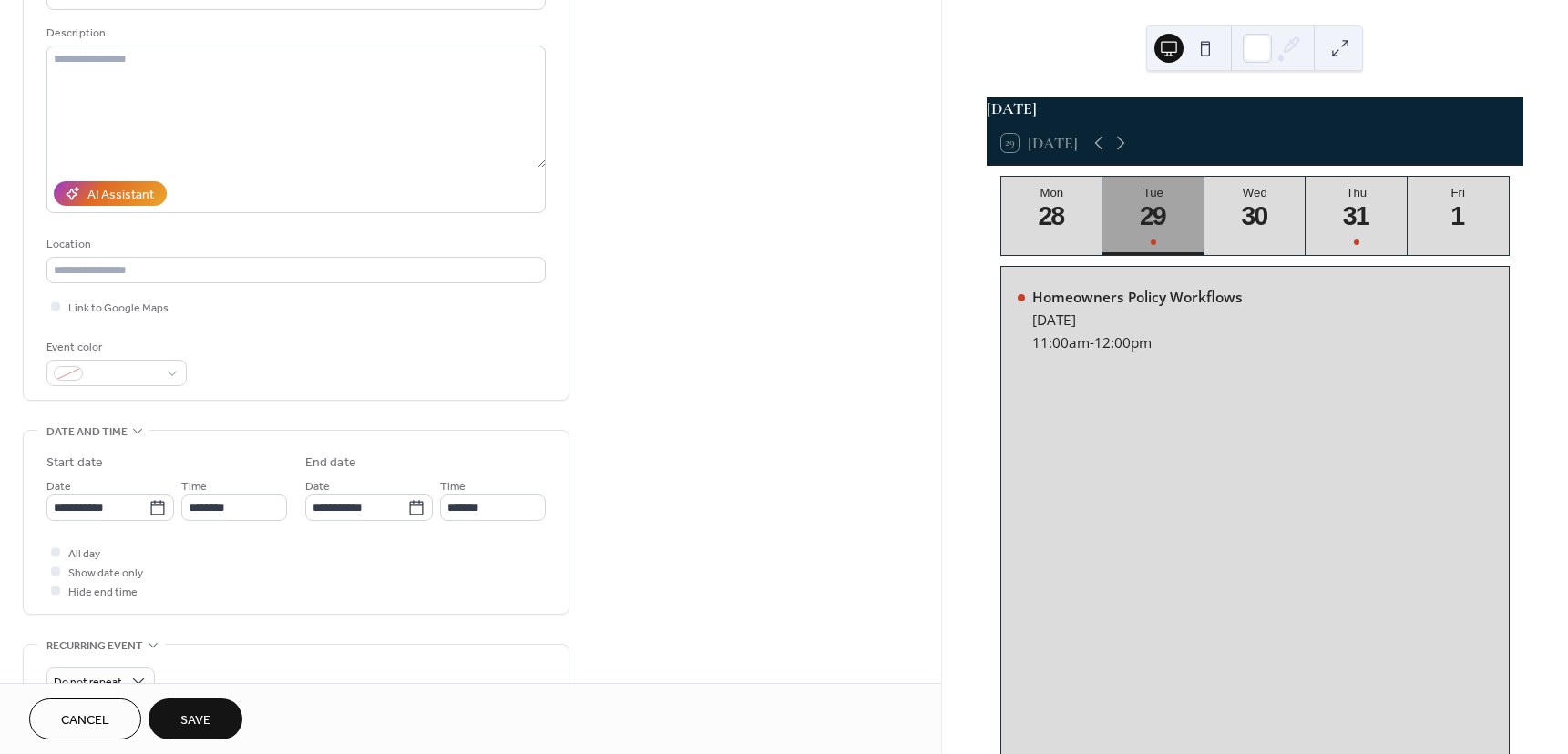 scroll, scrollTop: 273, scrollLeft: 0, axis: vertical 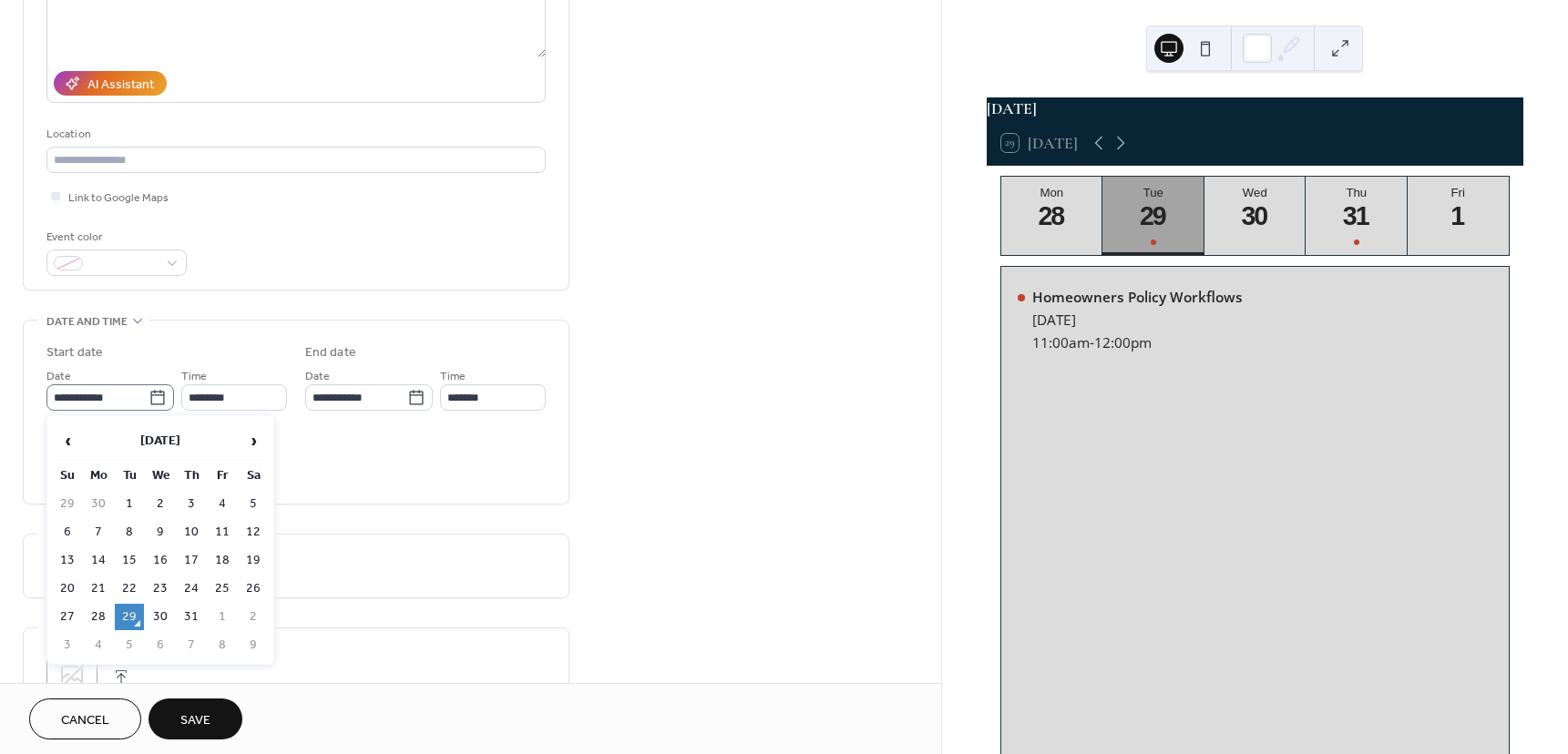 click 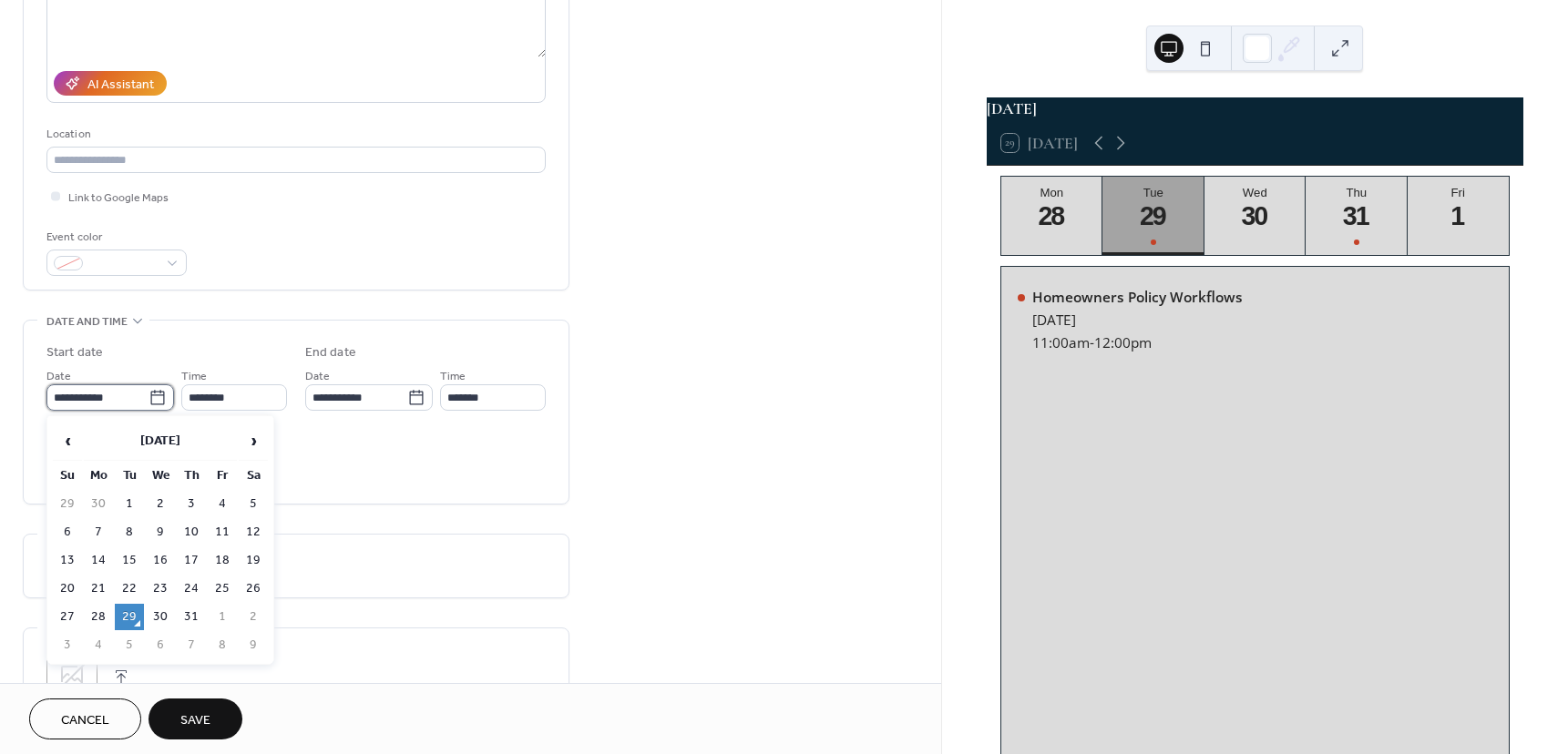 click on "**********" at bounding box center [97, 397] 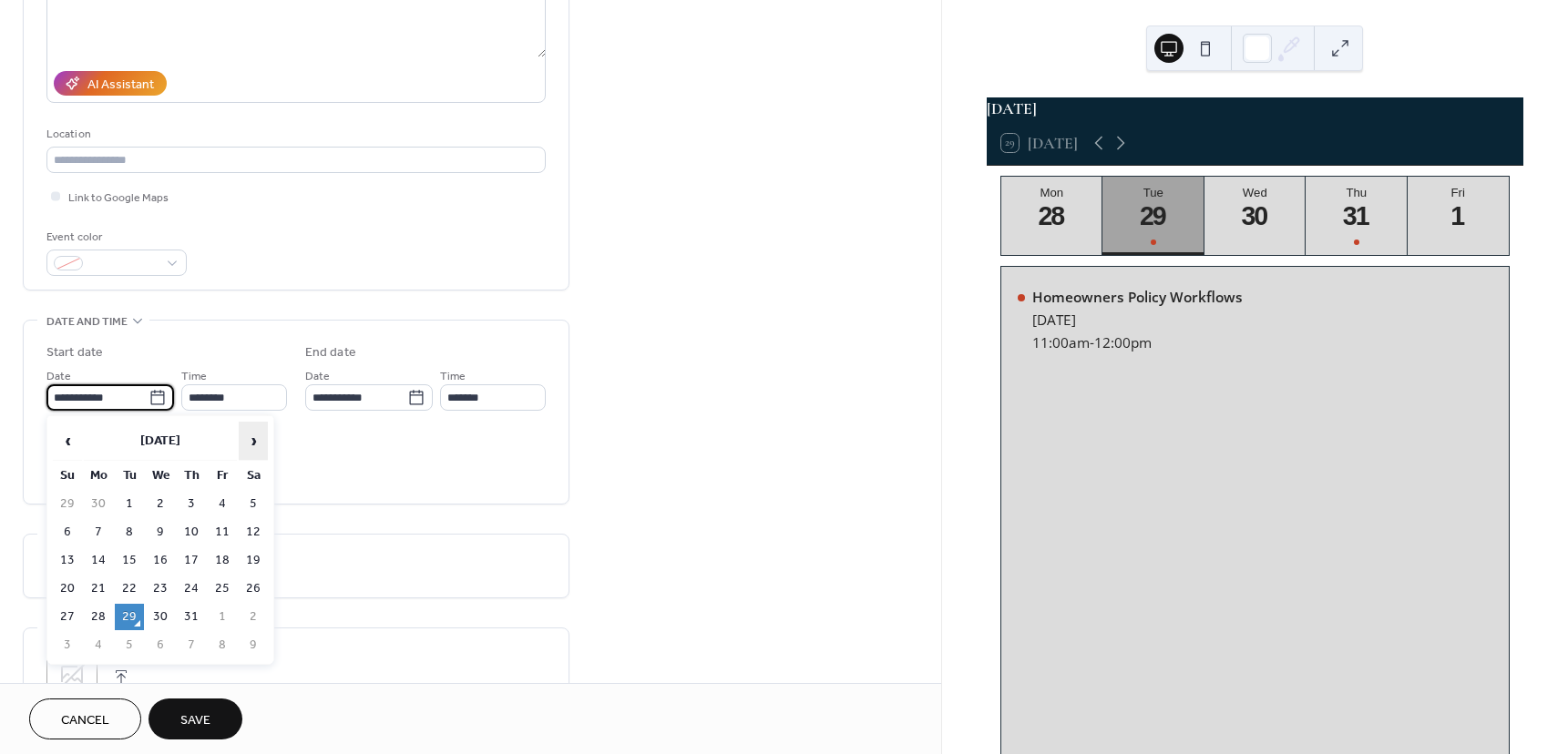 click on "›" at bounding box center (253, 441) 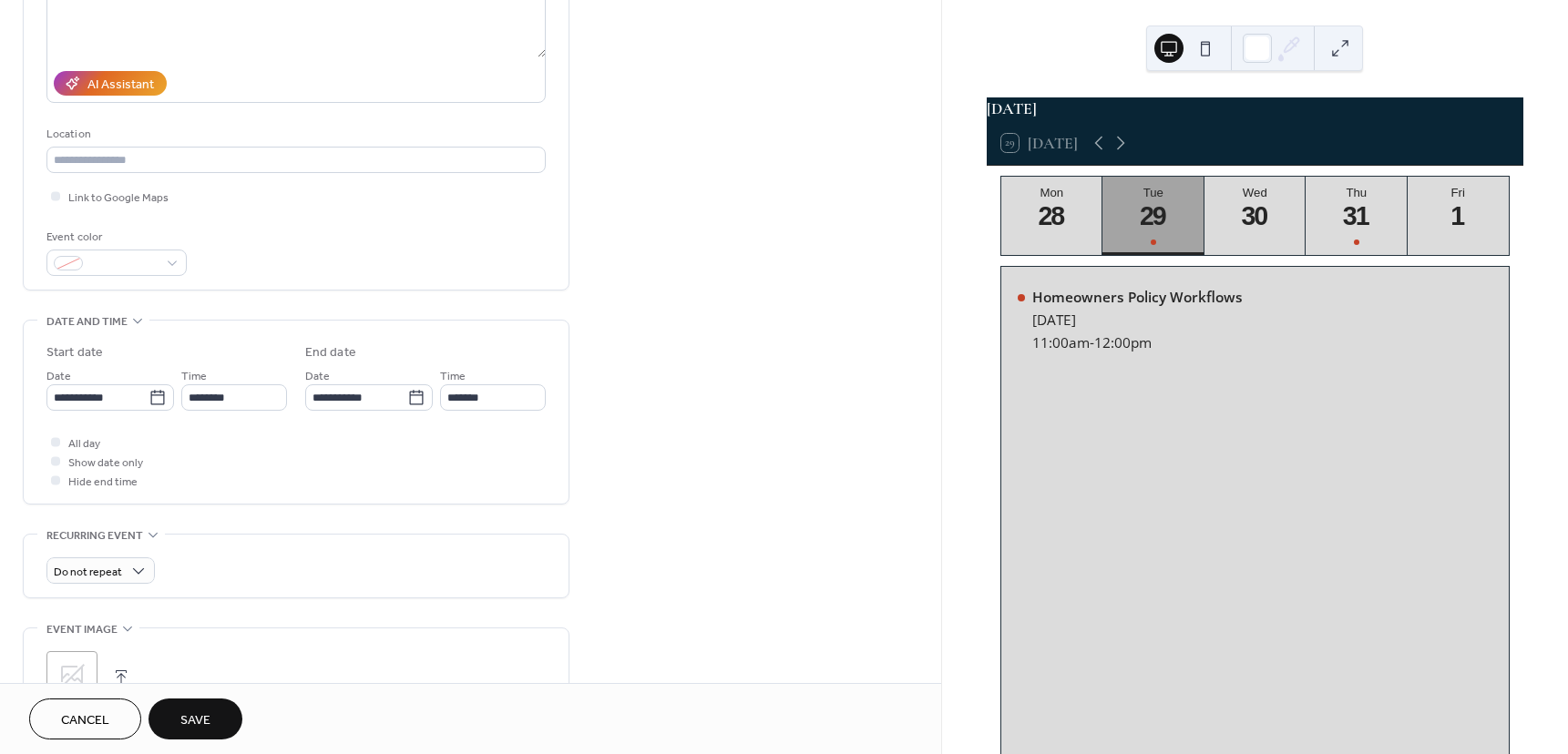 click on "Homeowners Policy Workflows [DATE] 11:00am - 12:00pm" at bounding box center [1255, 552] 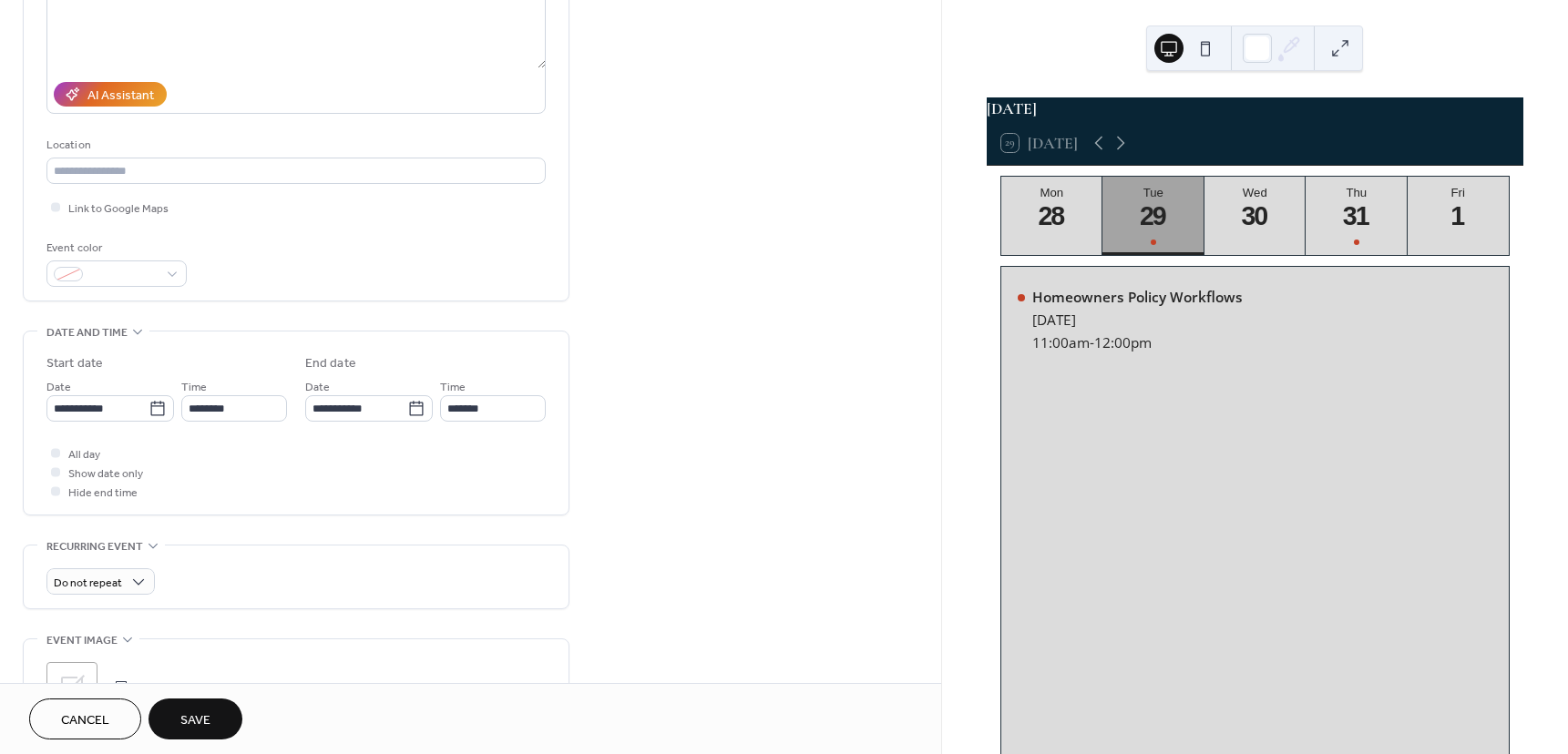 scroll, scrollTop: 364, scrollLeft: 0, axis: vertical 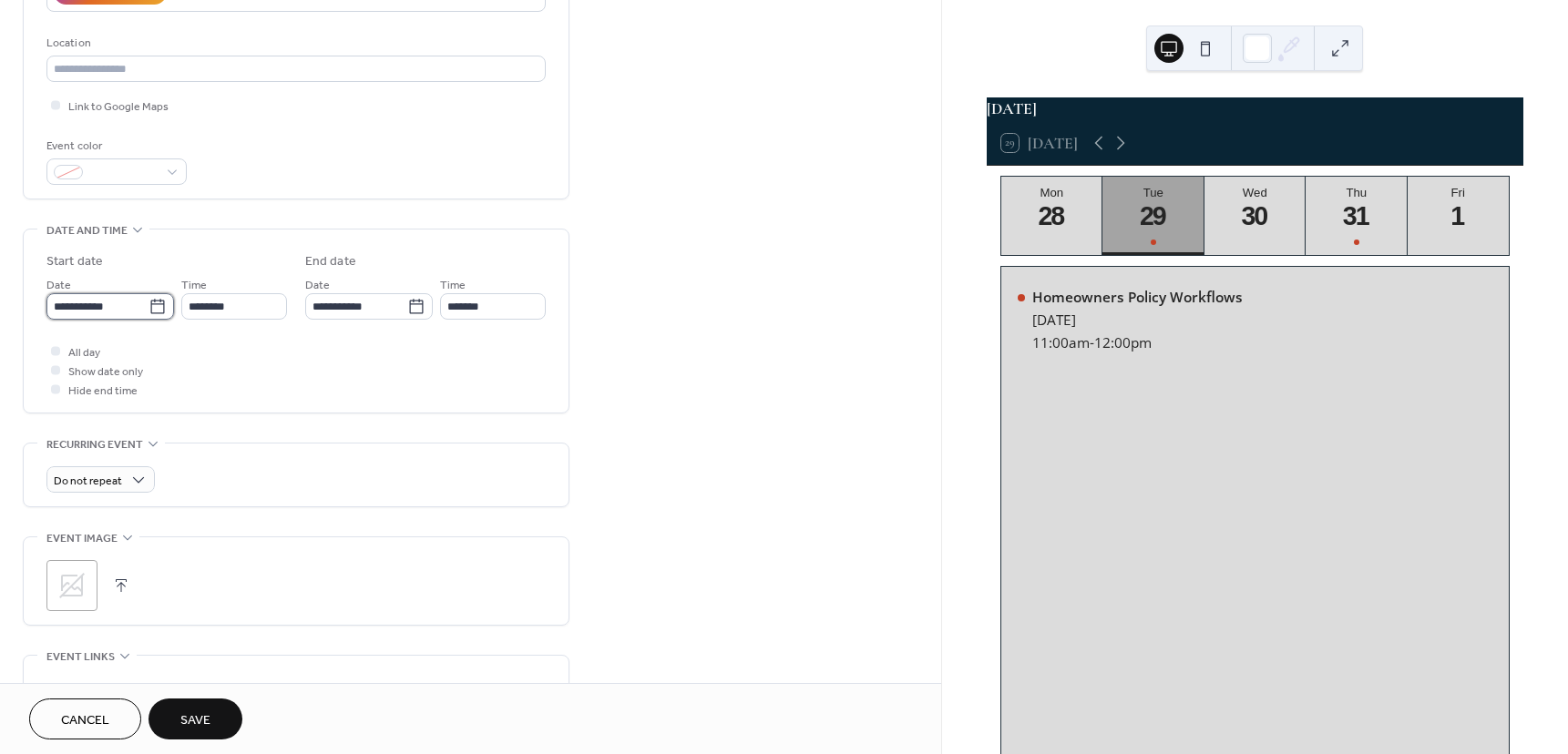 click on "**********" at bounding box center (97, 306) 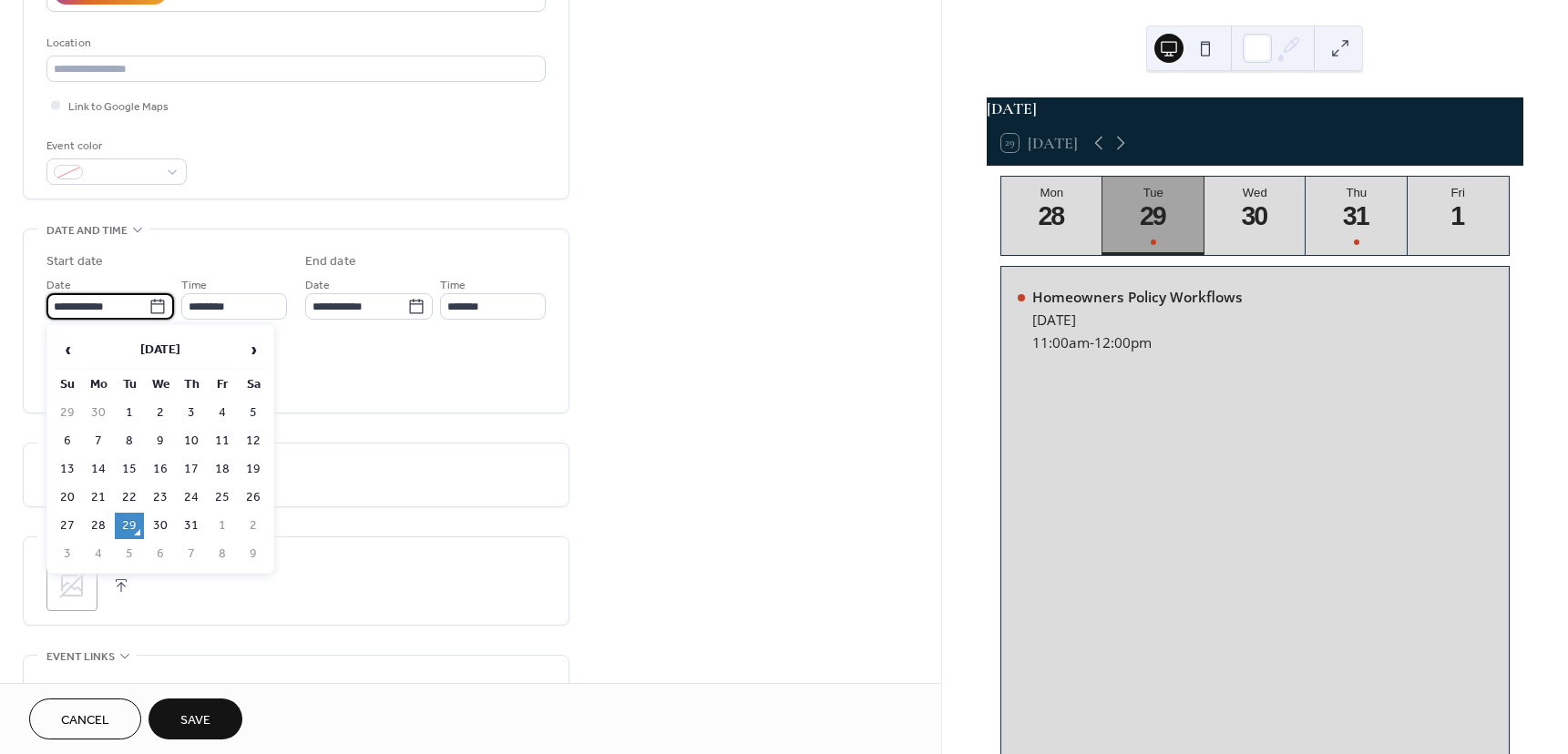 click 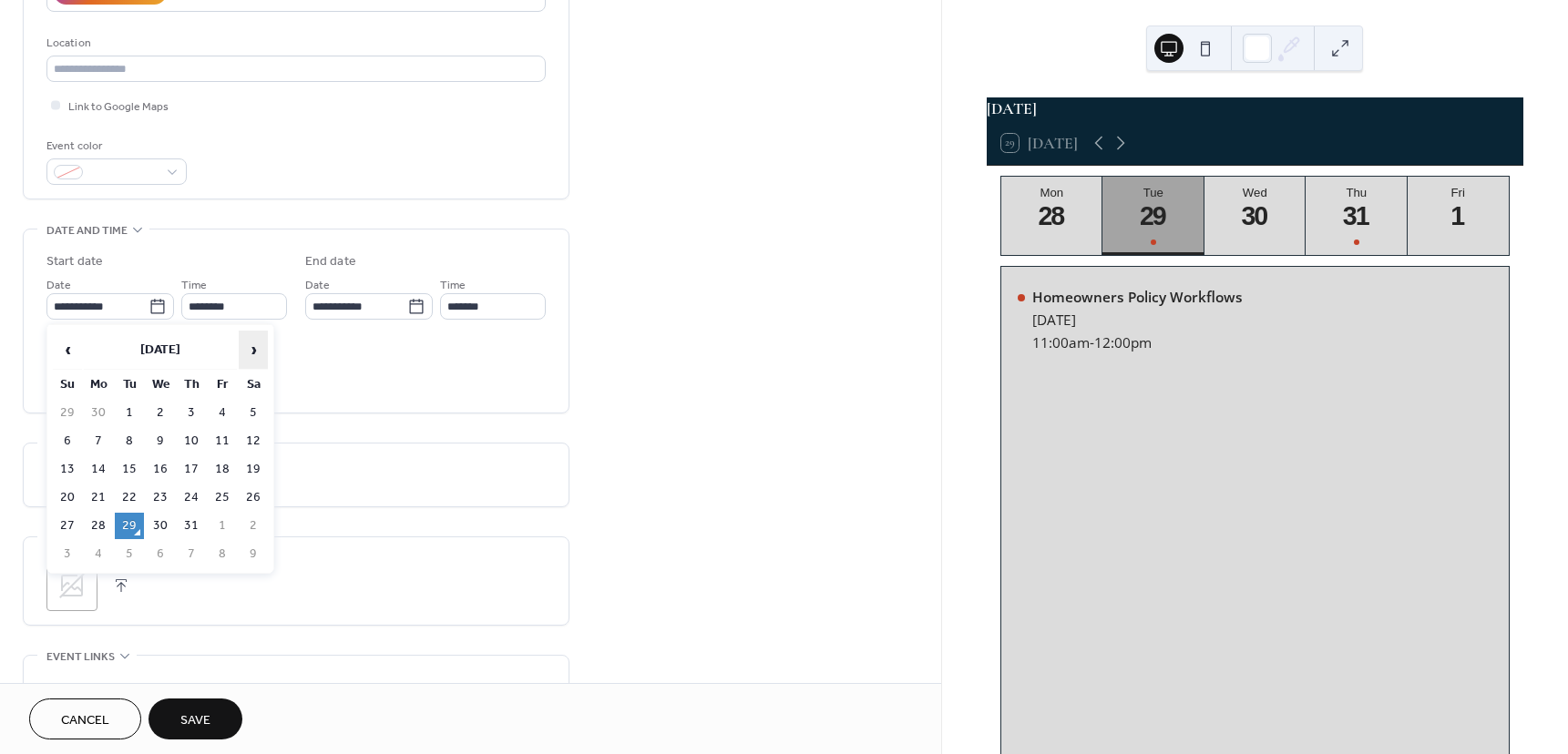 click on "›" at bounding box center (253, 350) 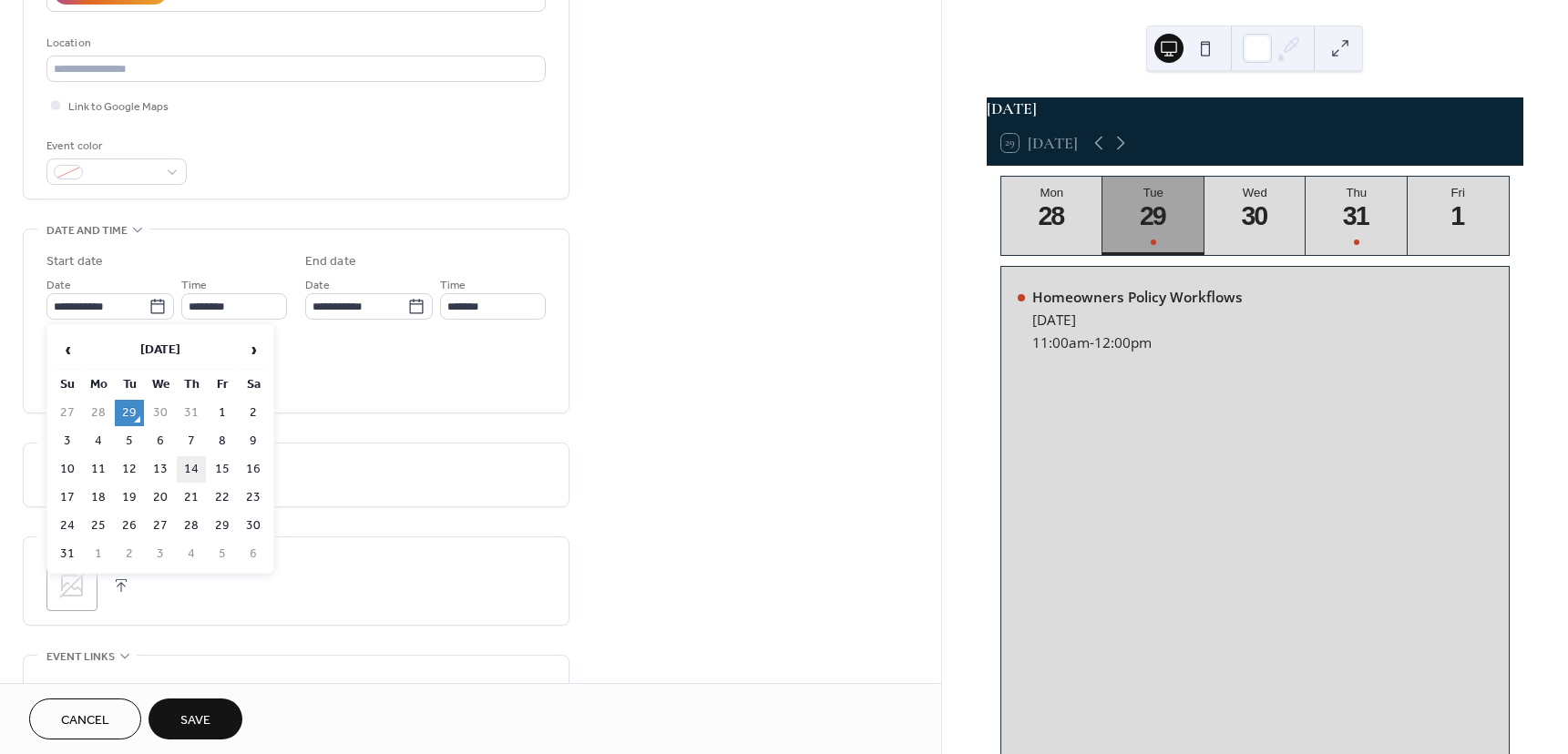 click on "14" at bounding box center [191, 469] 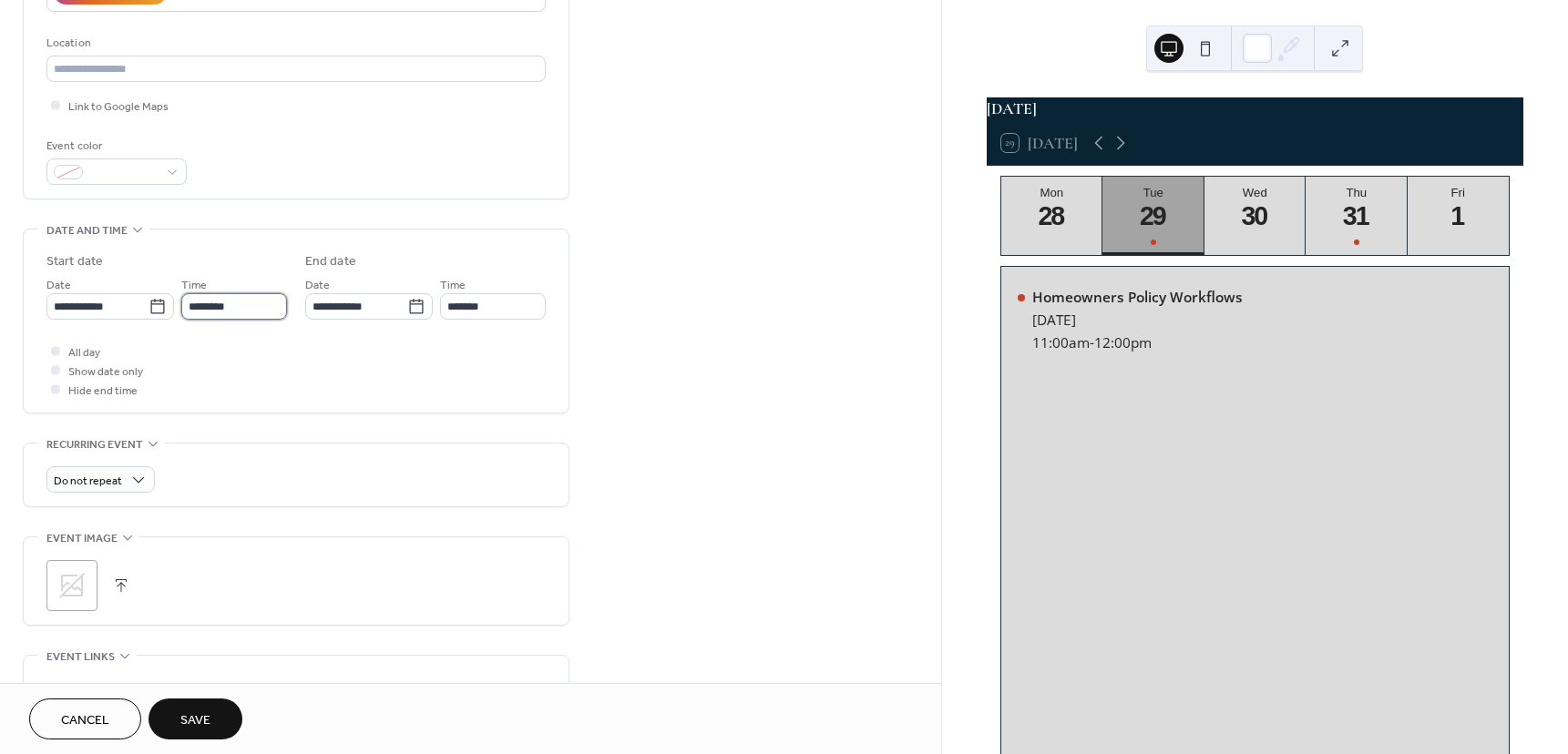click on "********" at bounding box center (234, 306) 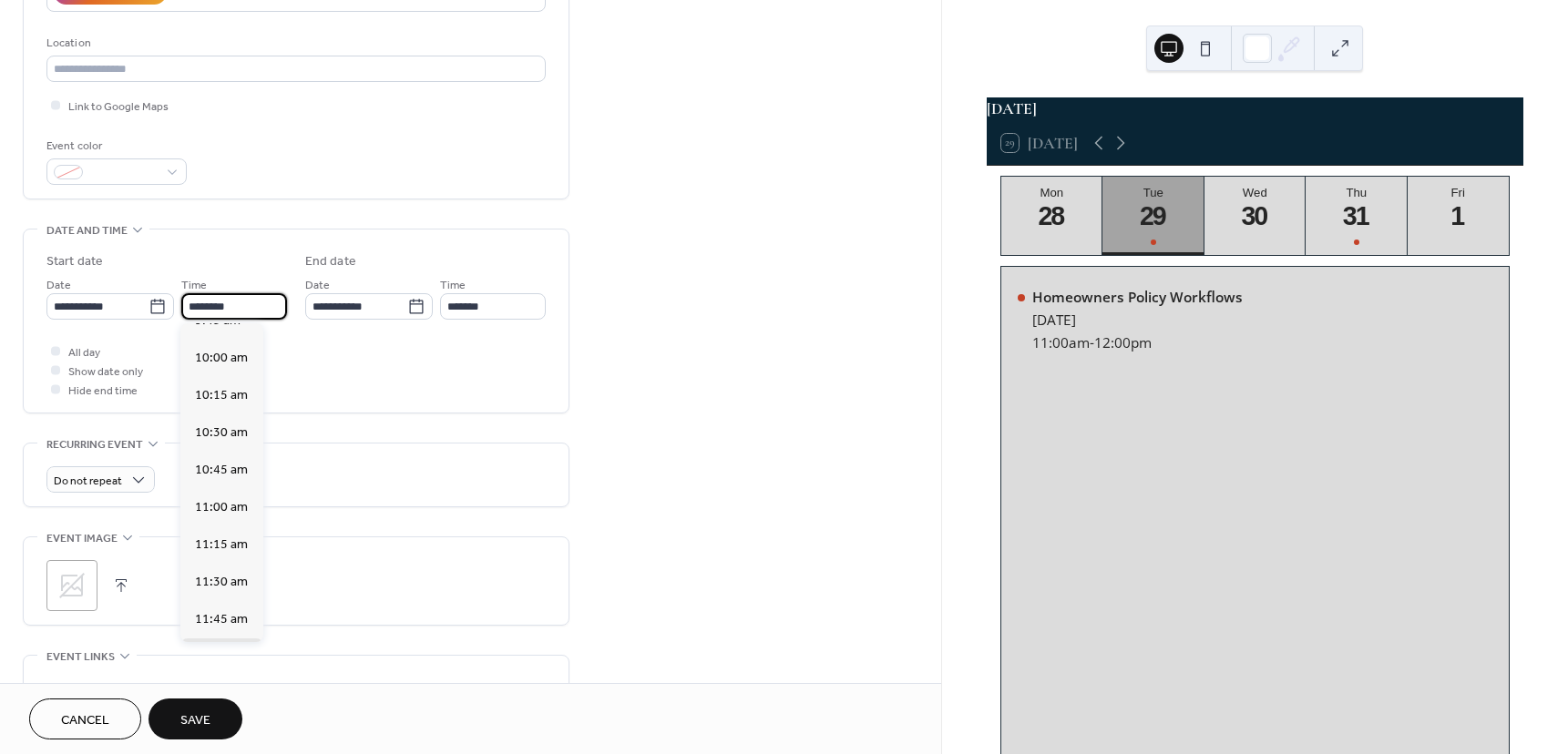scroll, scrollTop: 1428, scrollLeft: 0, axis: vertical 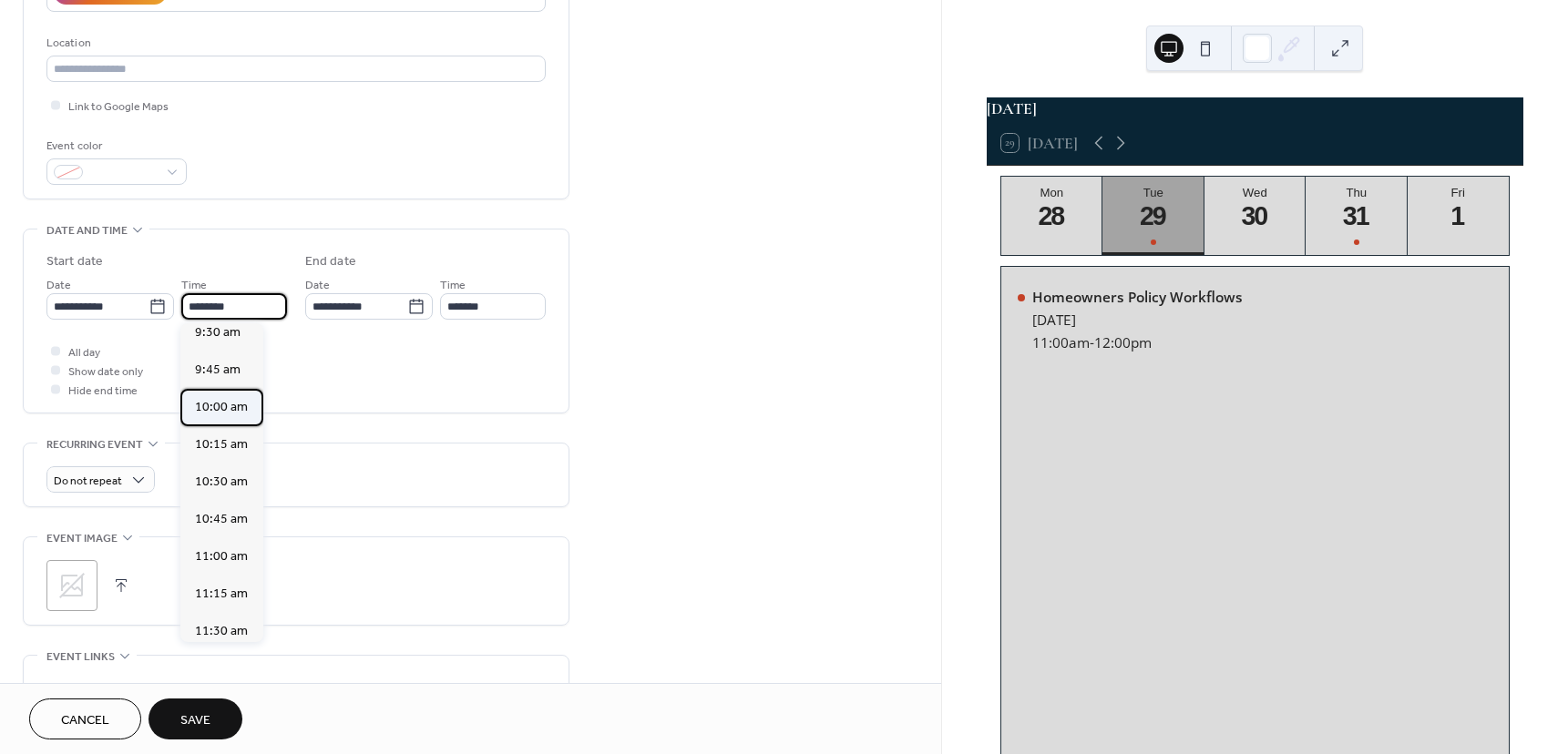 click on "10:00 am" at bounding box center [221, 407] 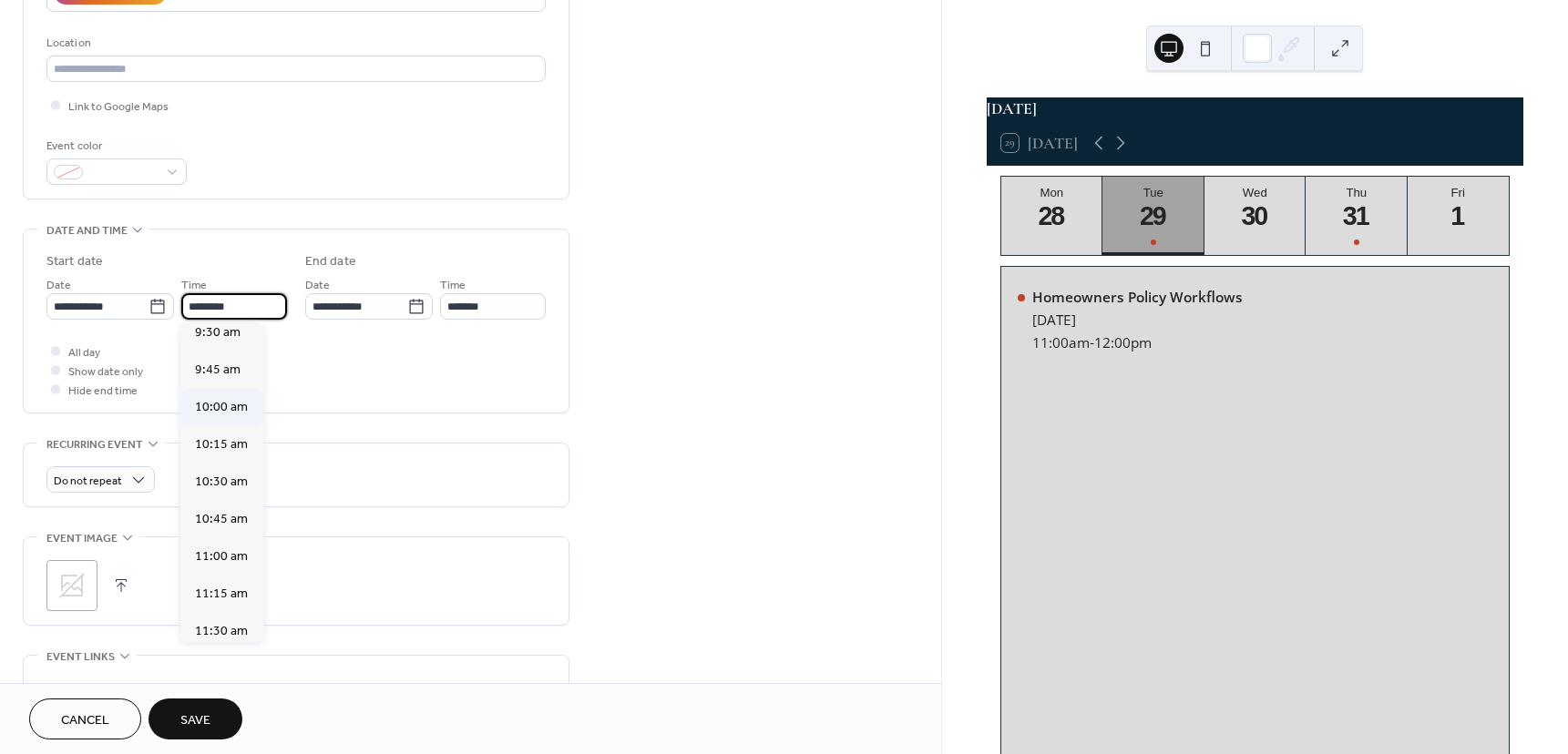 type on "********" 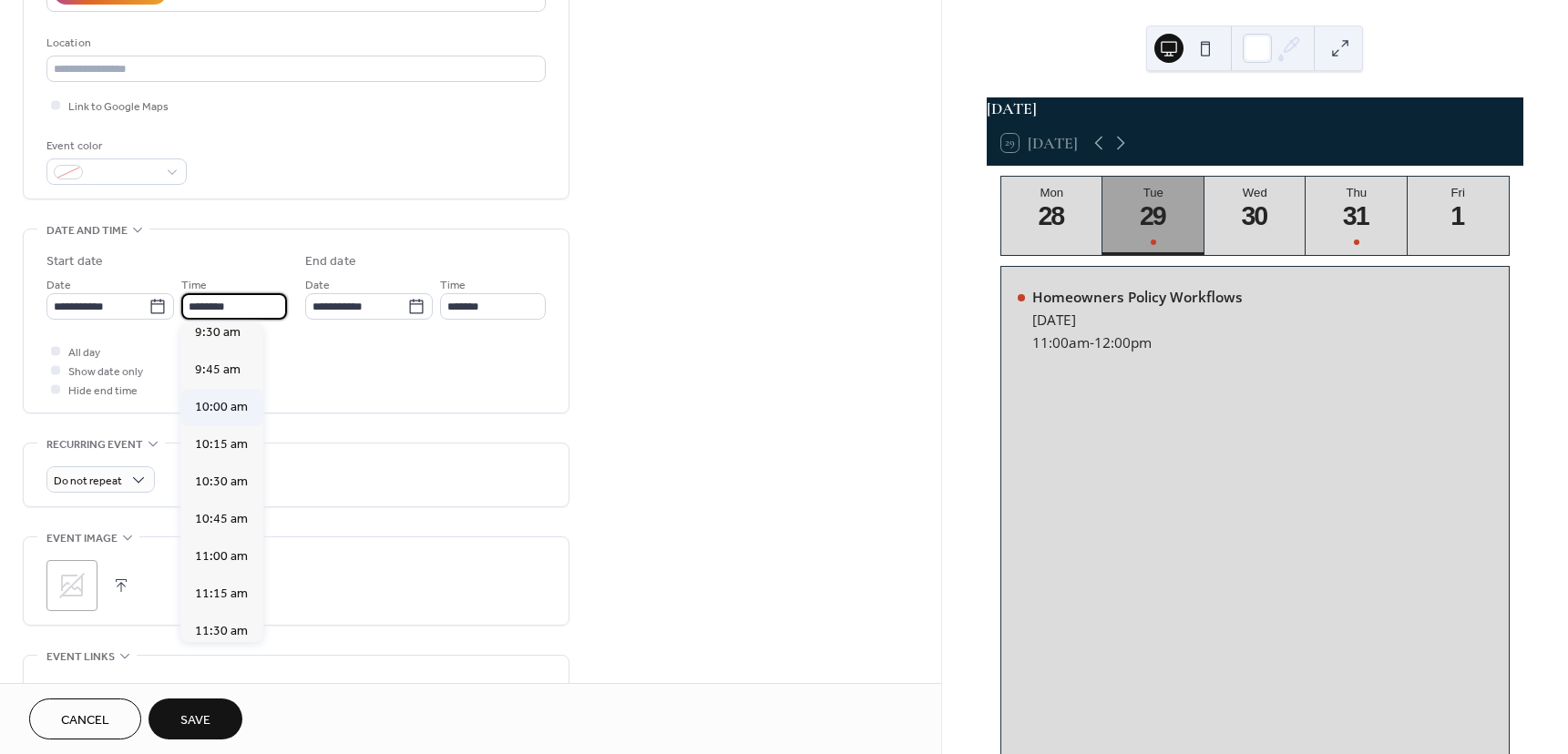 type on "********" 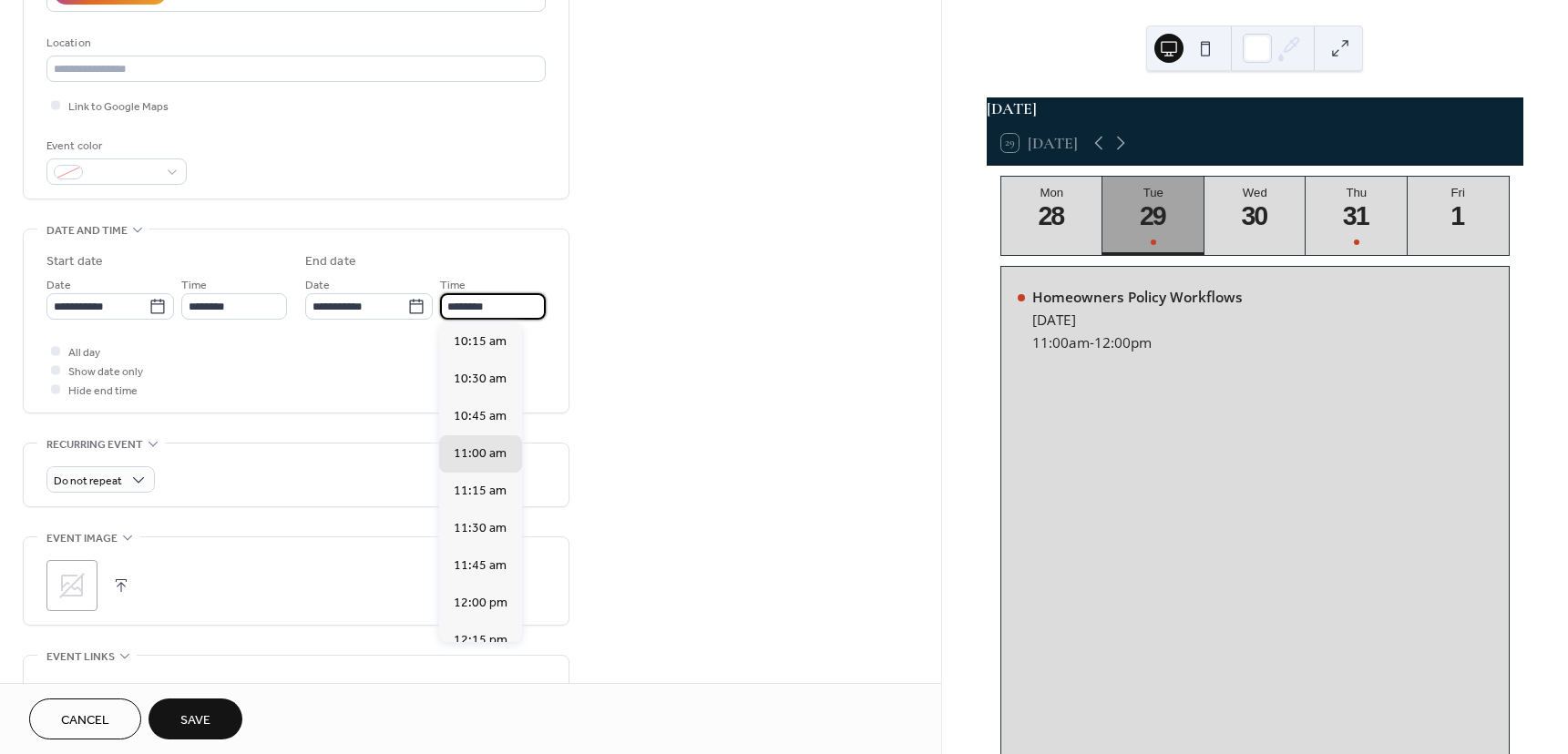 click on "********" at bounding box center [493, 306] 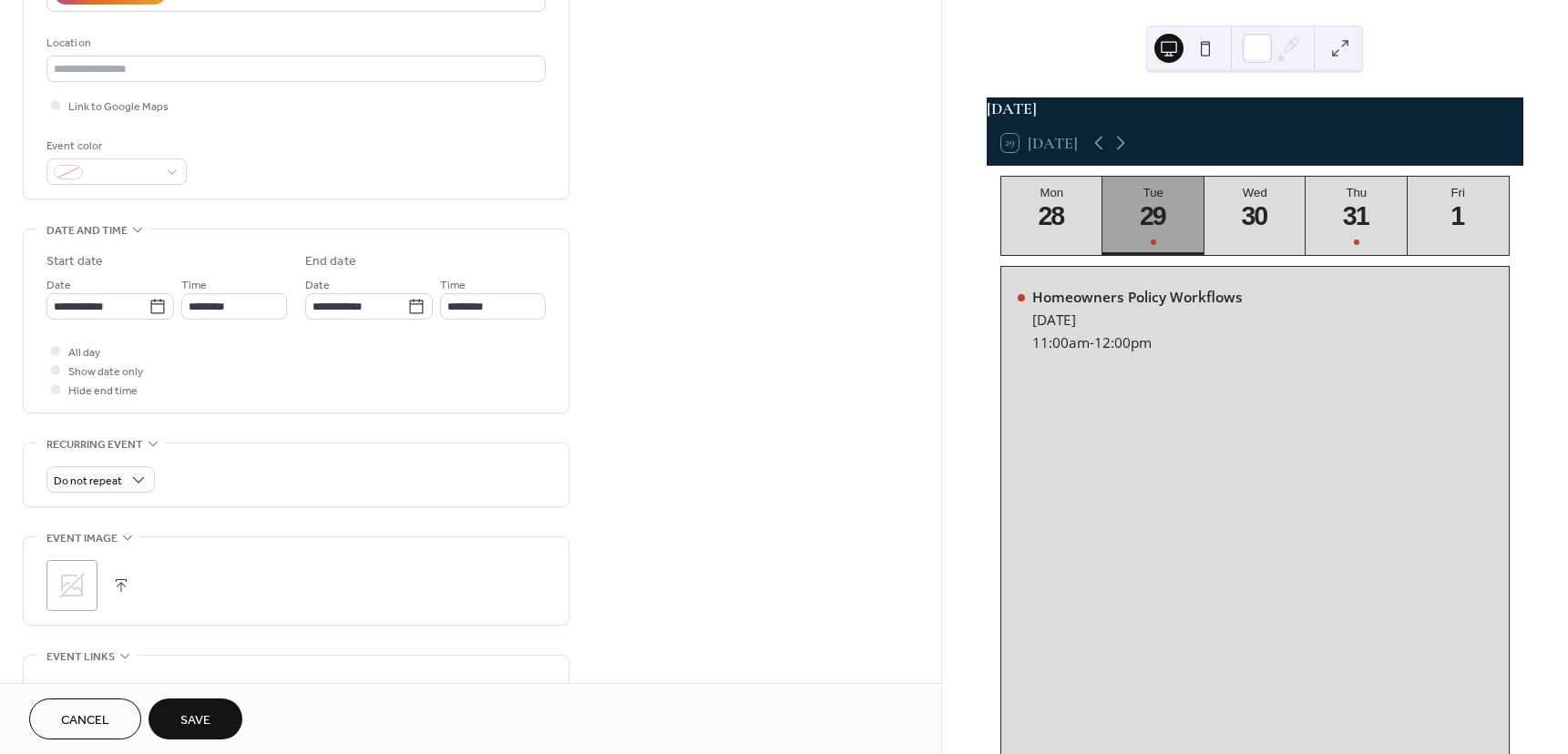 click on "**********" at bounding box center [470, 362] 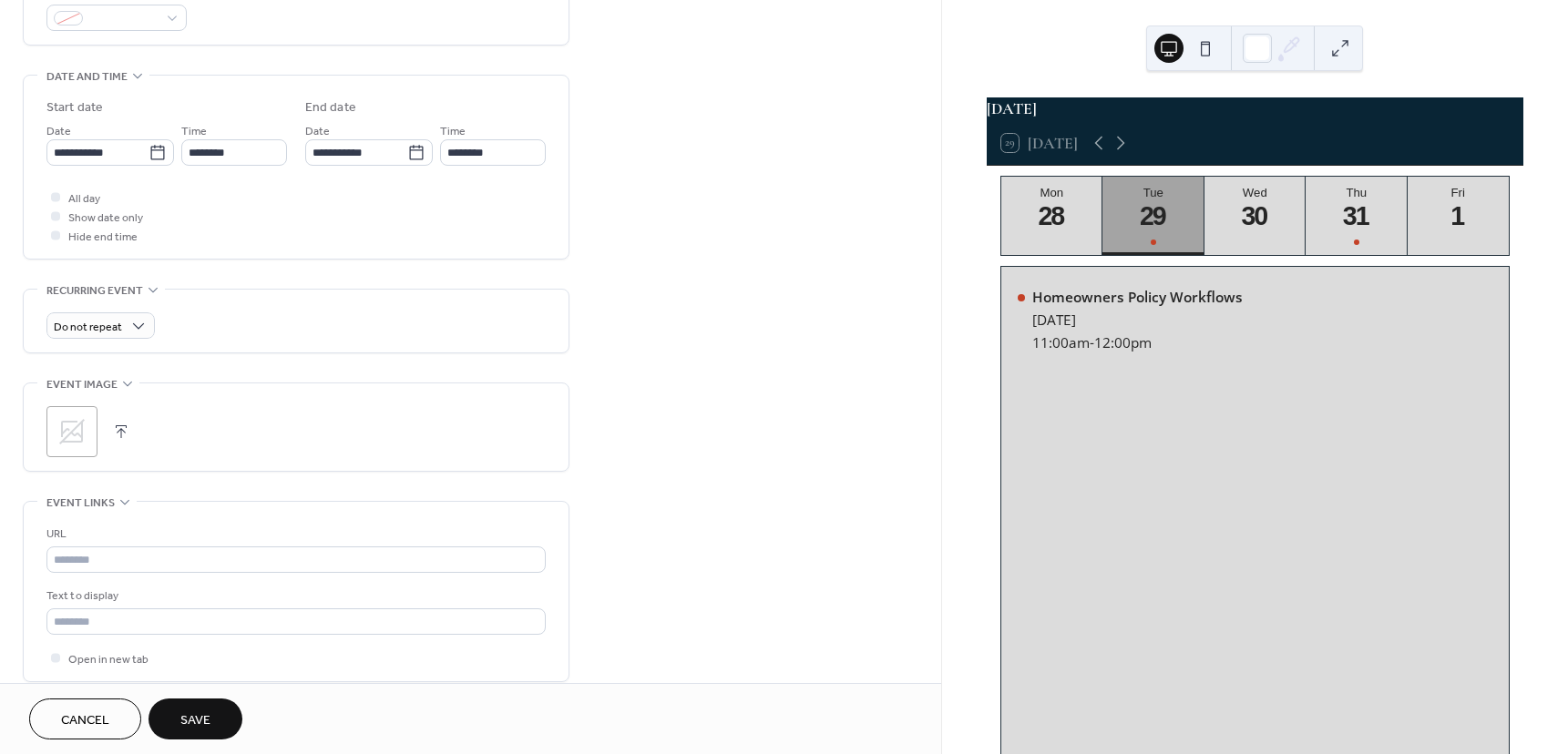 scroll, scrollTop: 546, scrollLeft: 0, axis: vertical 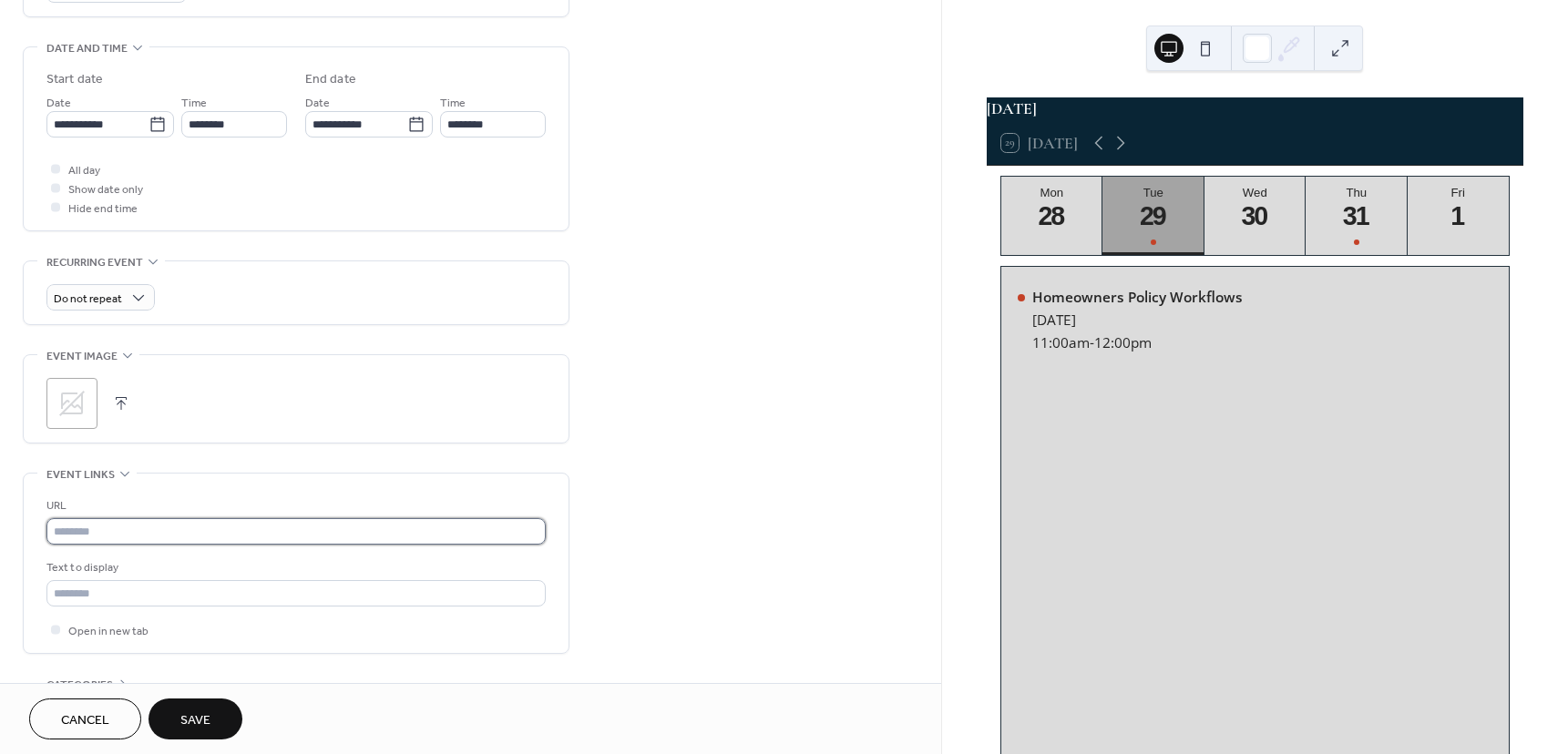 click at bounding box center (296, 531) 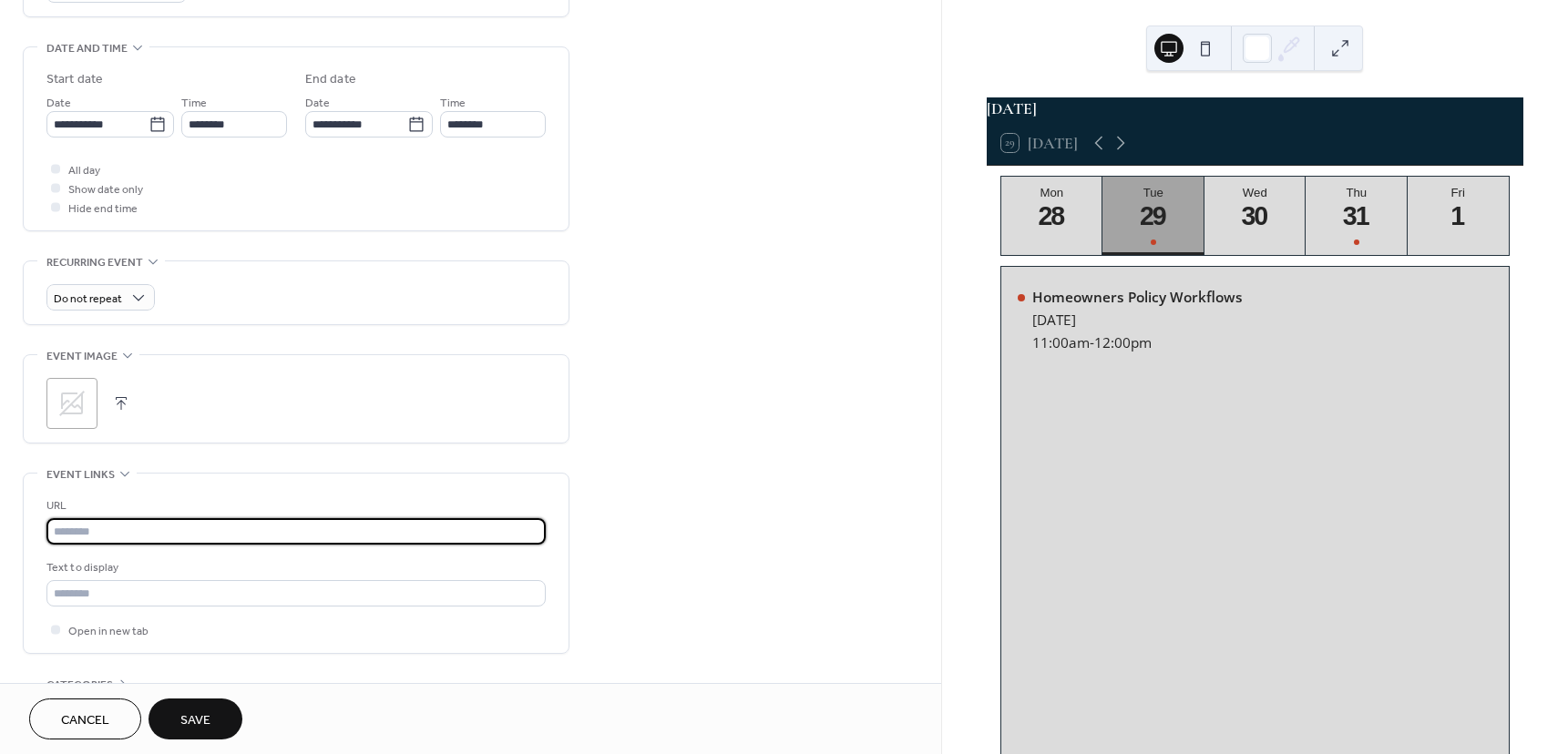 paste on "**********" 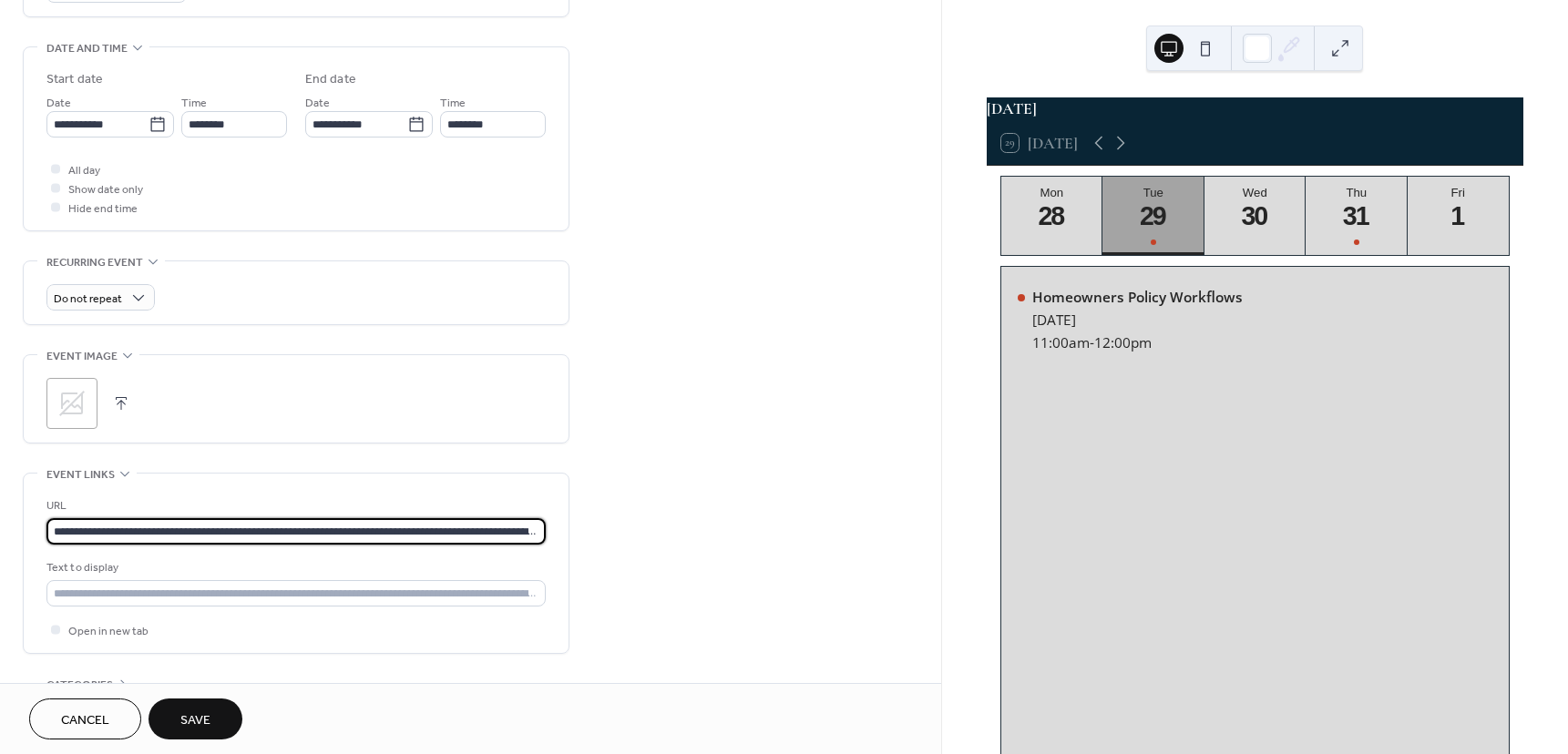 scroll, scrollTop: 0, scrollLeft: 3837, axis: horizontal 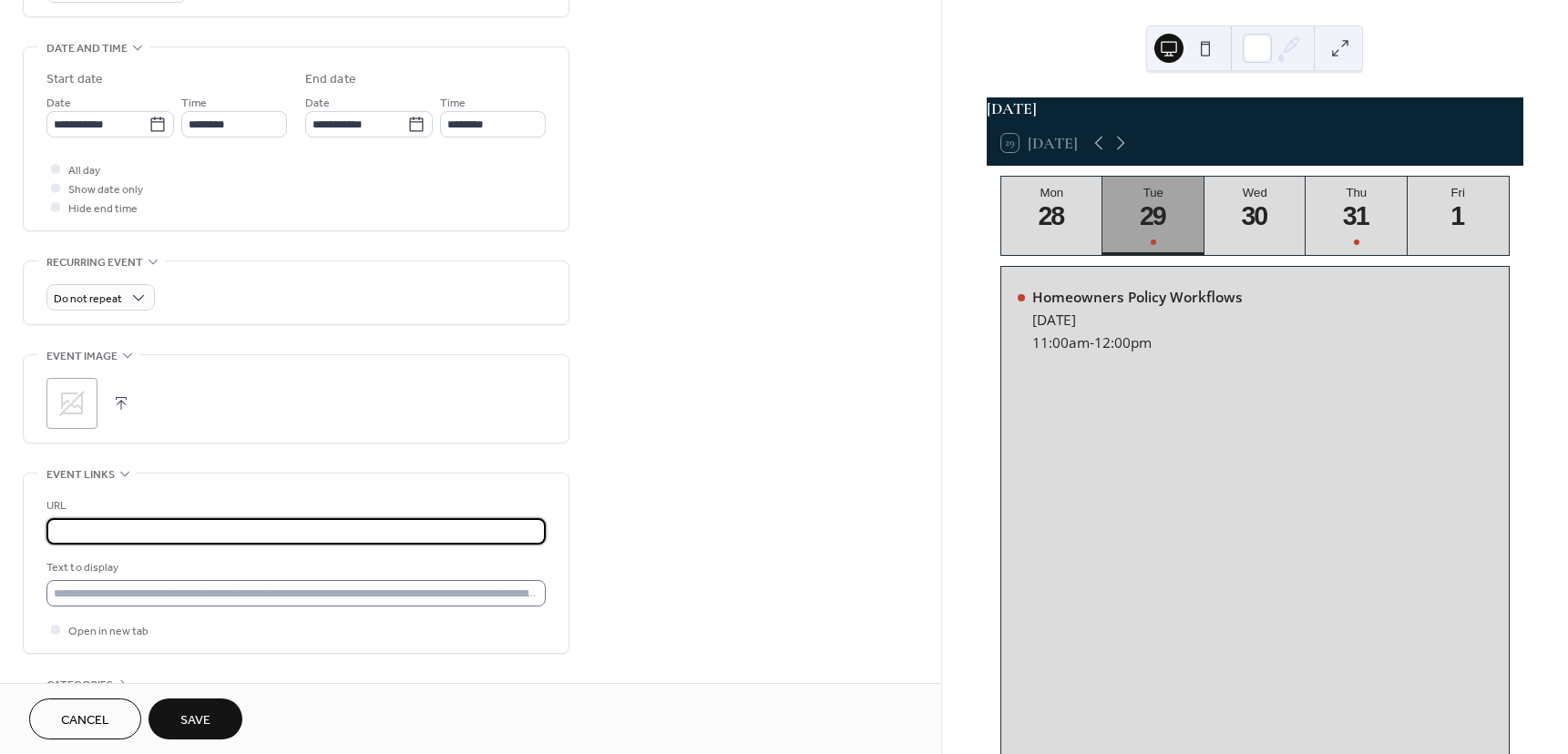 type on "**********" 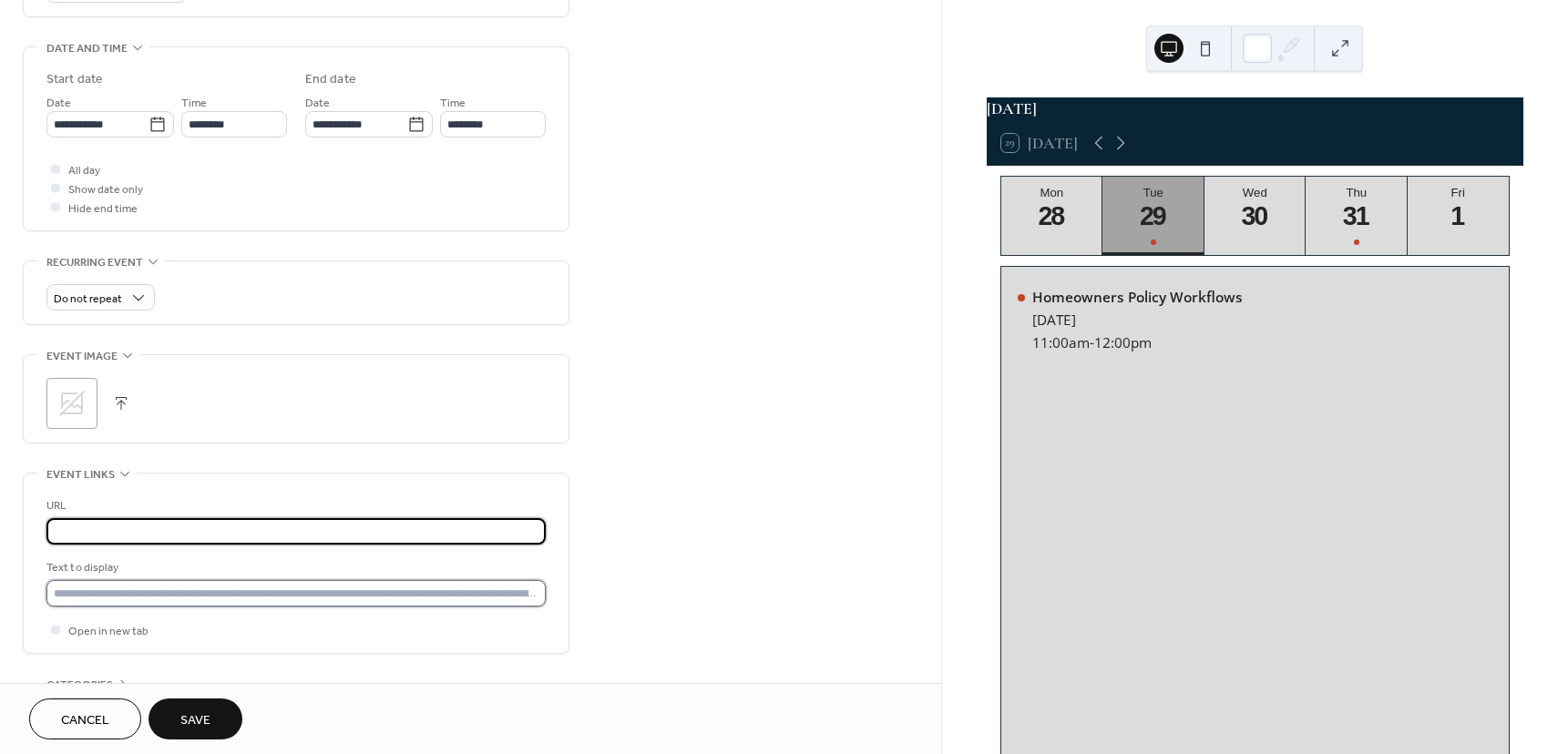 click at bounding box center [296, 593] 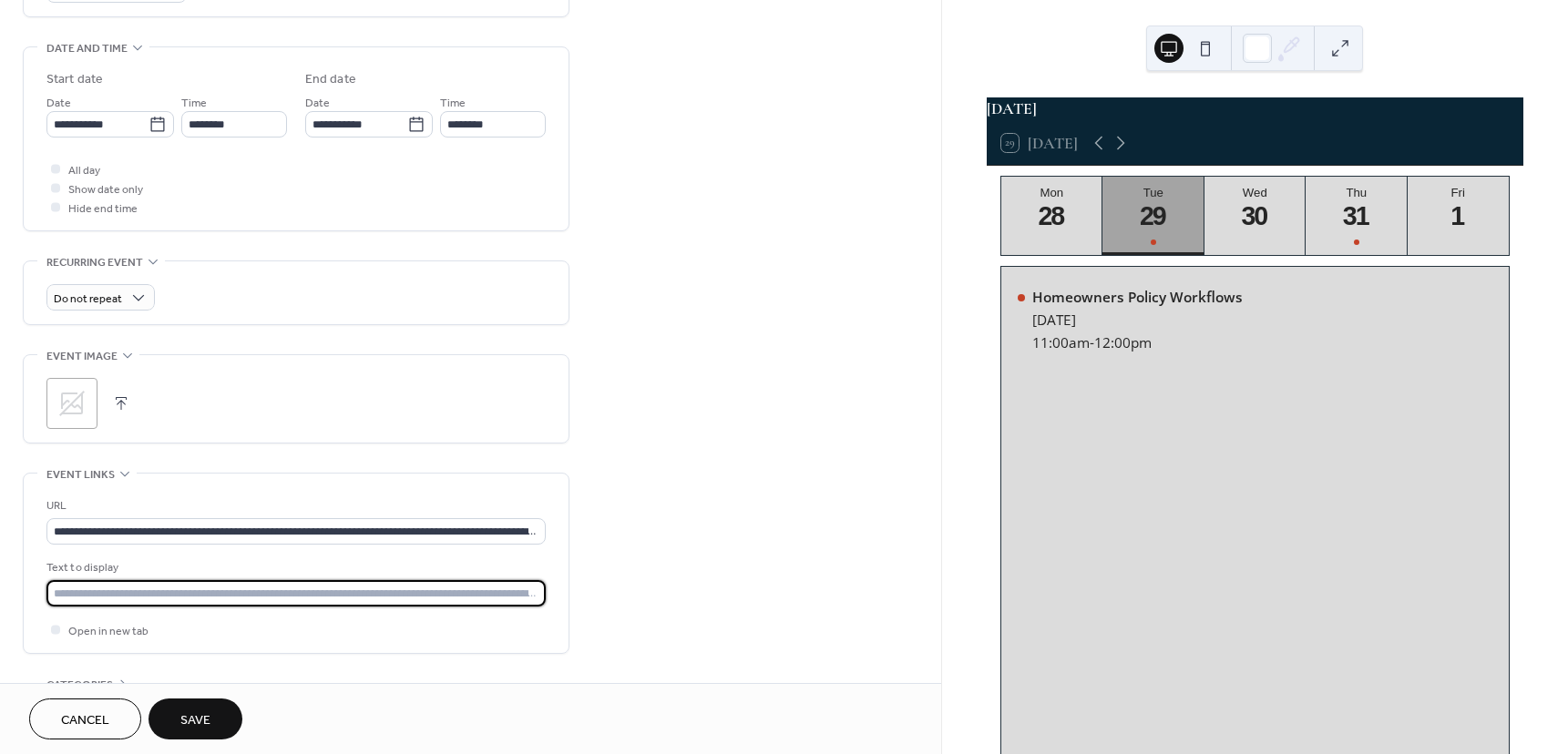 type on "**********" 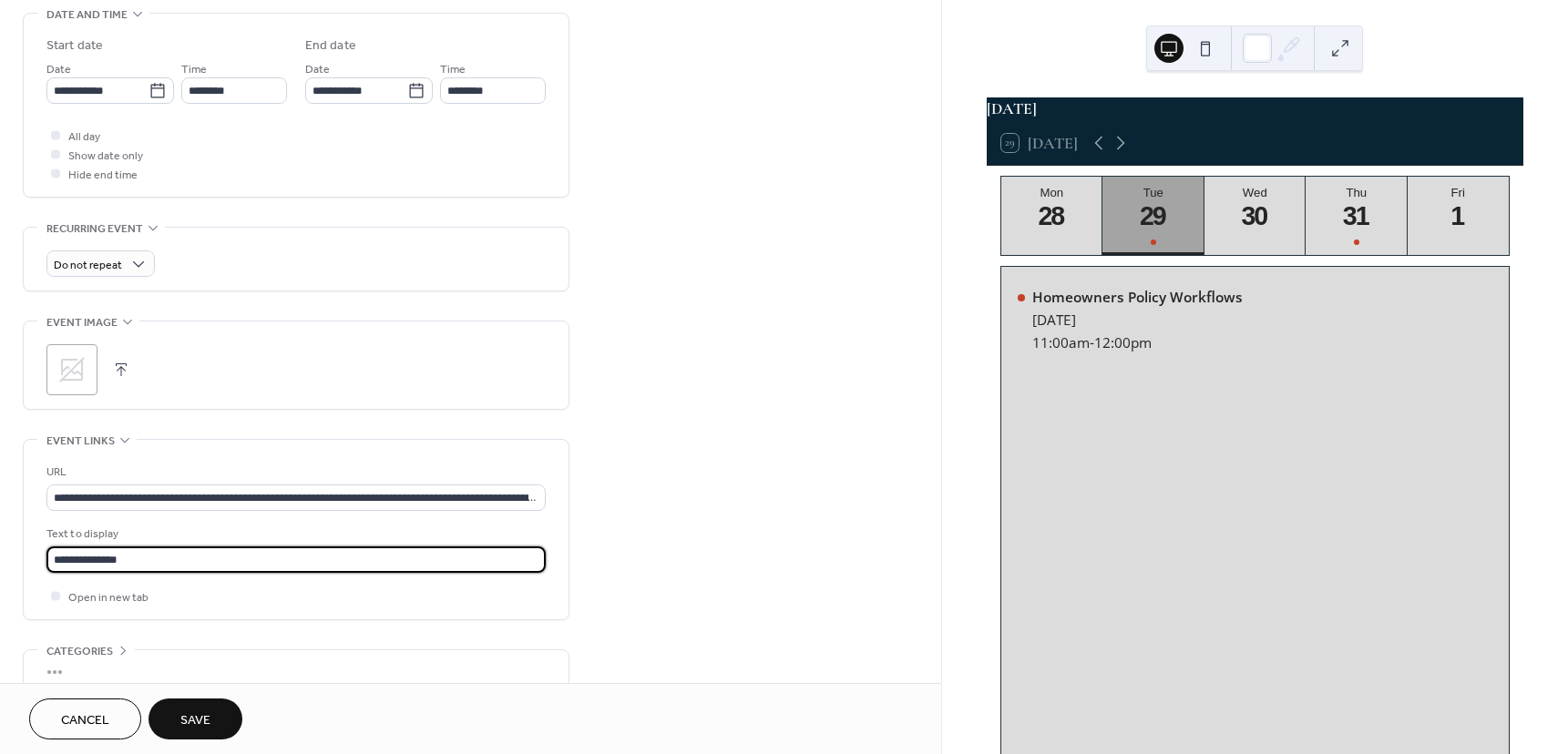 scroll, scrollTop: 670, scrollLeft: 0, axis: vertical 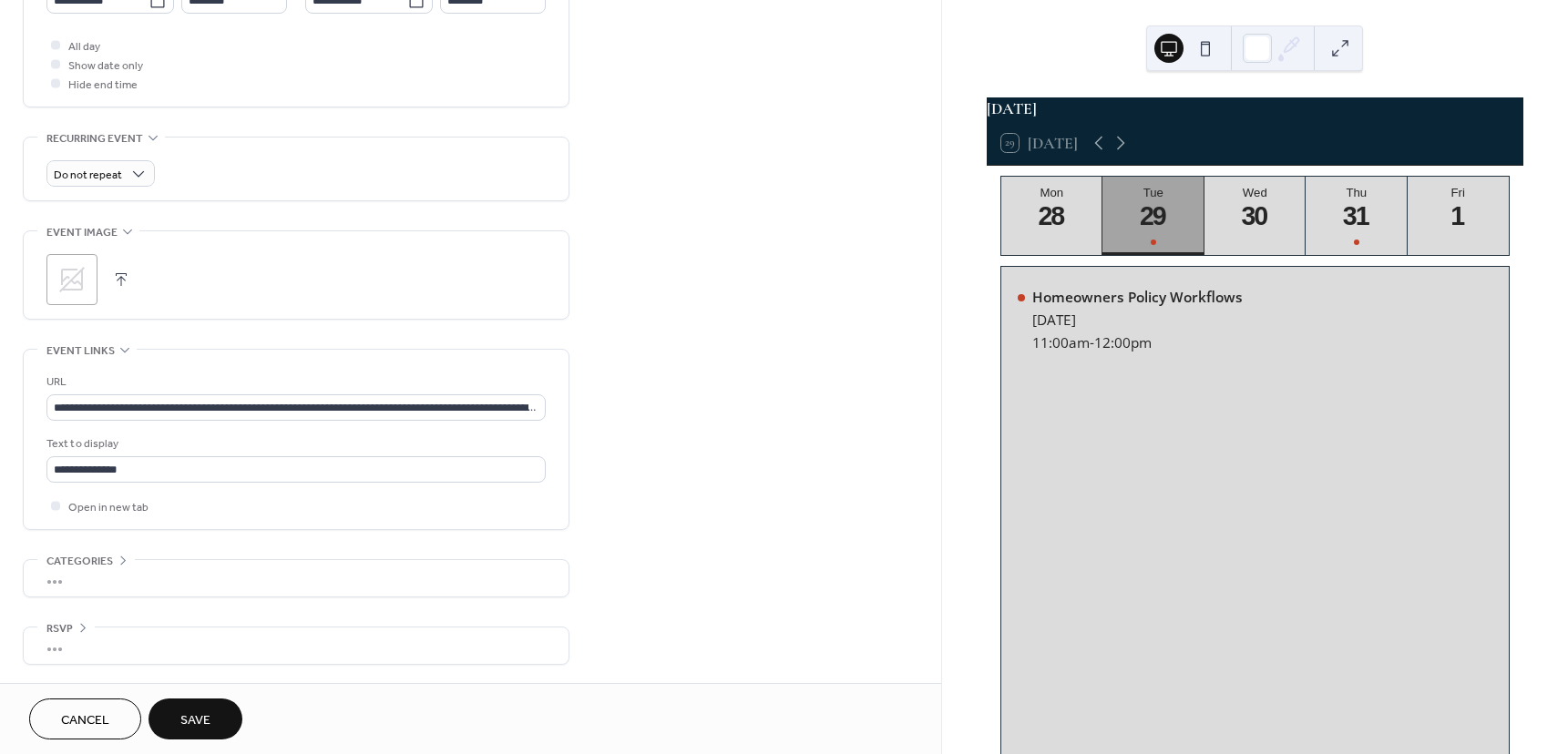 click on "Save" at bounding box center [195, 720] 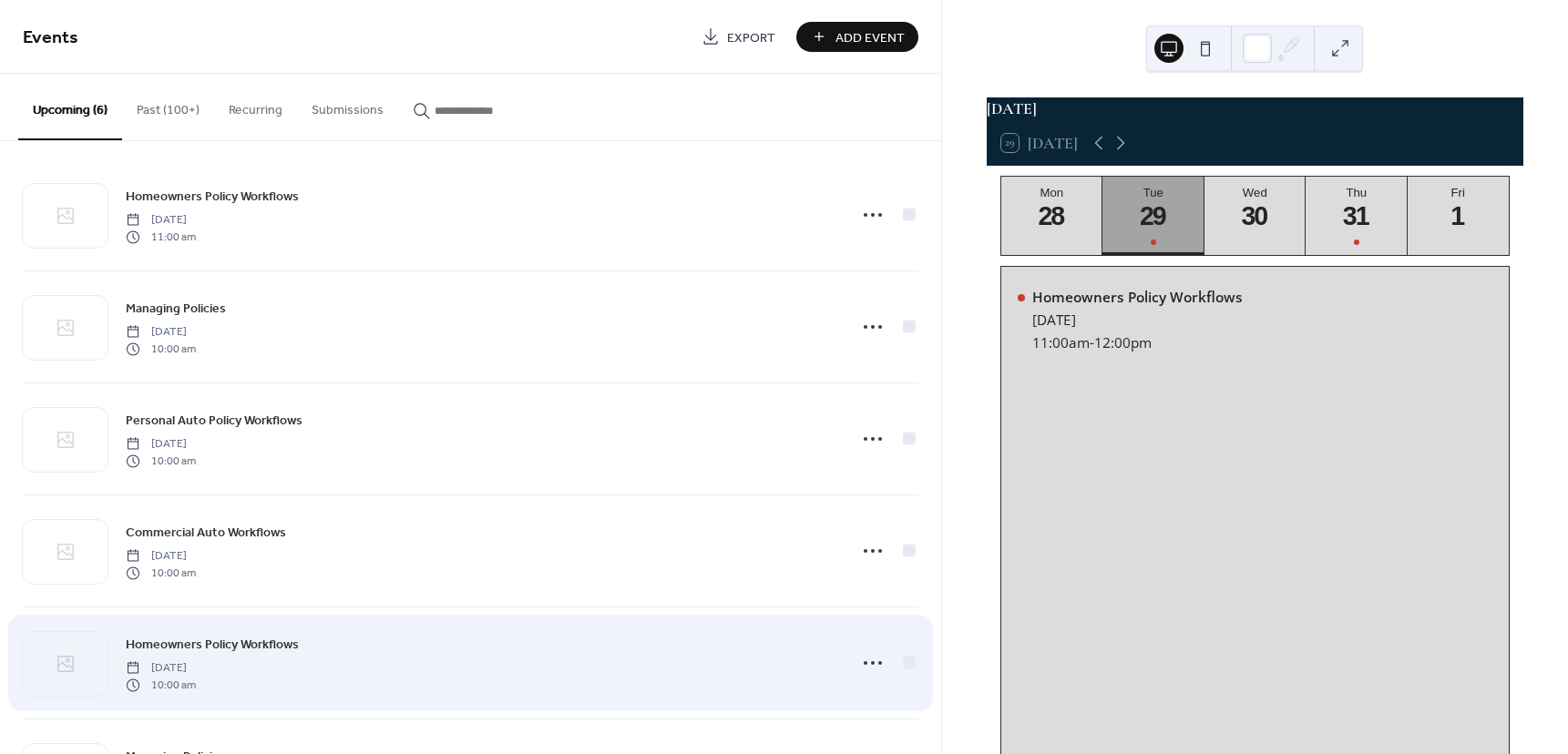 scroll, scrollTop: 0, scrollLeft: 0, axis: both 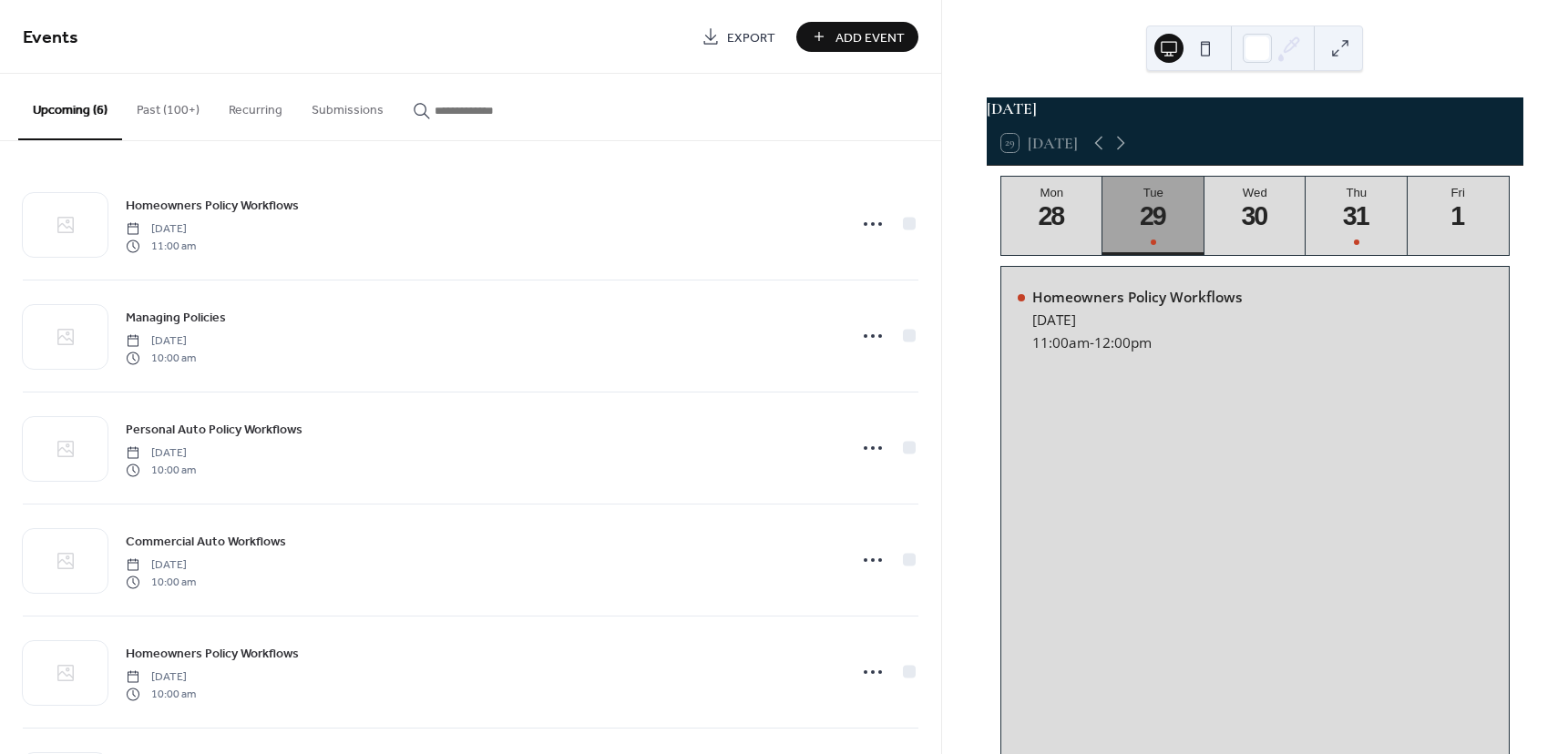 click on "Add Event" at bounding box center (870, 37) 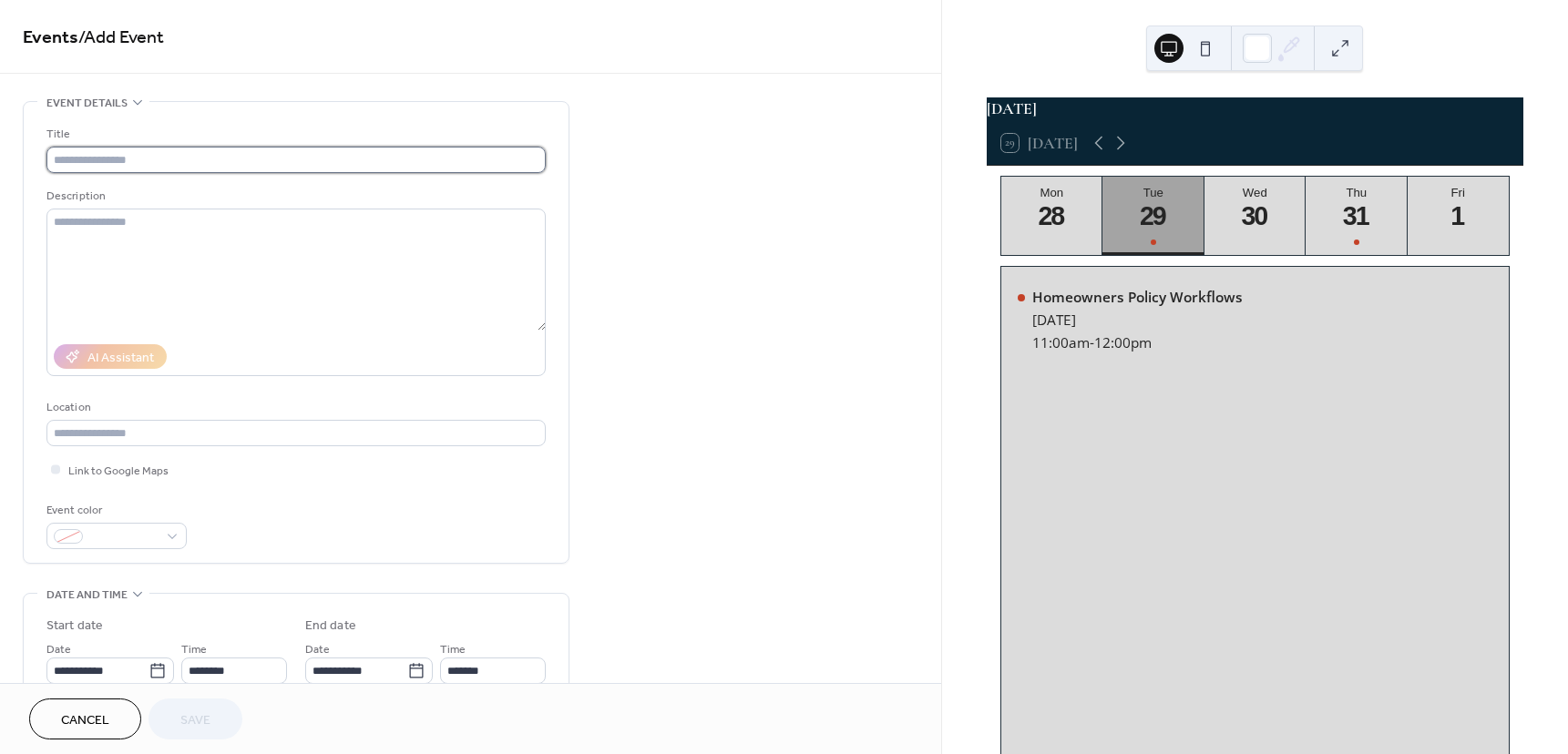 click at bounding box center (296, 159) 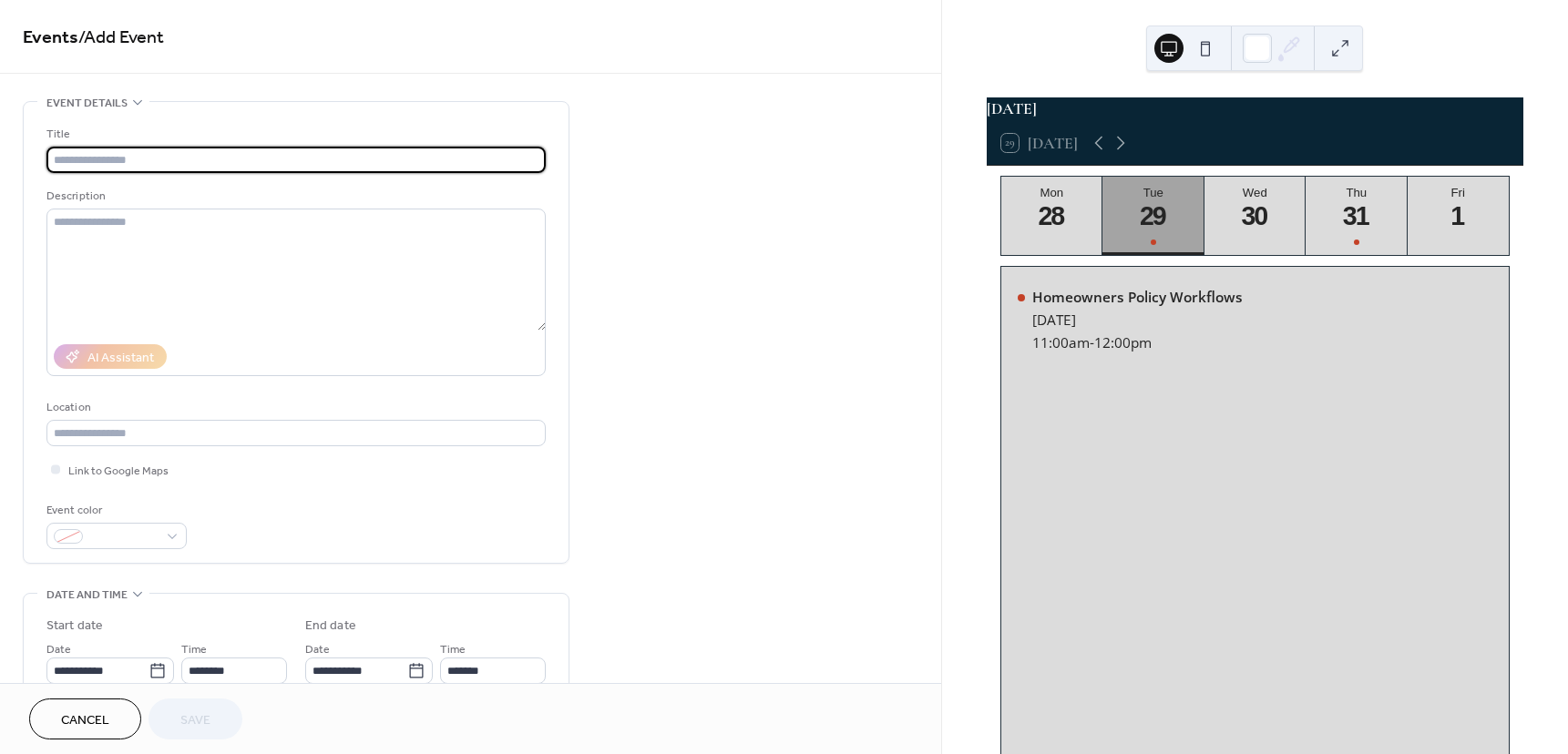 paste on "**********" 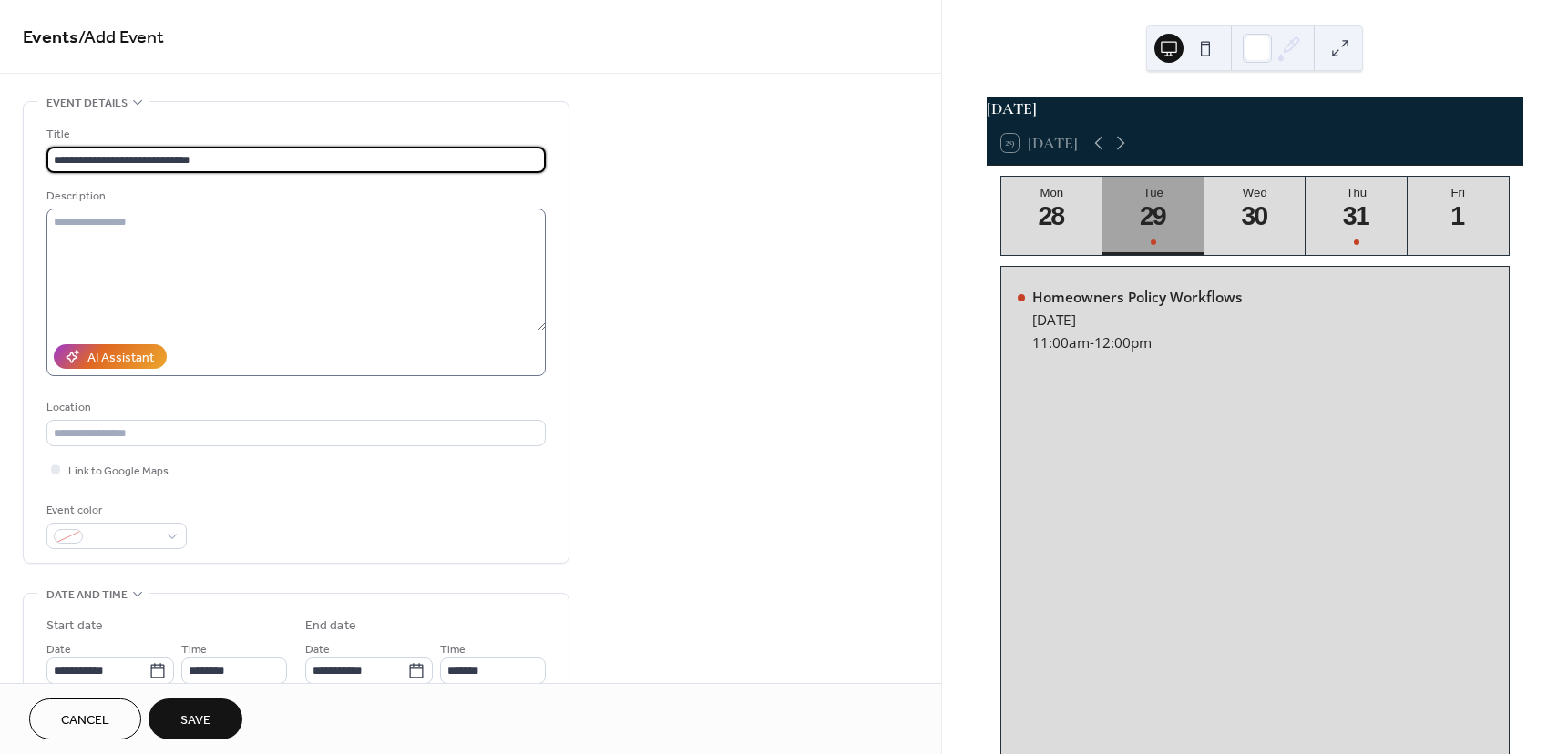 type on "**********" 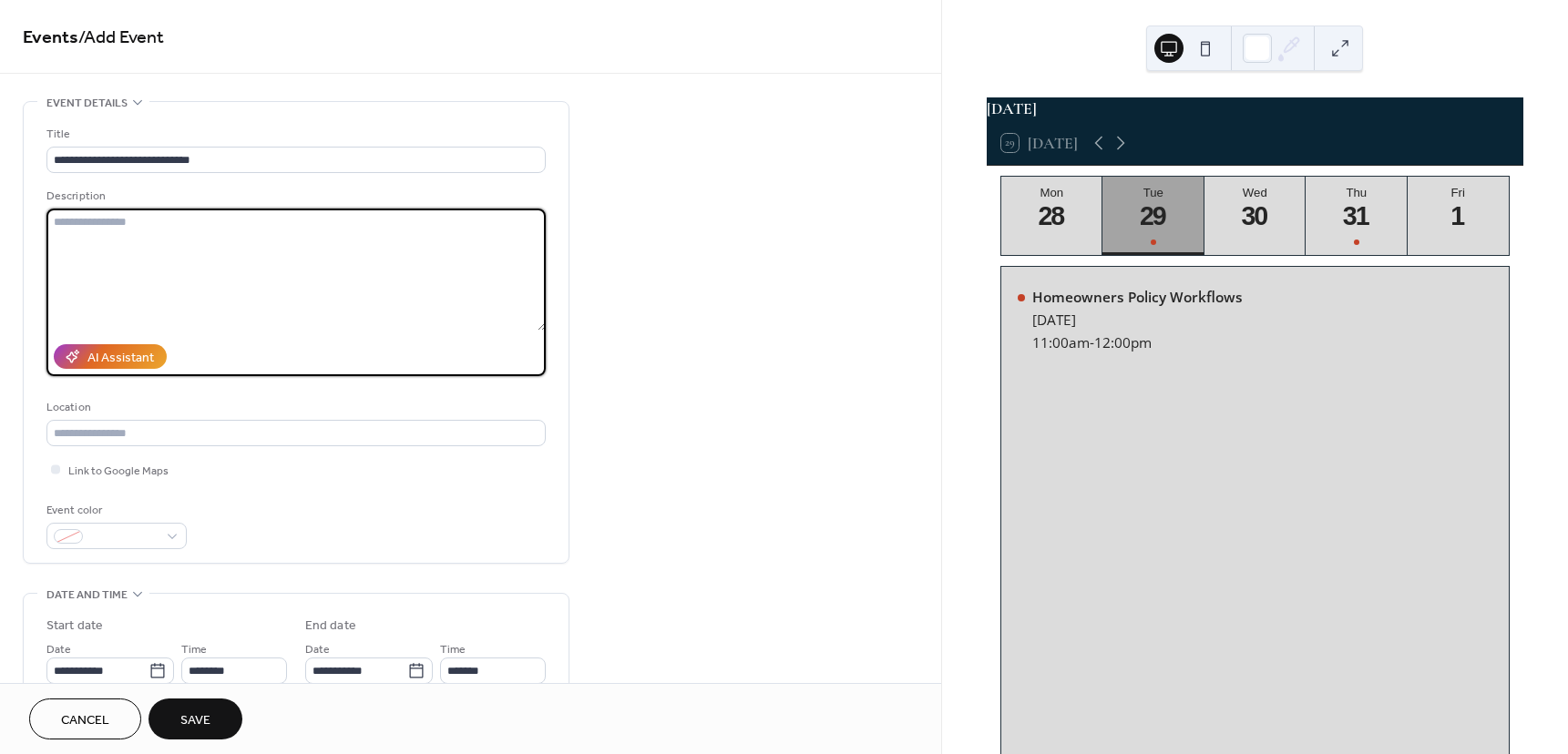 click at bounding box center [296, 270] 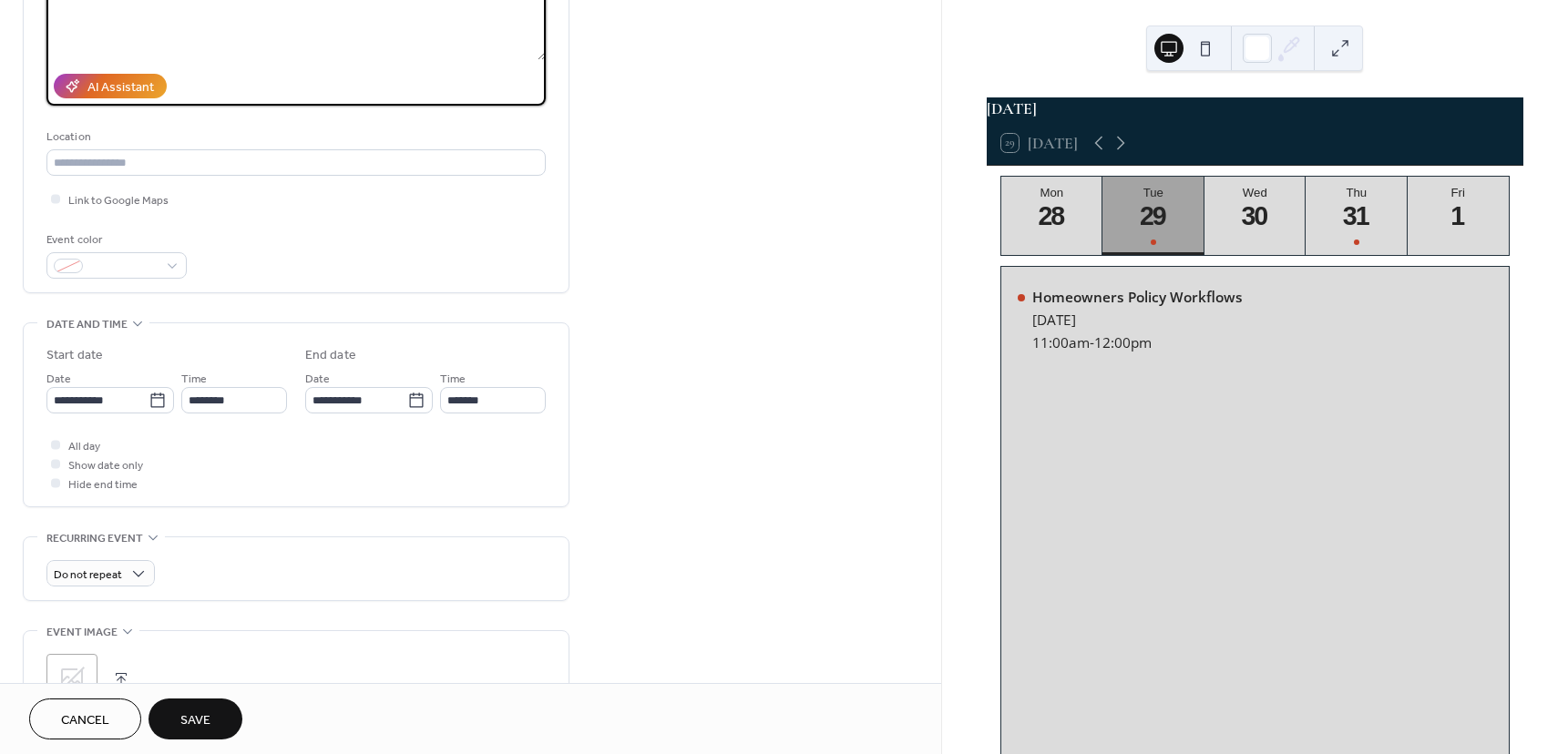scroll, scrollTop: 273, scrollLeft: 0, axis: vertical 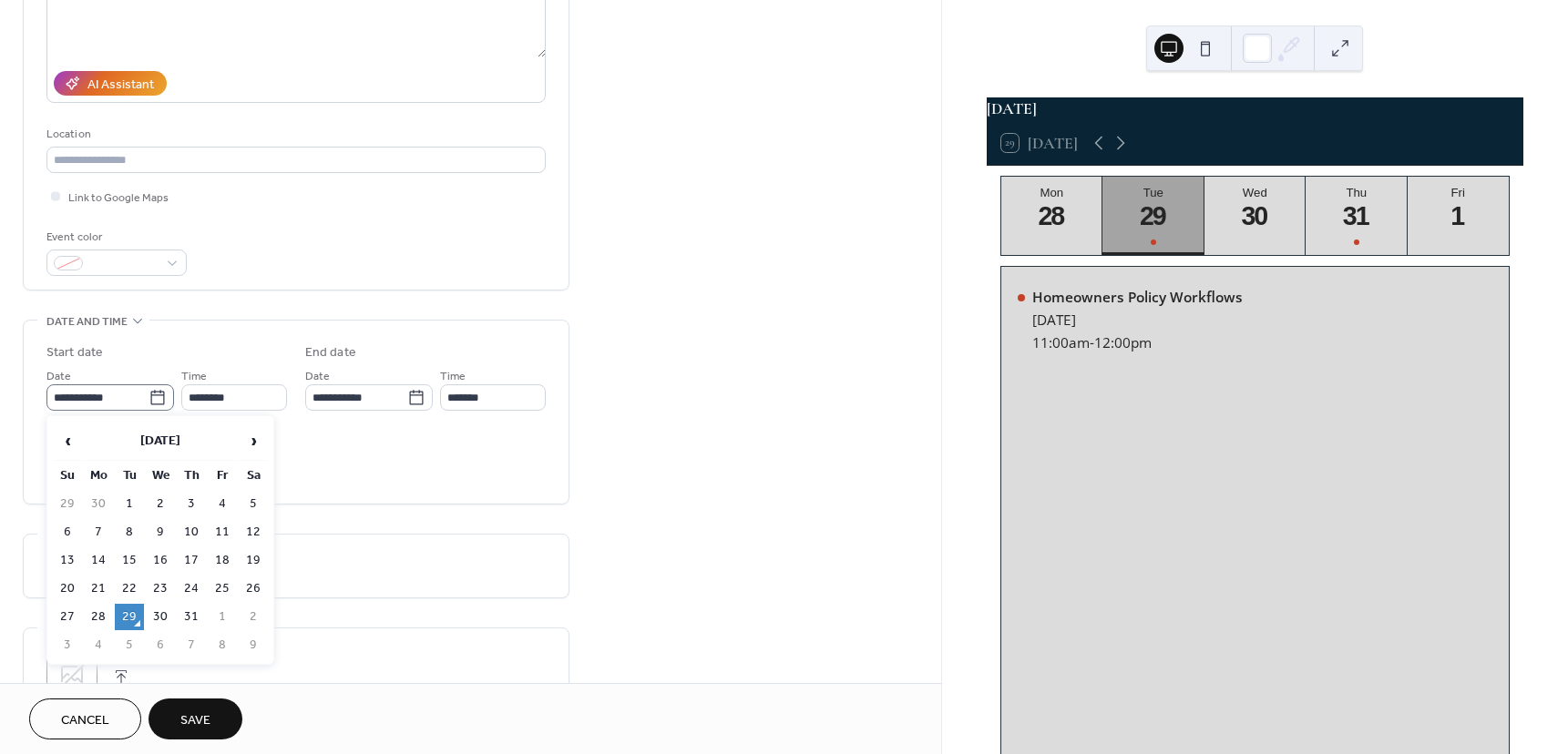 click 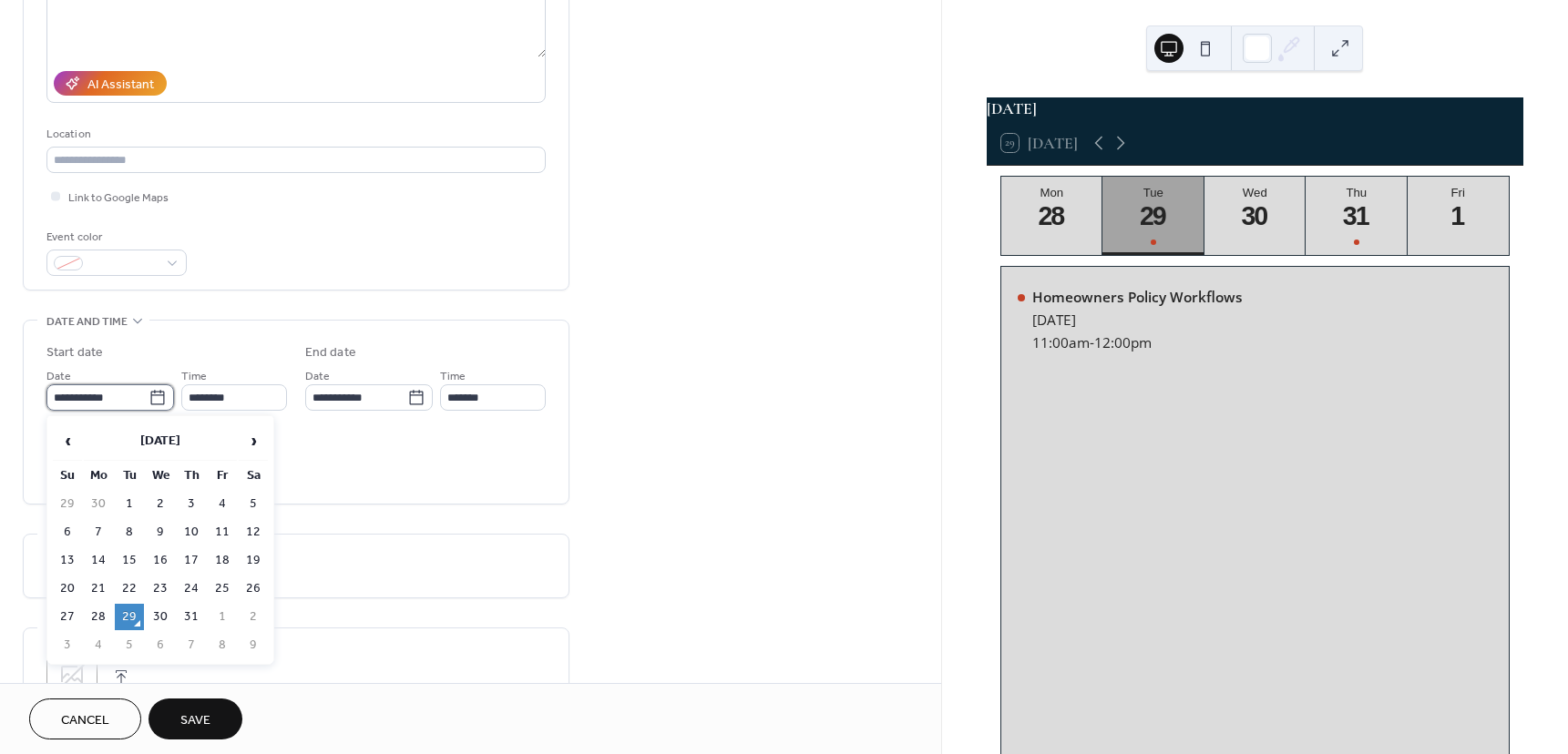 click on "**********" at bounding box center [97, 397] 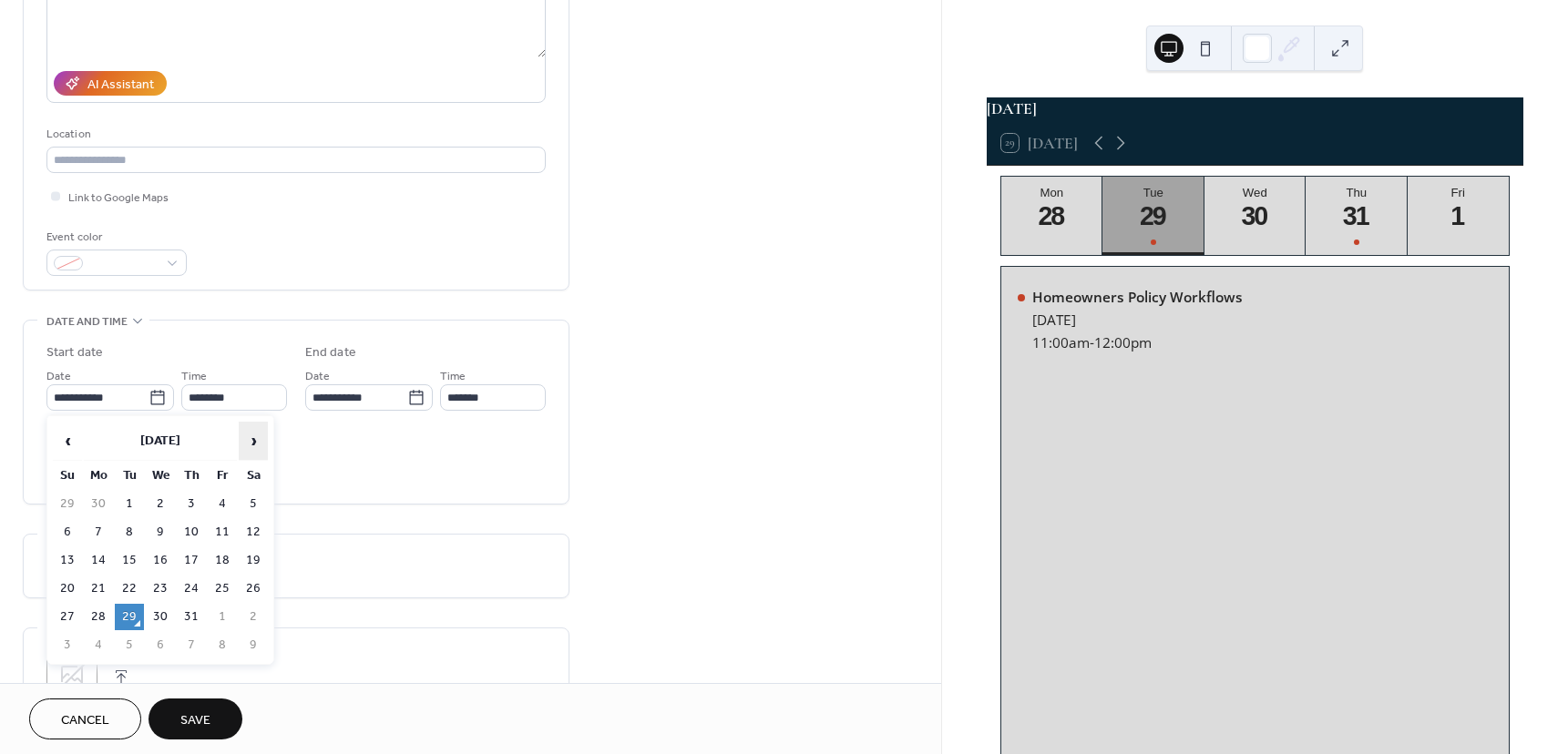 click on "›" at bounding box center (253, 441) 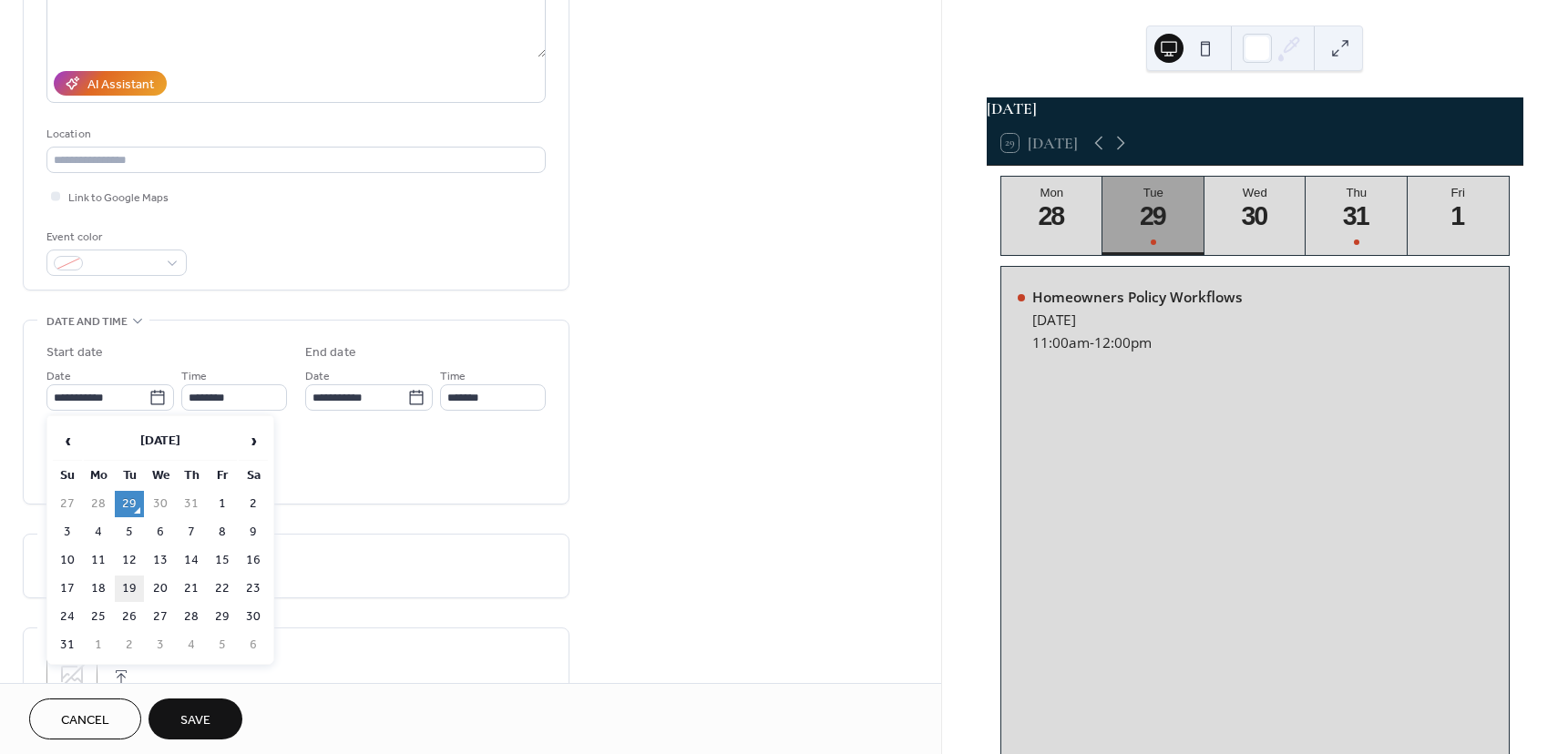 click on "19" at bounding box center [129, 588] 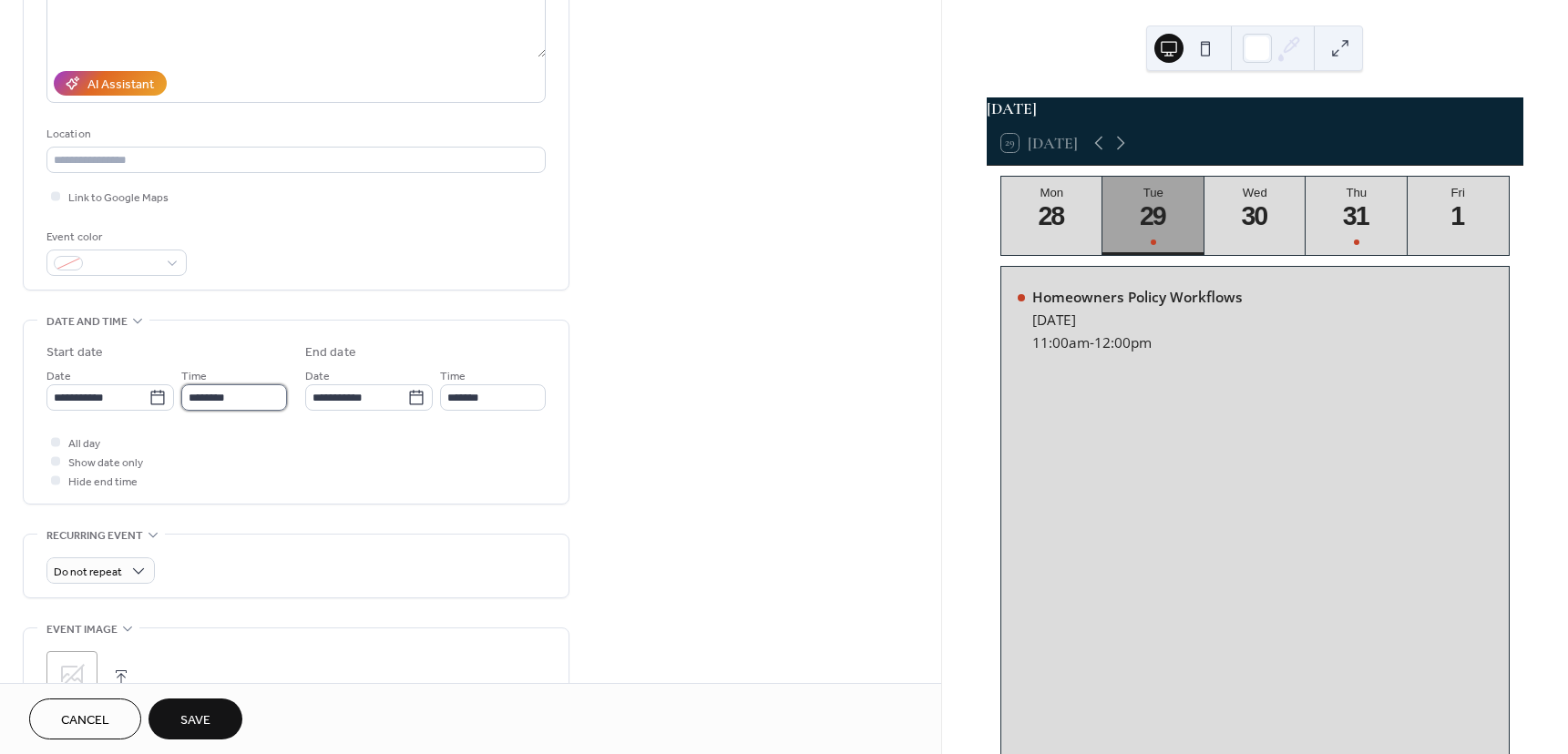 click on "********" at bounding box center [234, 397] 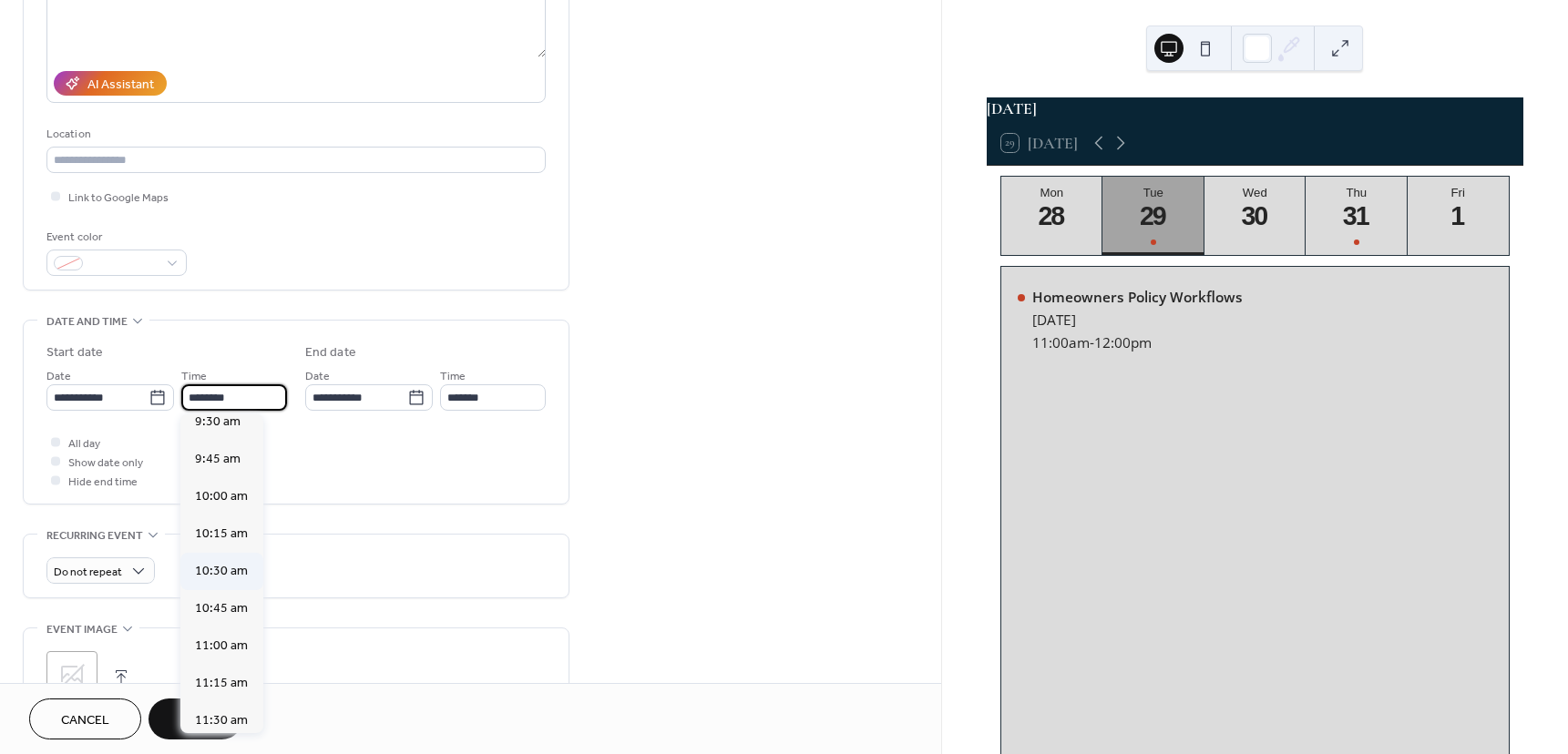 scroll, scrollTop: 1428, scrollLeft: 0, axis: vertical 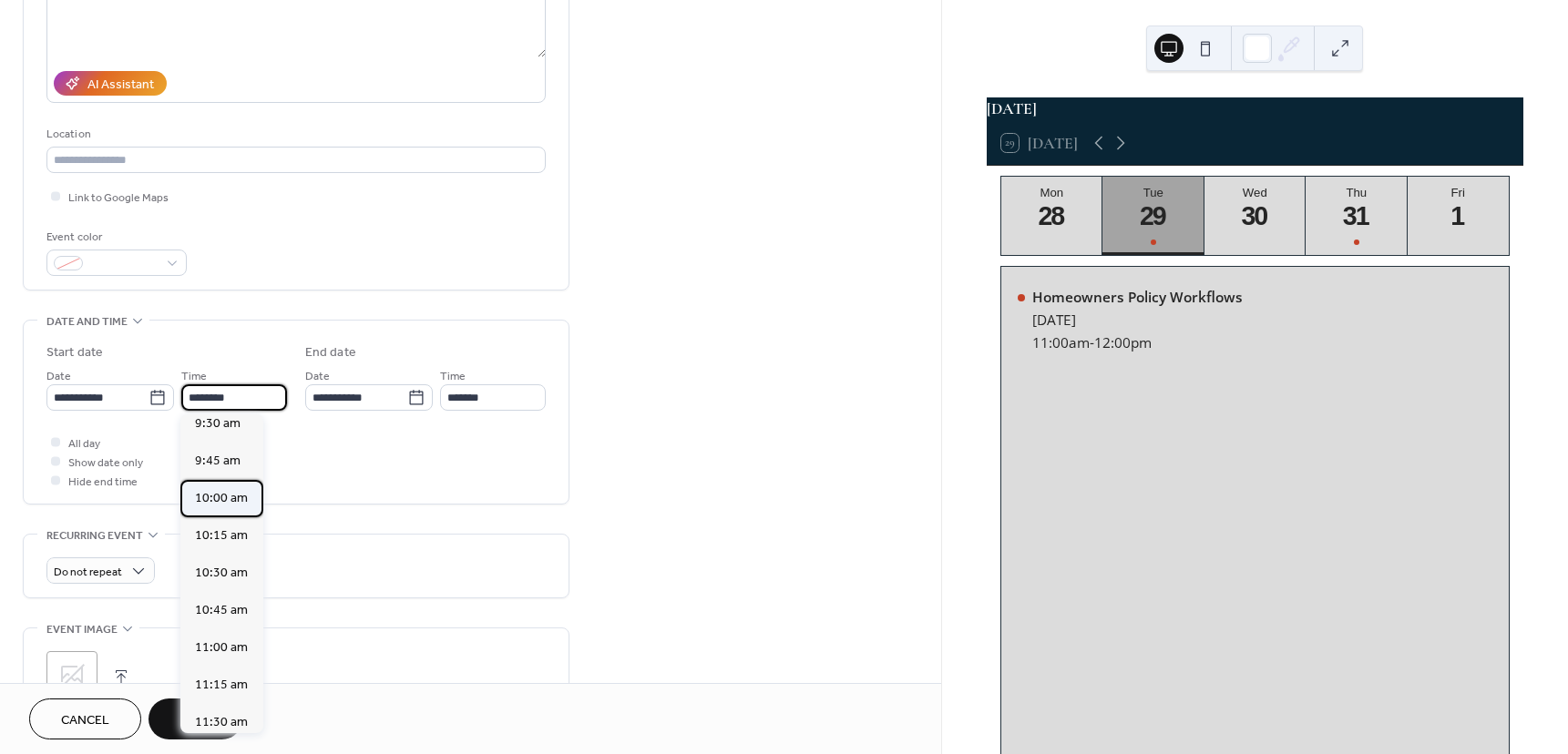 click on "10:00 am" at bounding box center (221, 498) 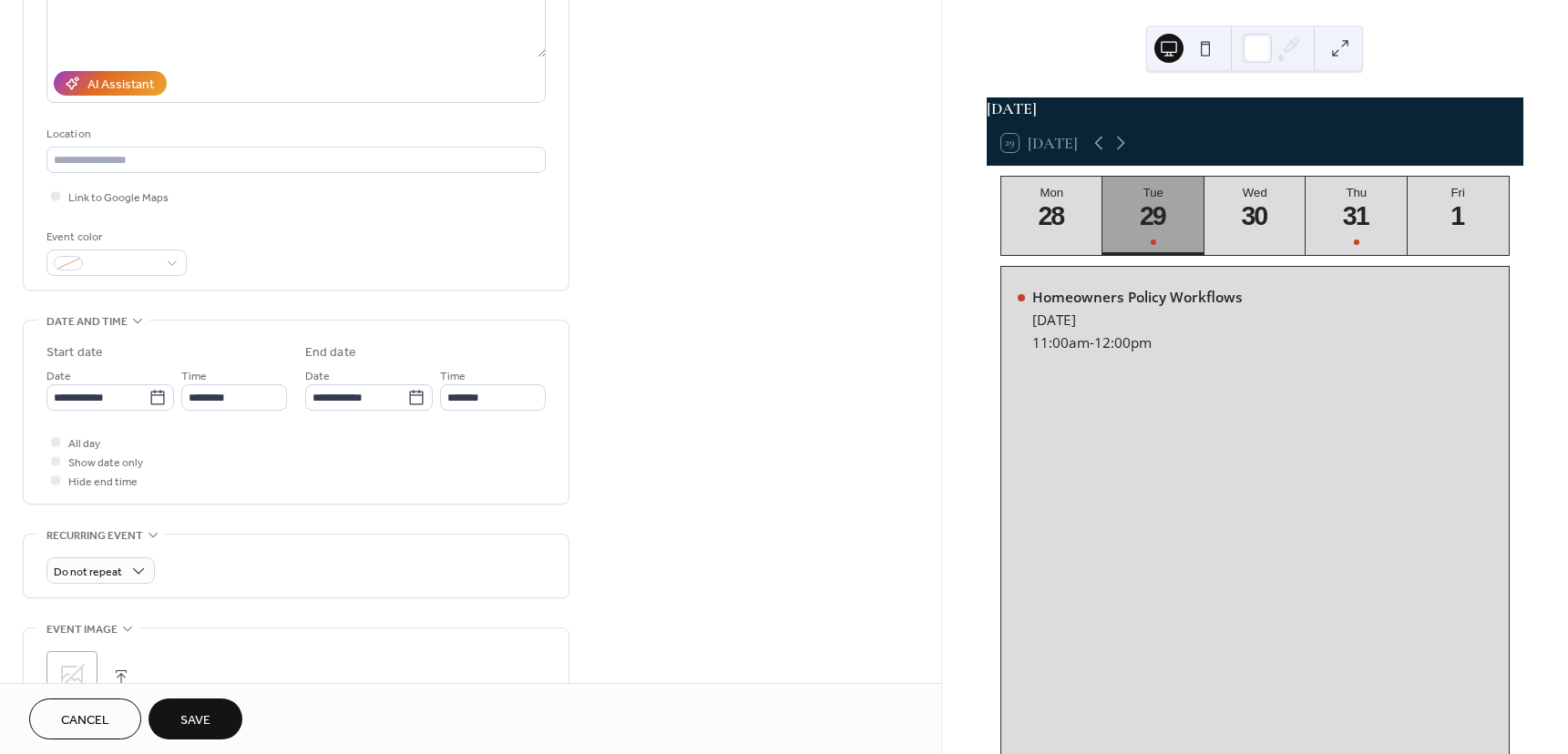 type on "********" 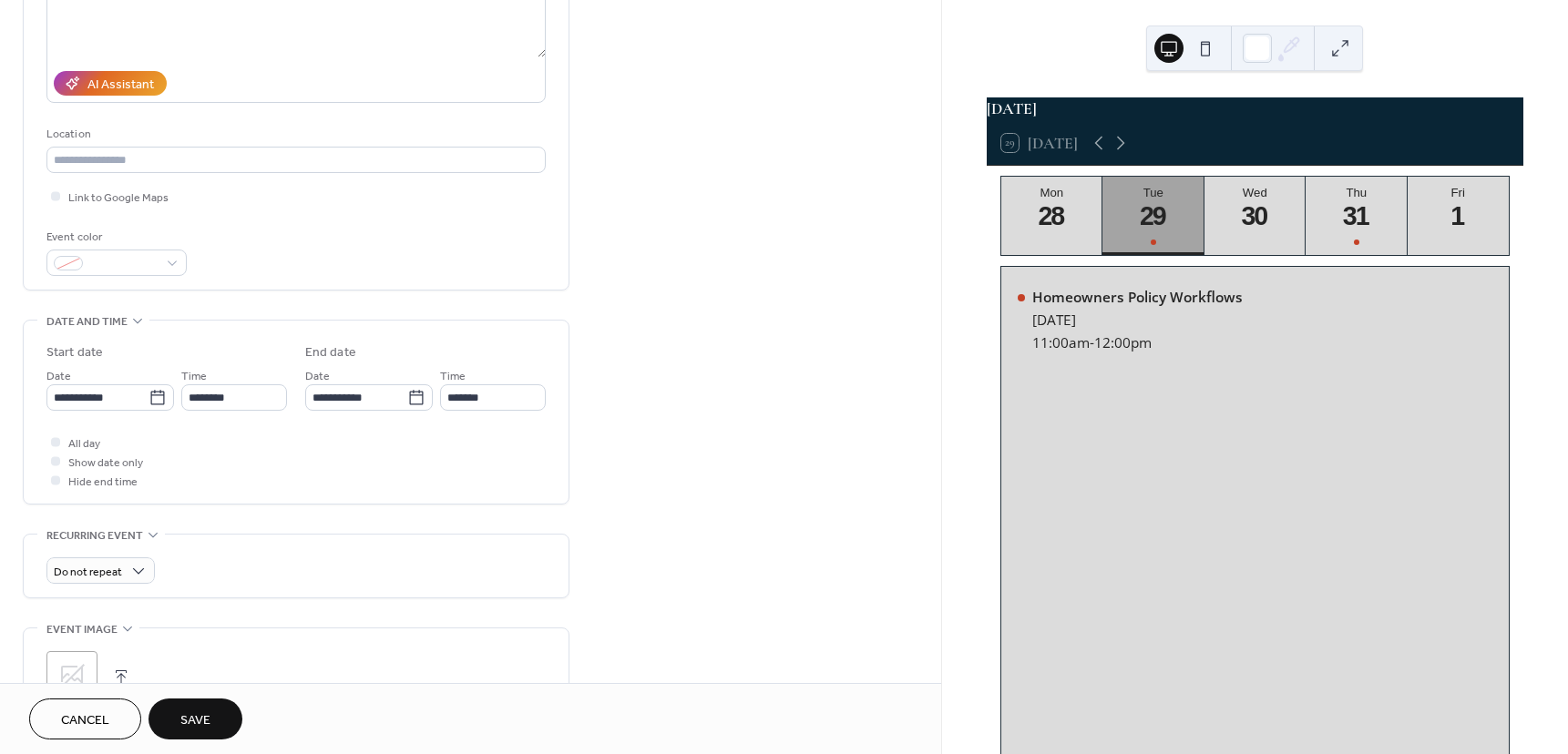 type on "********" 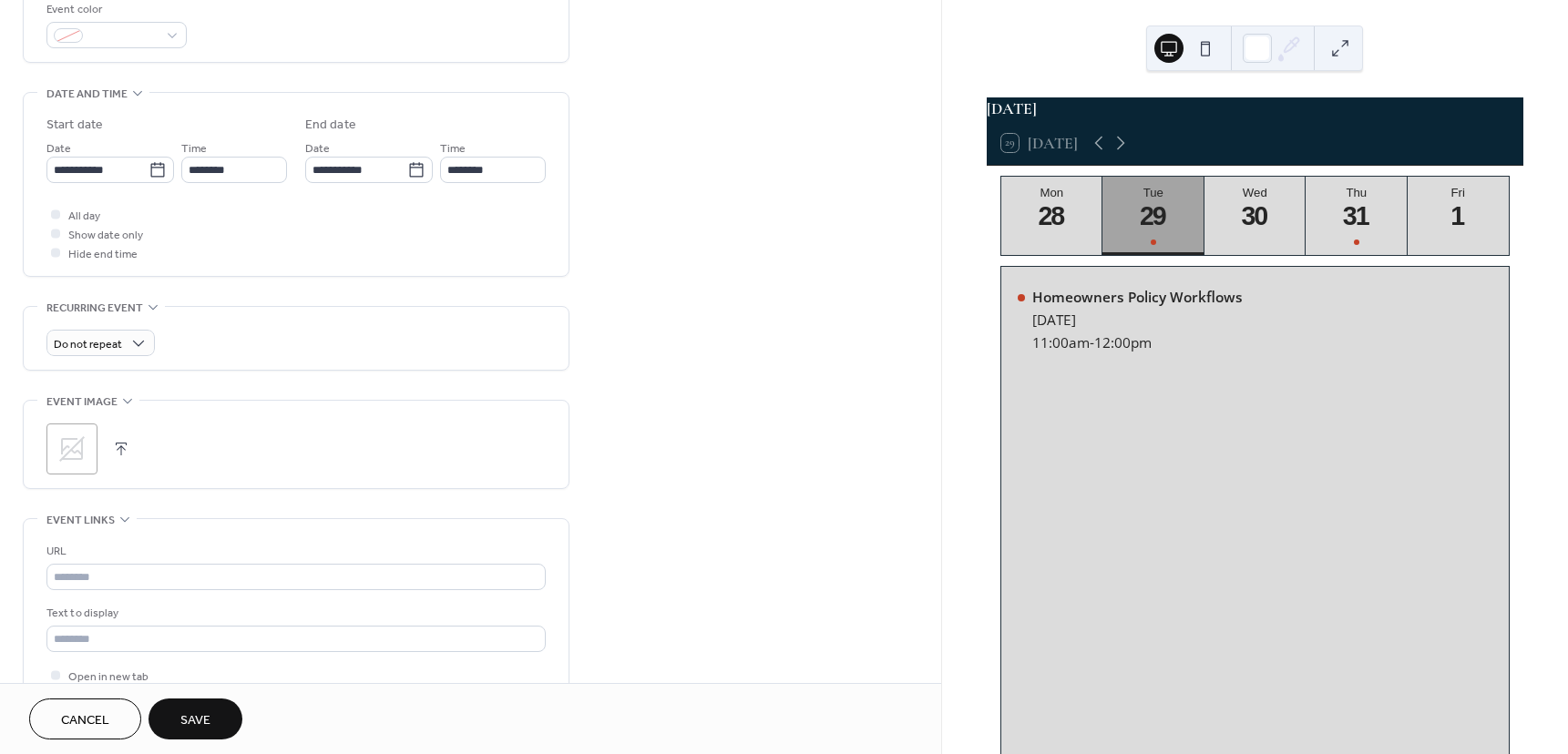 scroll, scrollTop: 670, scrollLeft: 0, axis: vertical 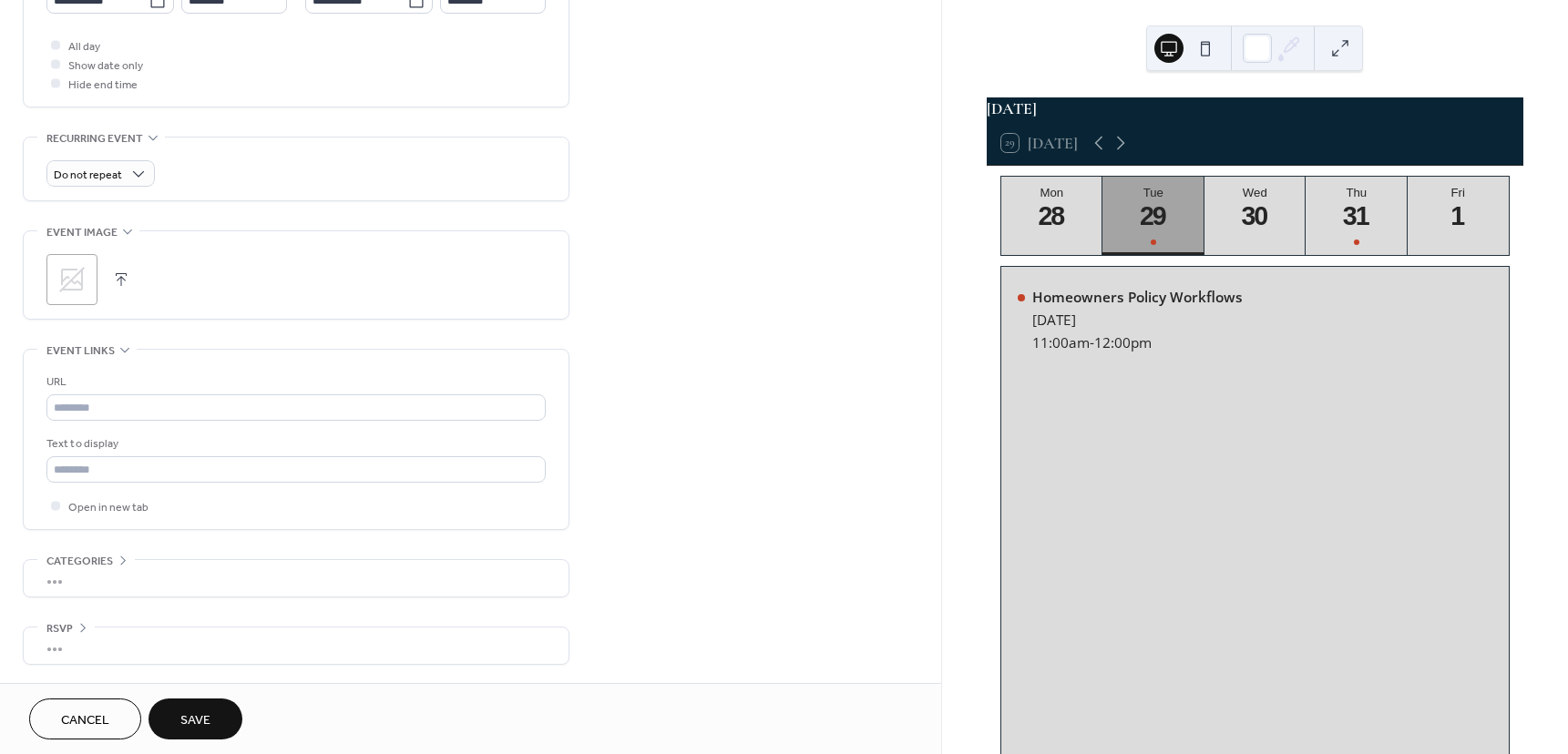 drag, startPoint x: 208, startPoint y: 520, endPoint x: 520, endPoint y: 506, distance: 312.31394 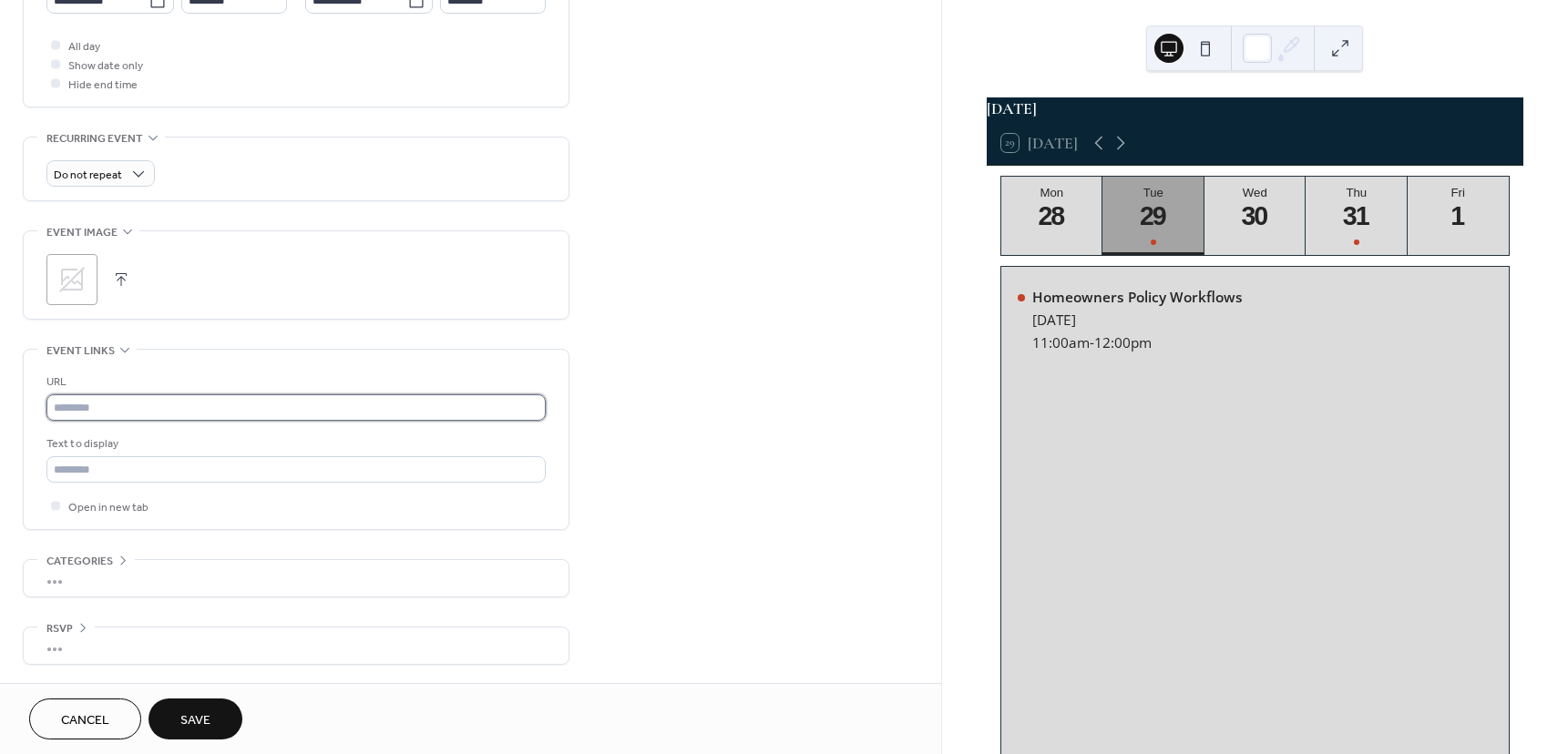 click at bounding box center [296, 407] 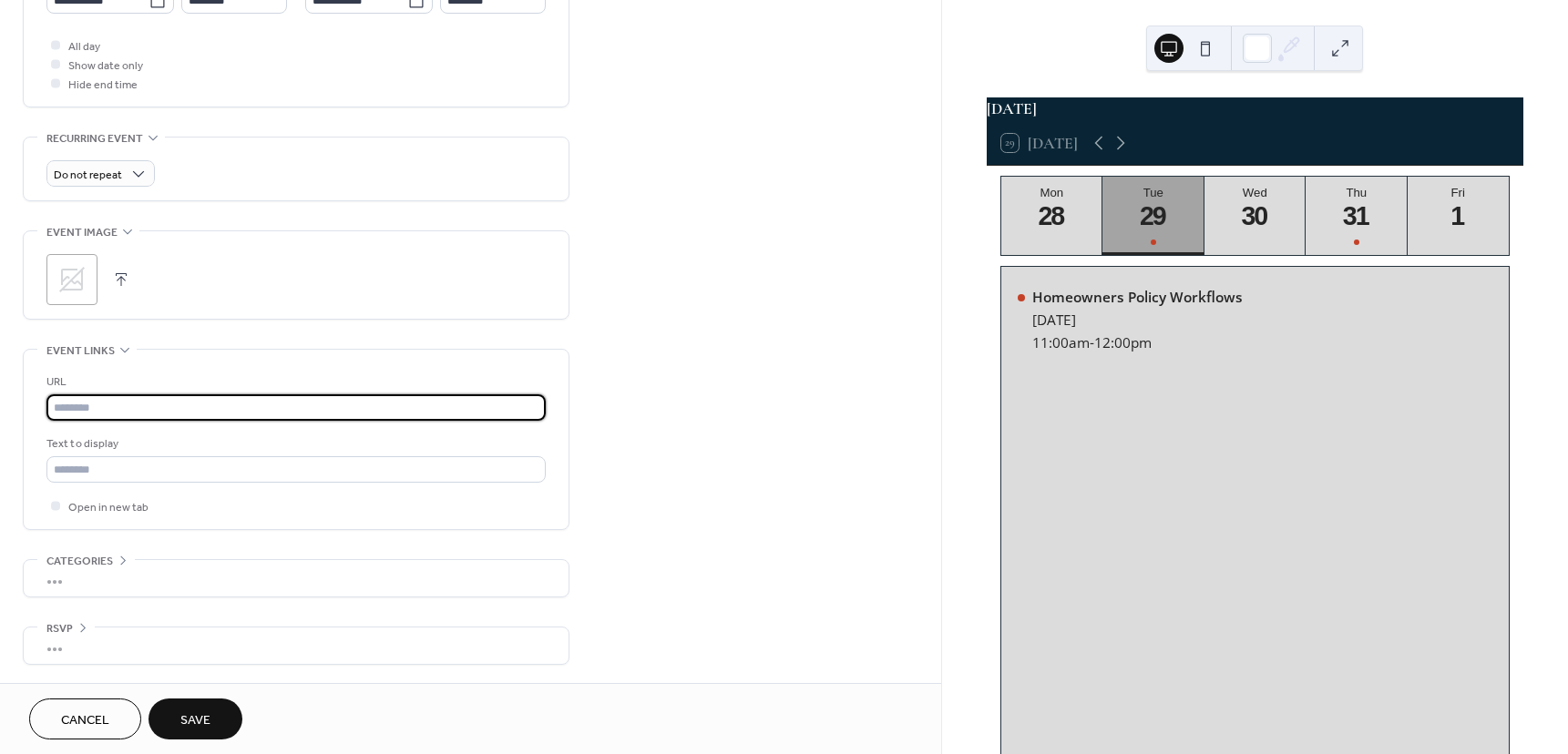 paste on "**********" 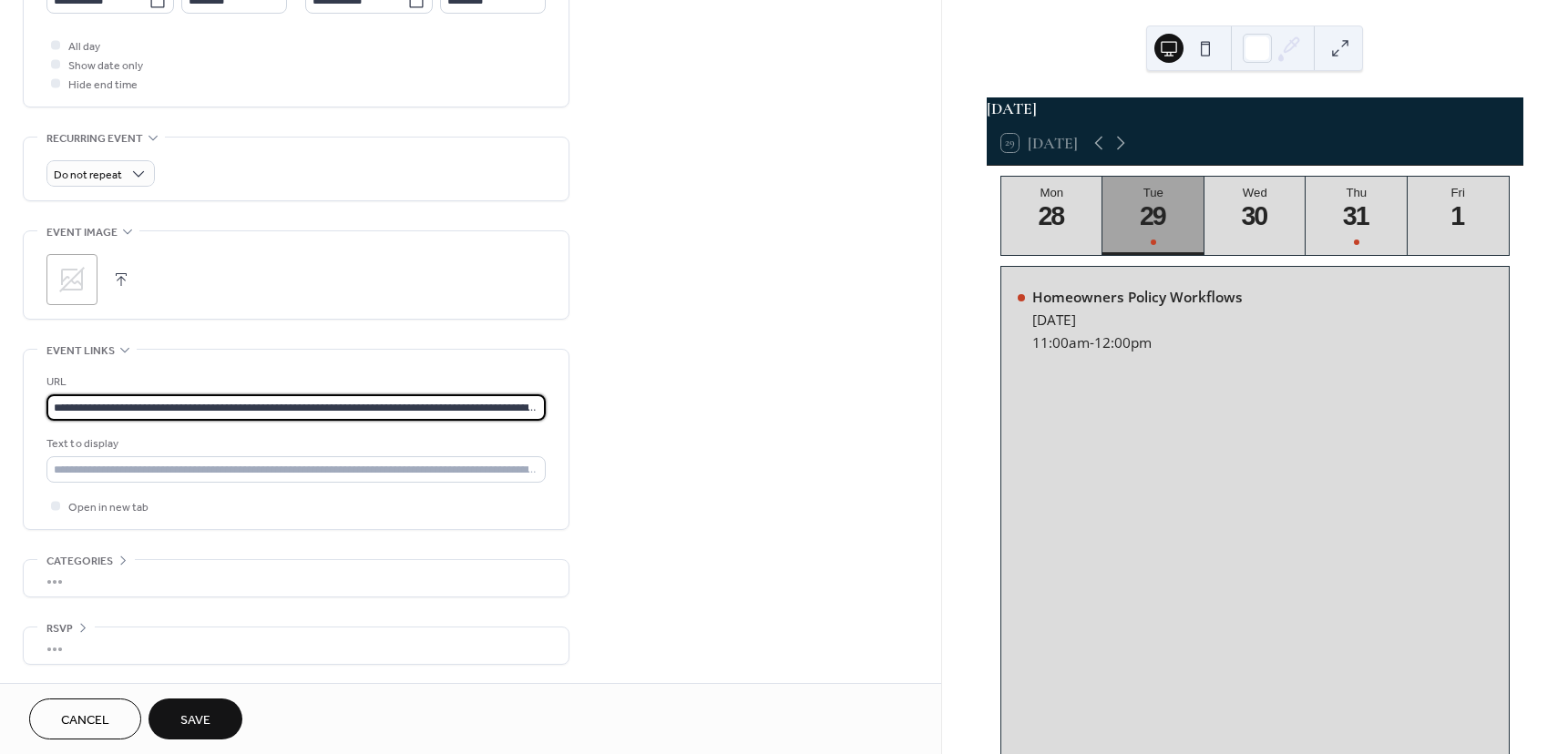 scroll, scrollTop: 0, scrollLeft: 3836, axis: horizontal 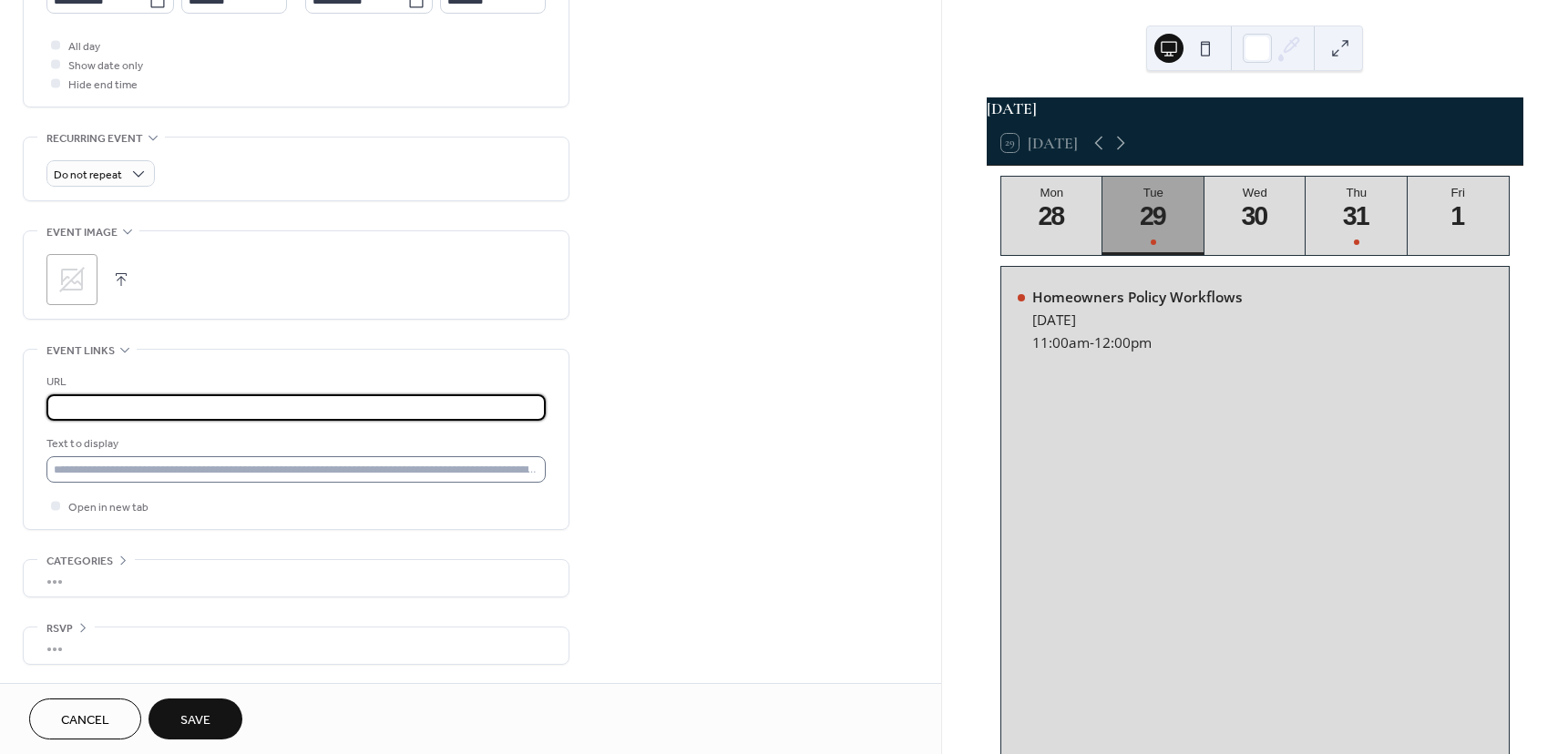 type on "**********" 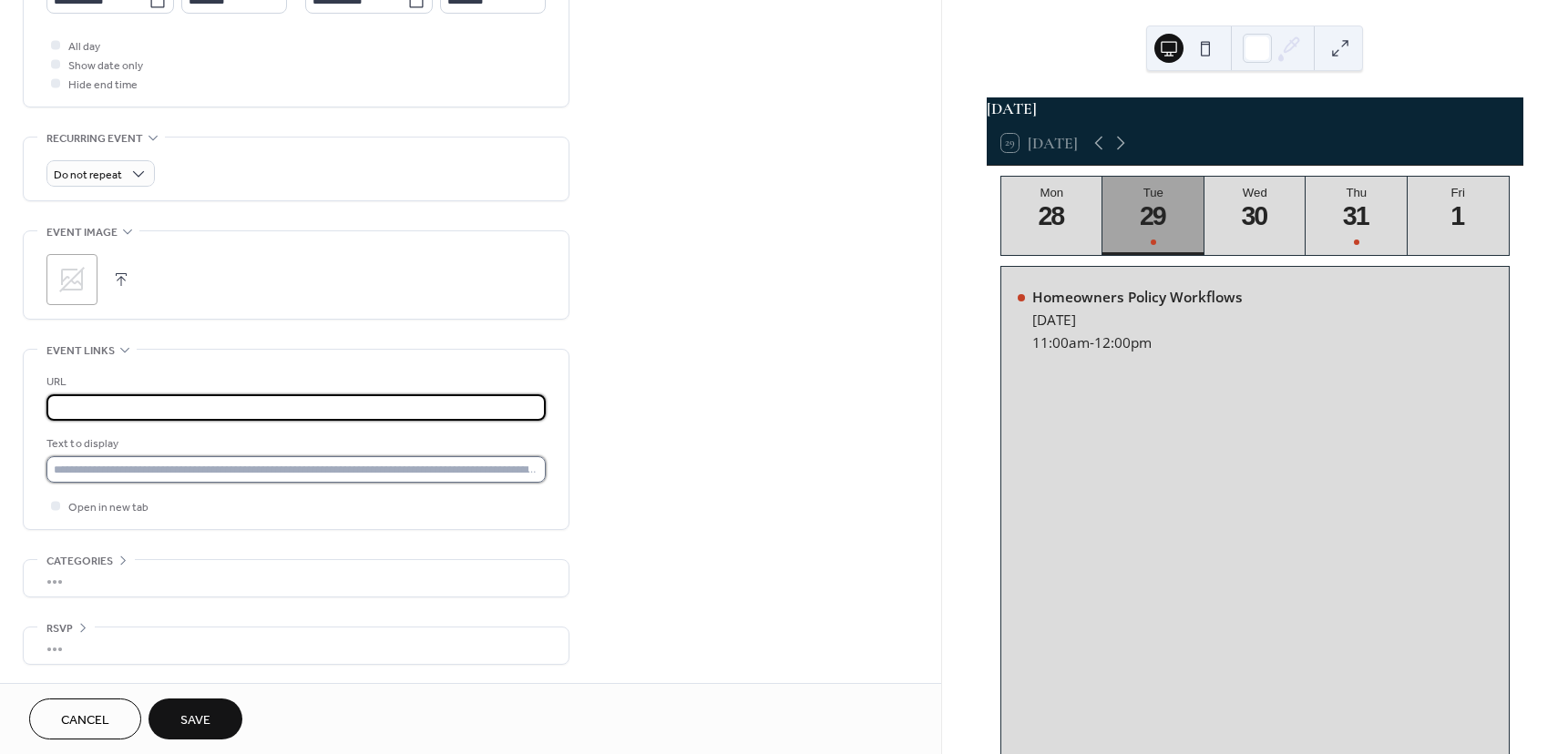 click at bounding box center [296, 469] 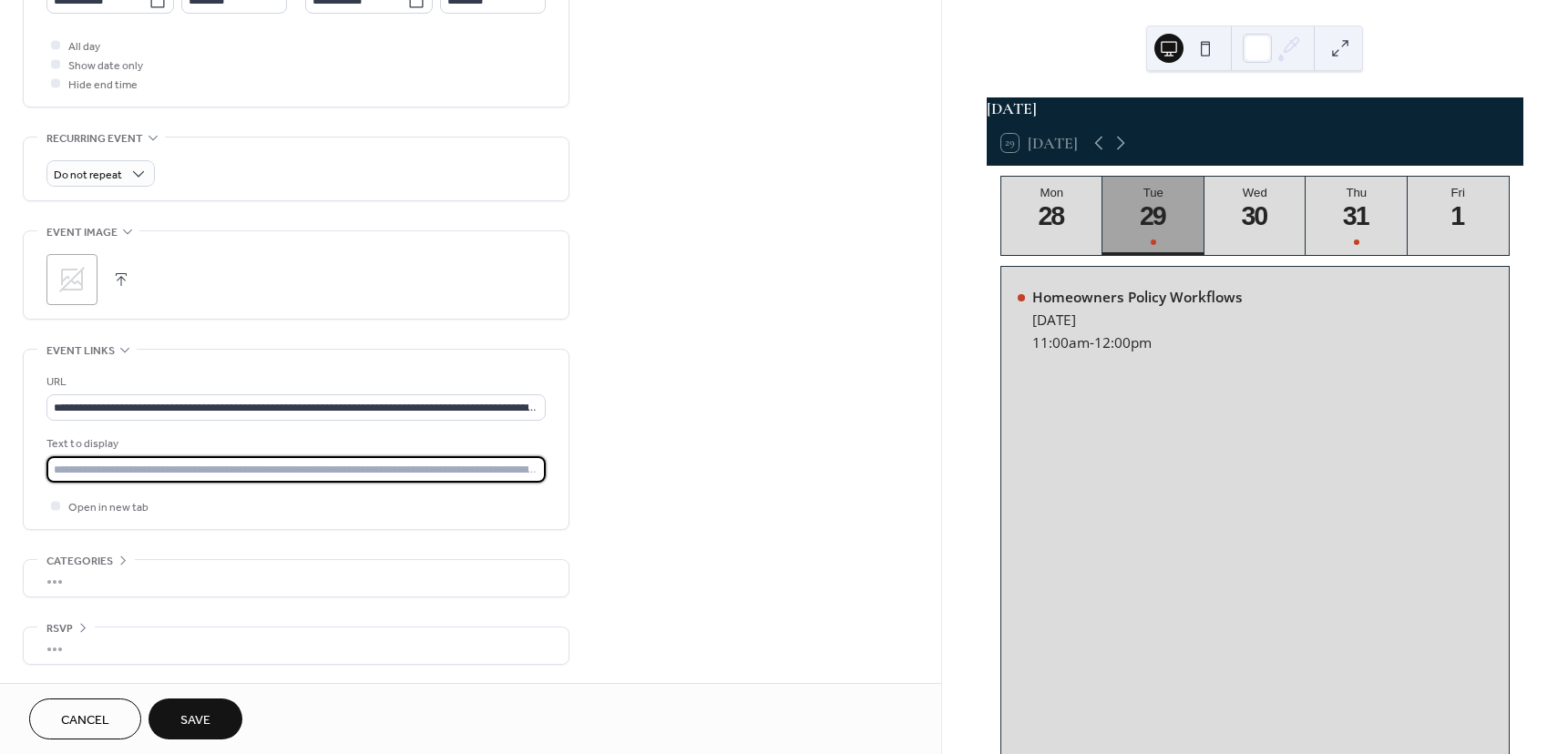 type on "**********" 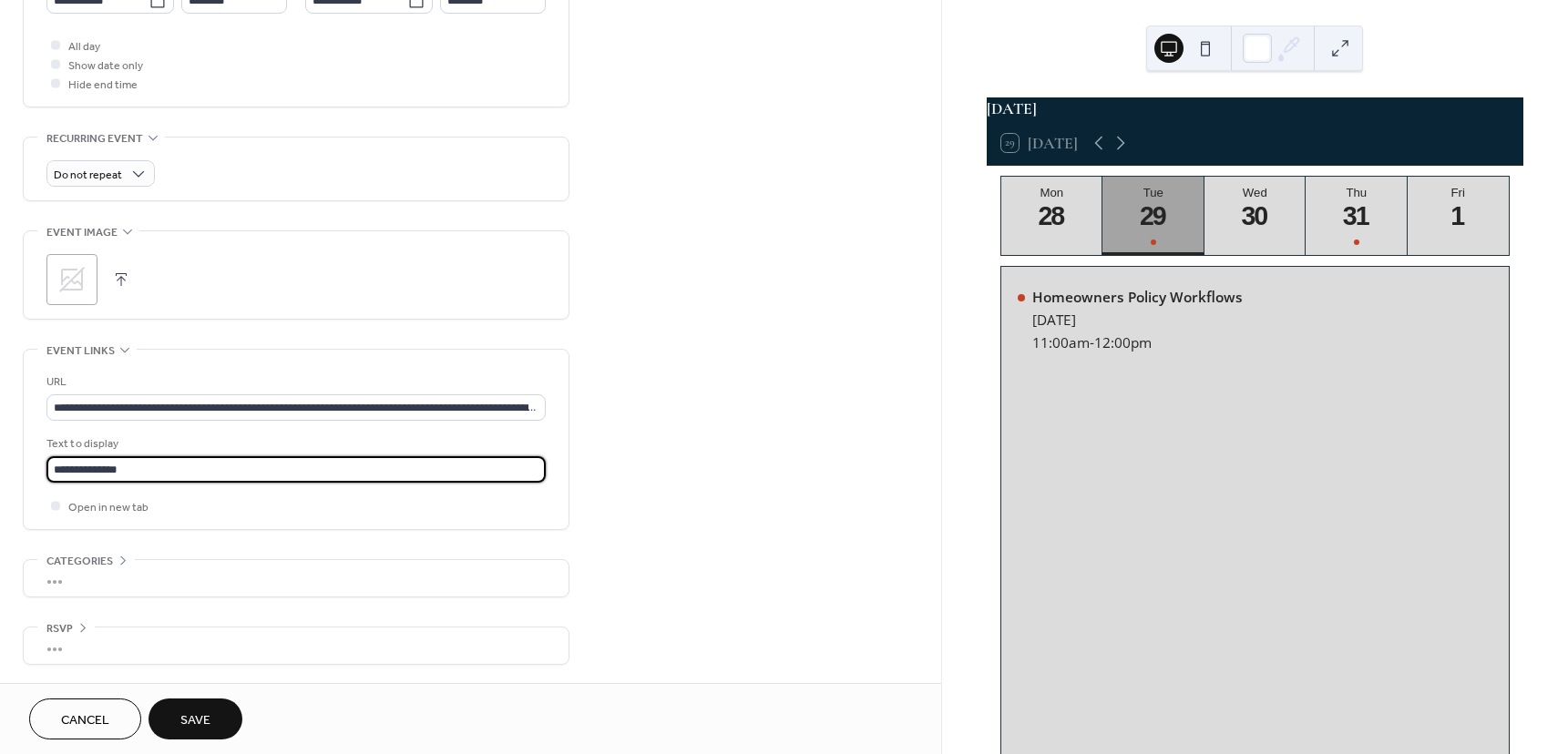 click on "Save" at bounding box center [195, 720] 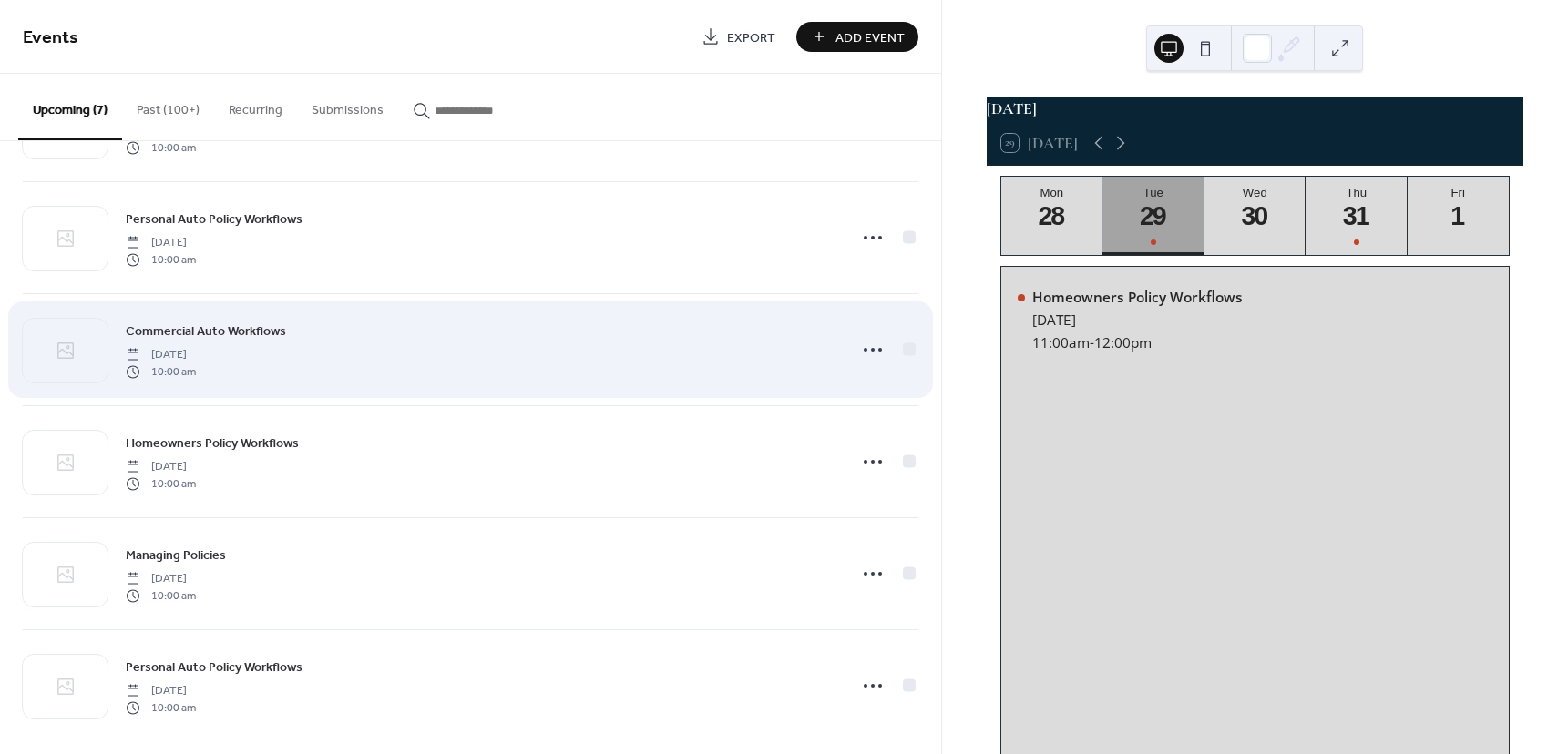 scroll, scrollTop: 225, scrollLeft: 0, axis: vertical 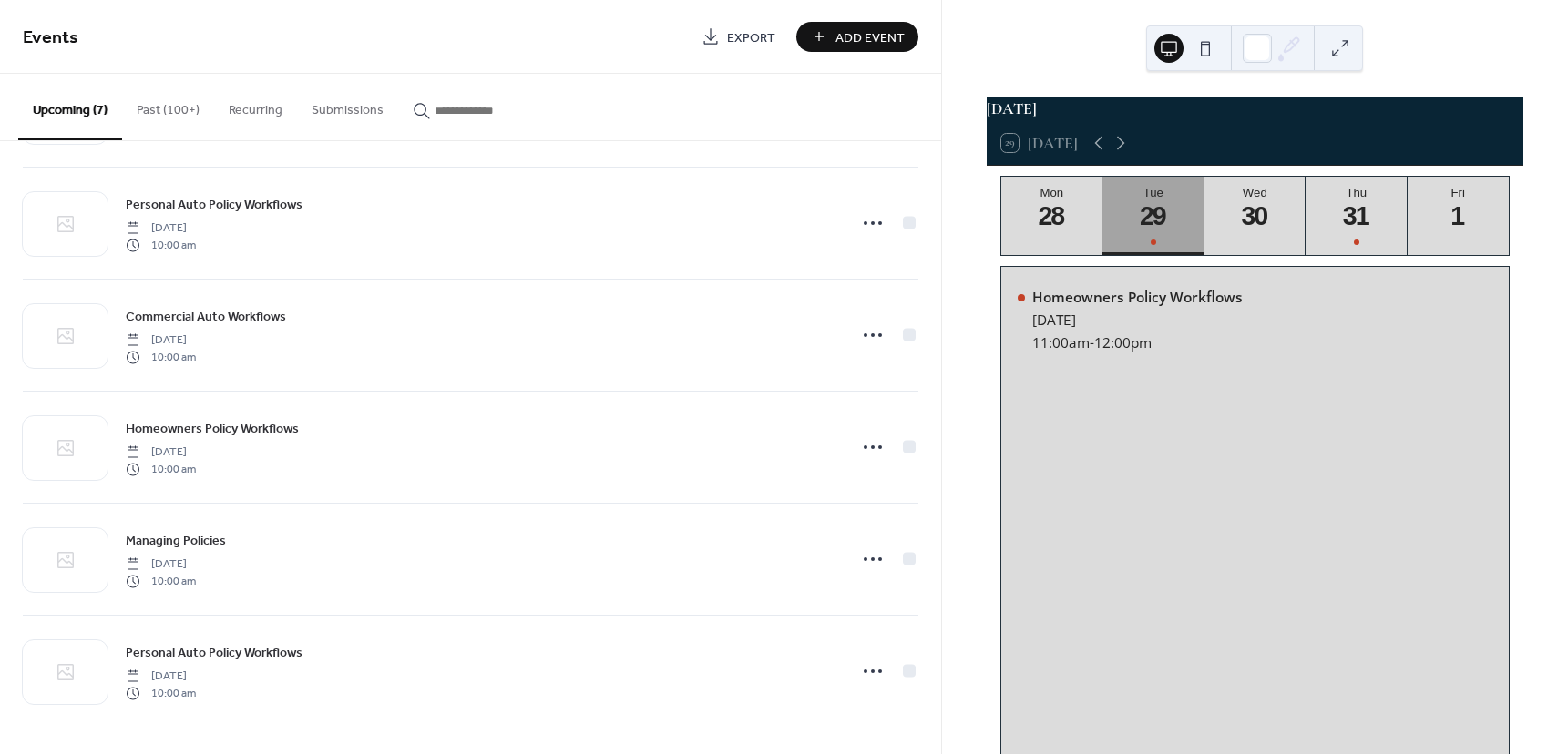 click on "Add Event" at bounding box center [870, 37] 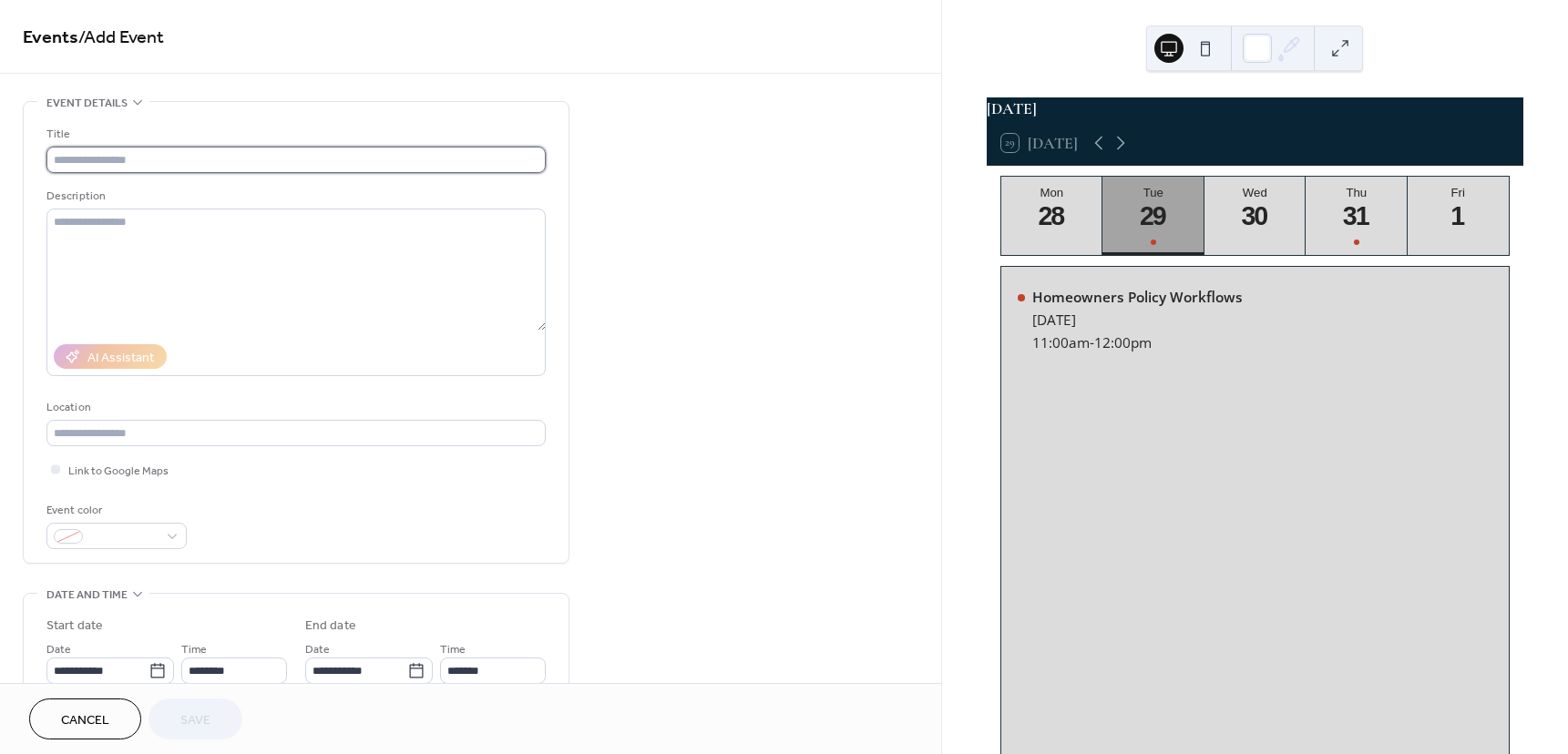 click at bounding box center [296, 159] 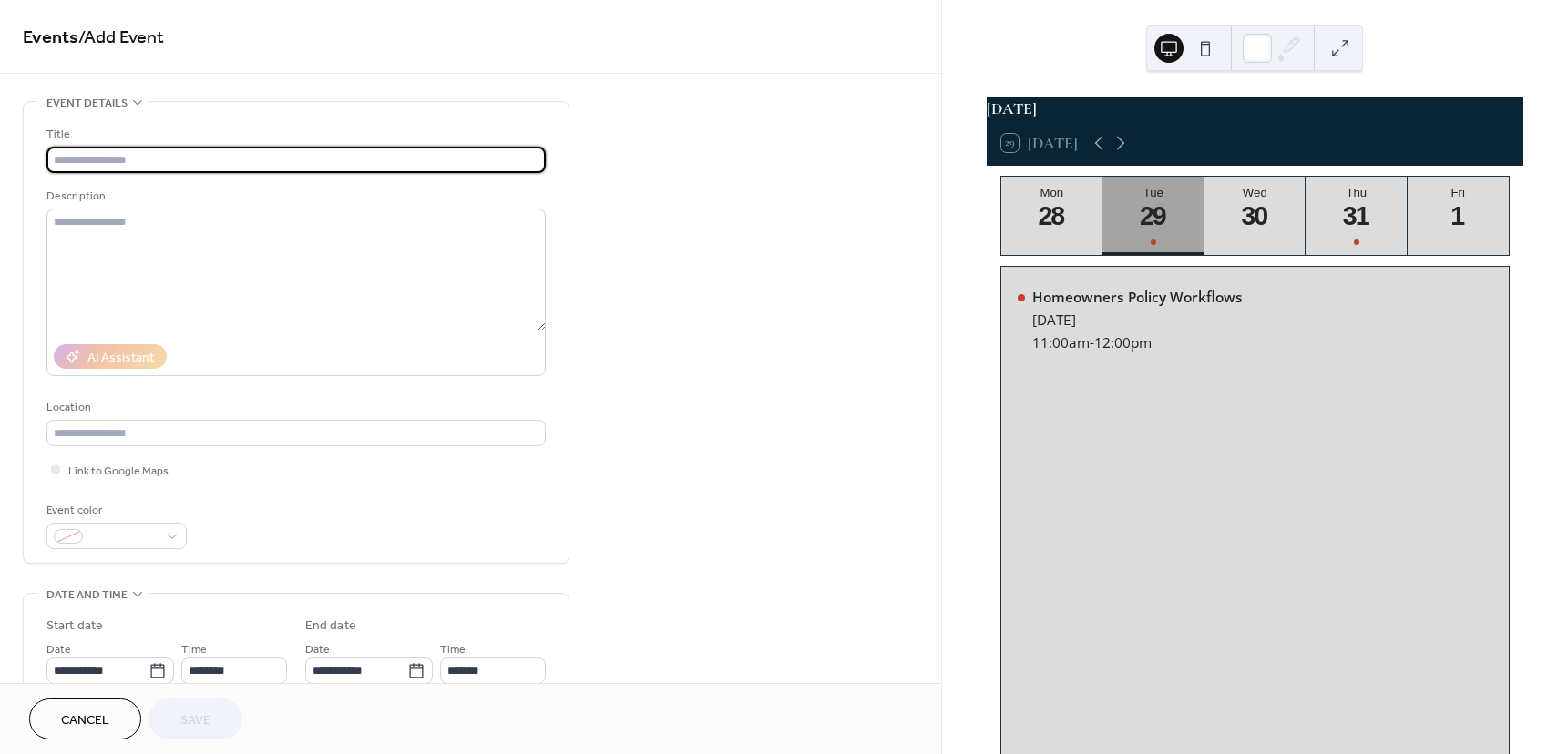 paste on "**********" 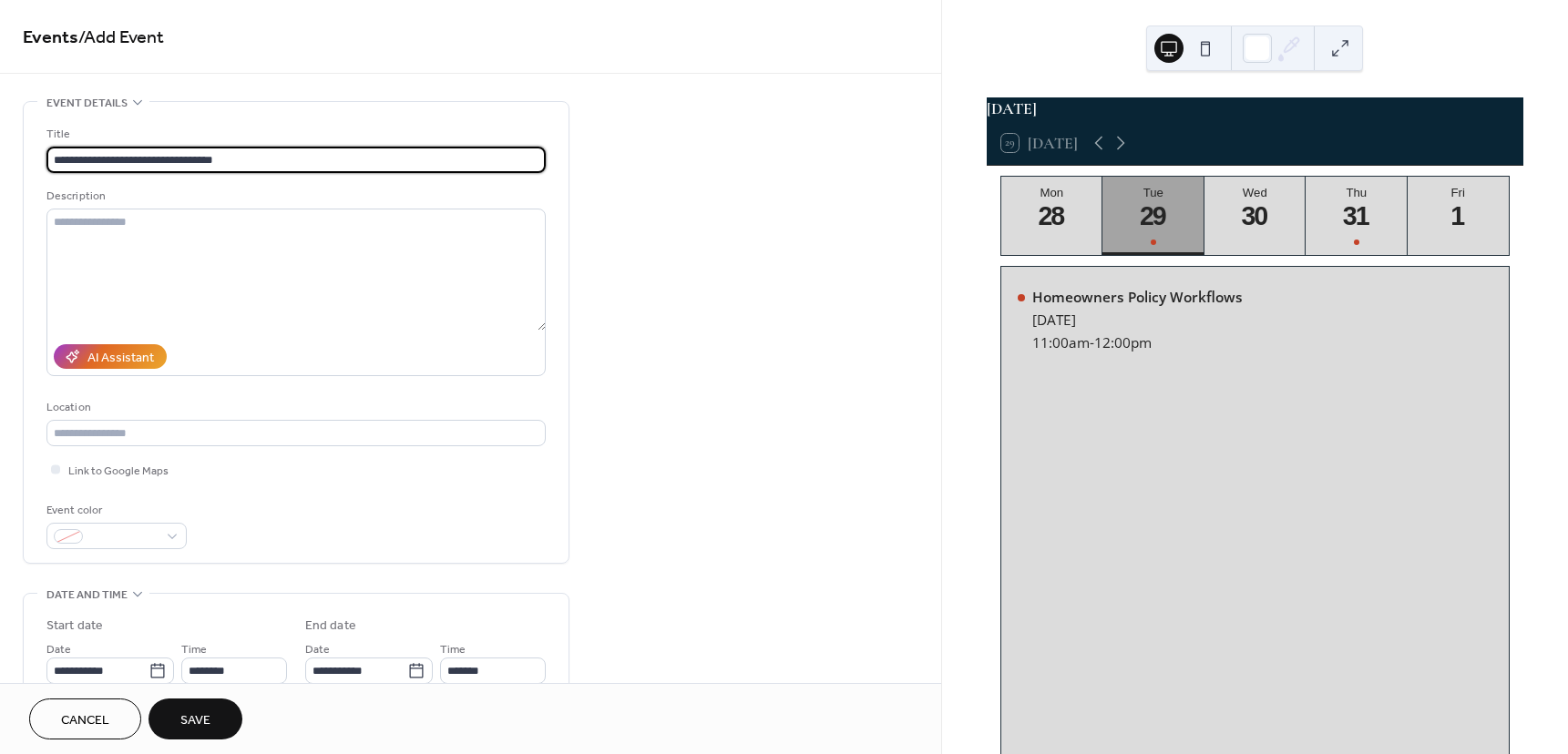 type on "**********" 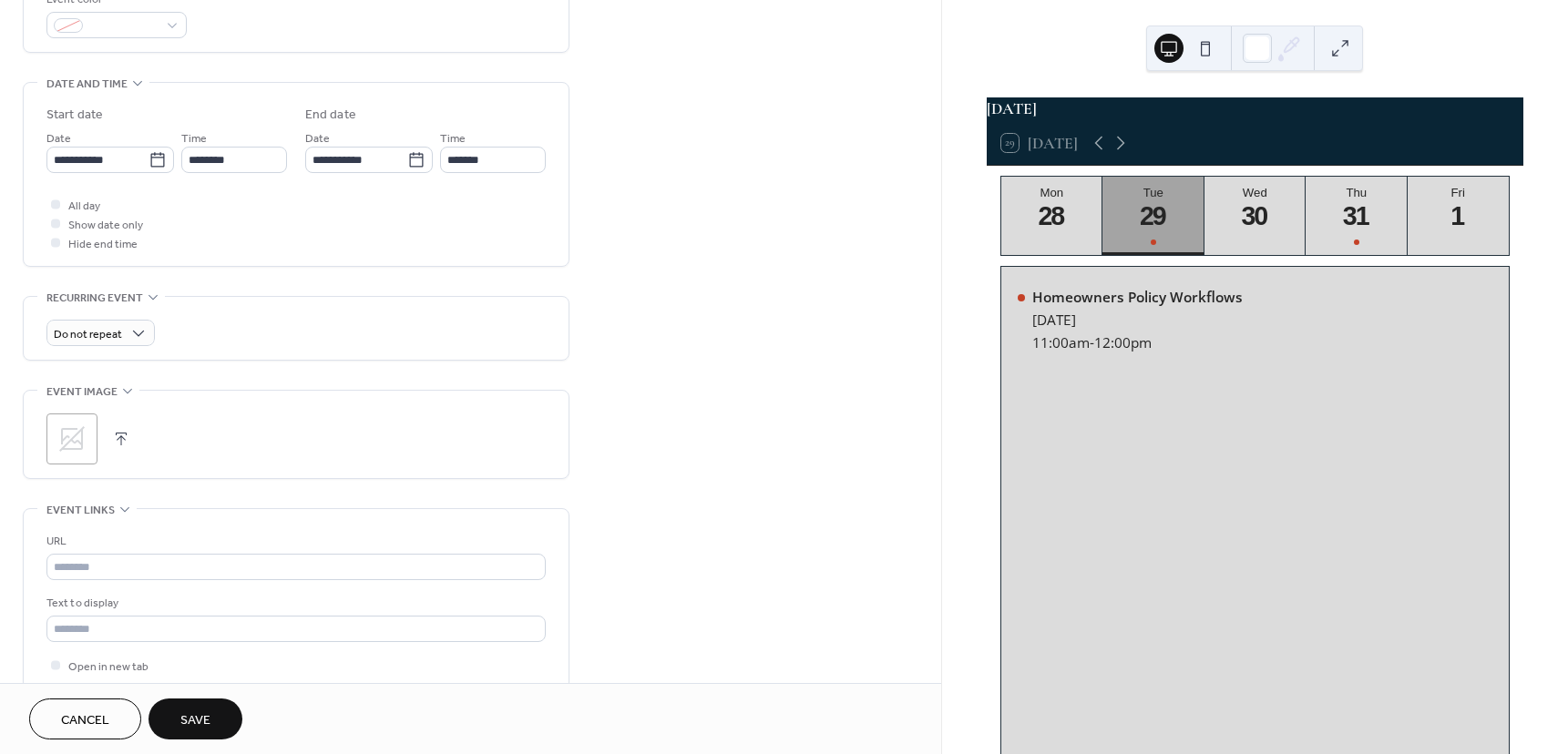 scroll, scrollTop: 546, scrollLeft: 0, axis: vertical 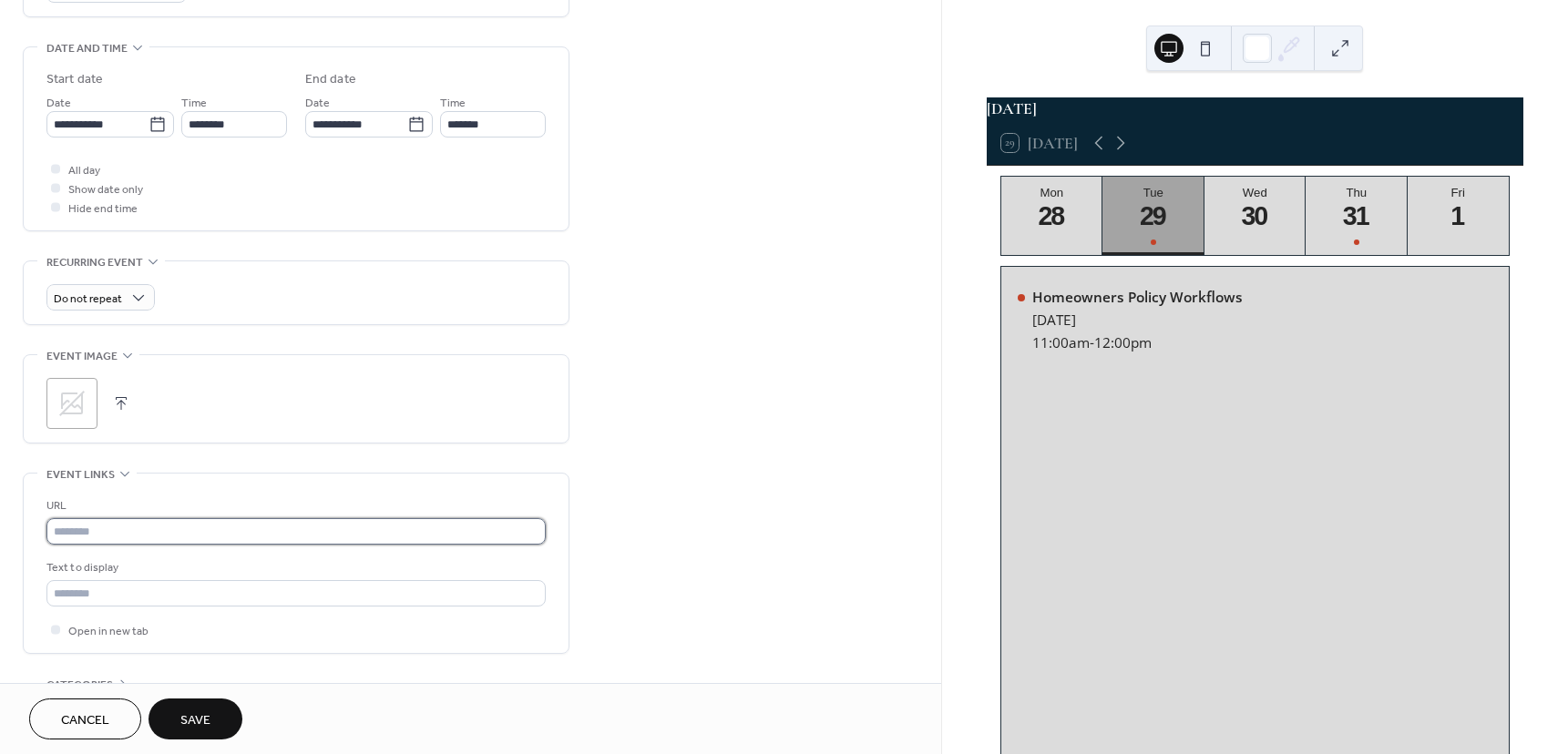 click at bounding box center [296, 531] 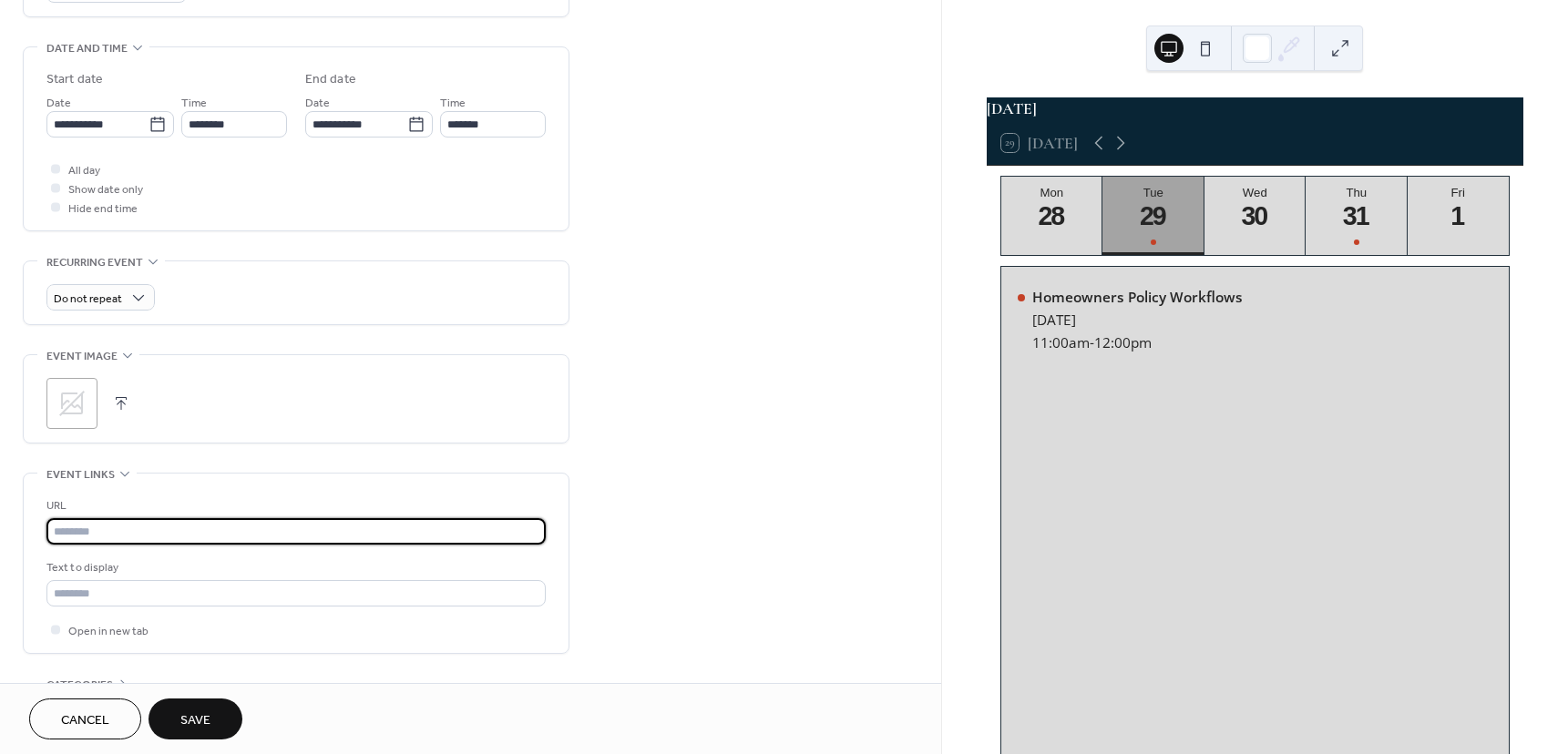 paste on "**********" 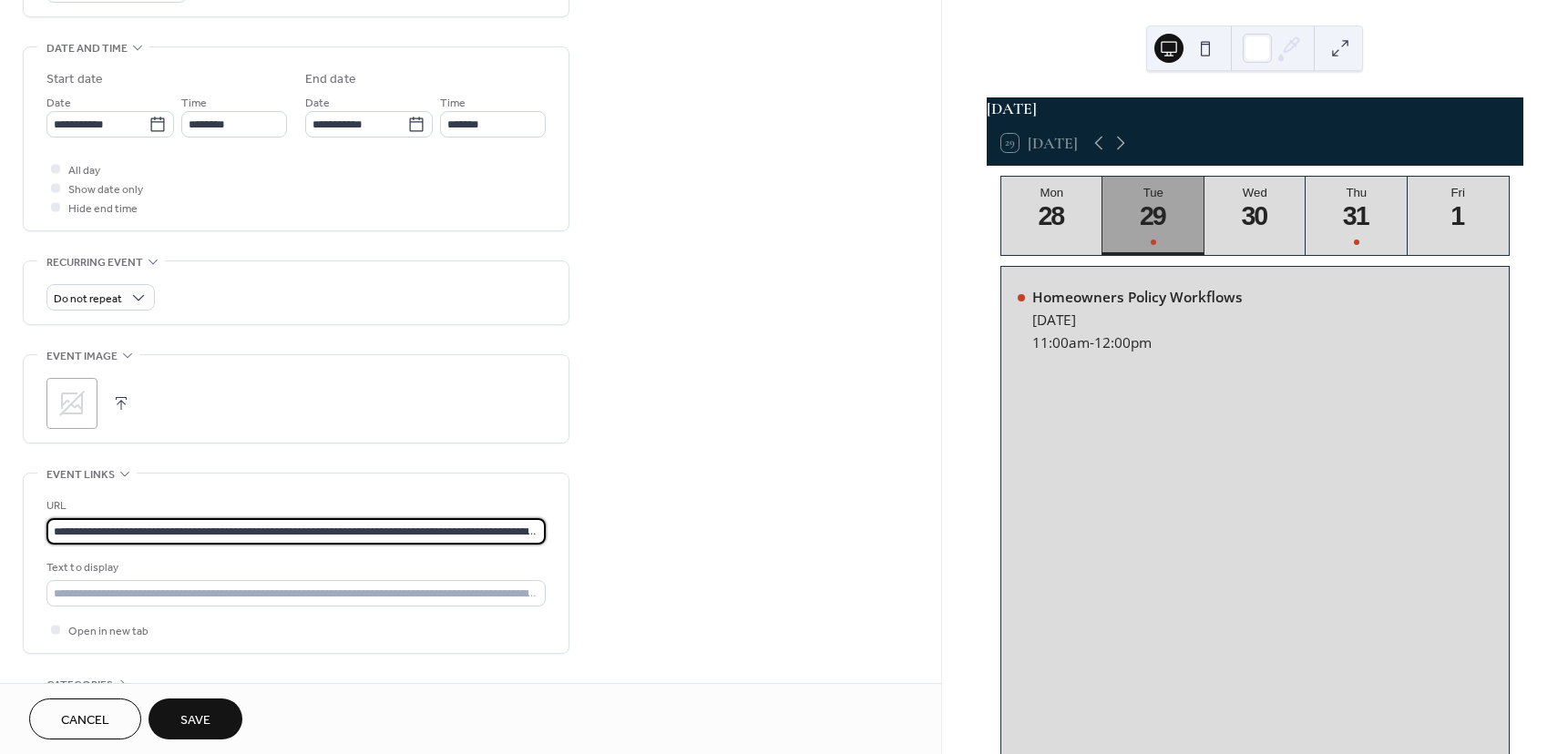 scroll, scrollTop: 0, scrollLeft: 3842, axis: horizontal 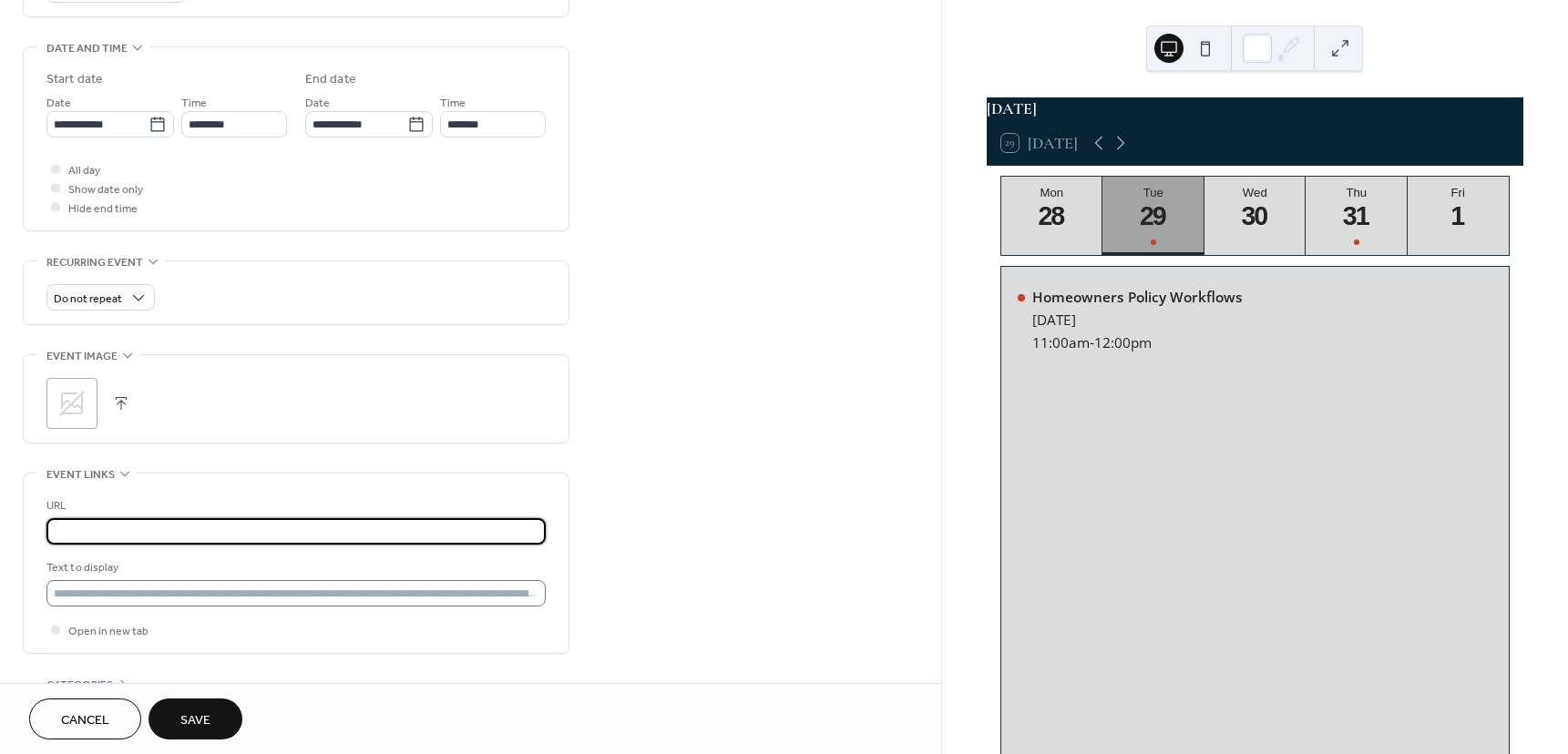 type on "**********" 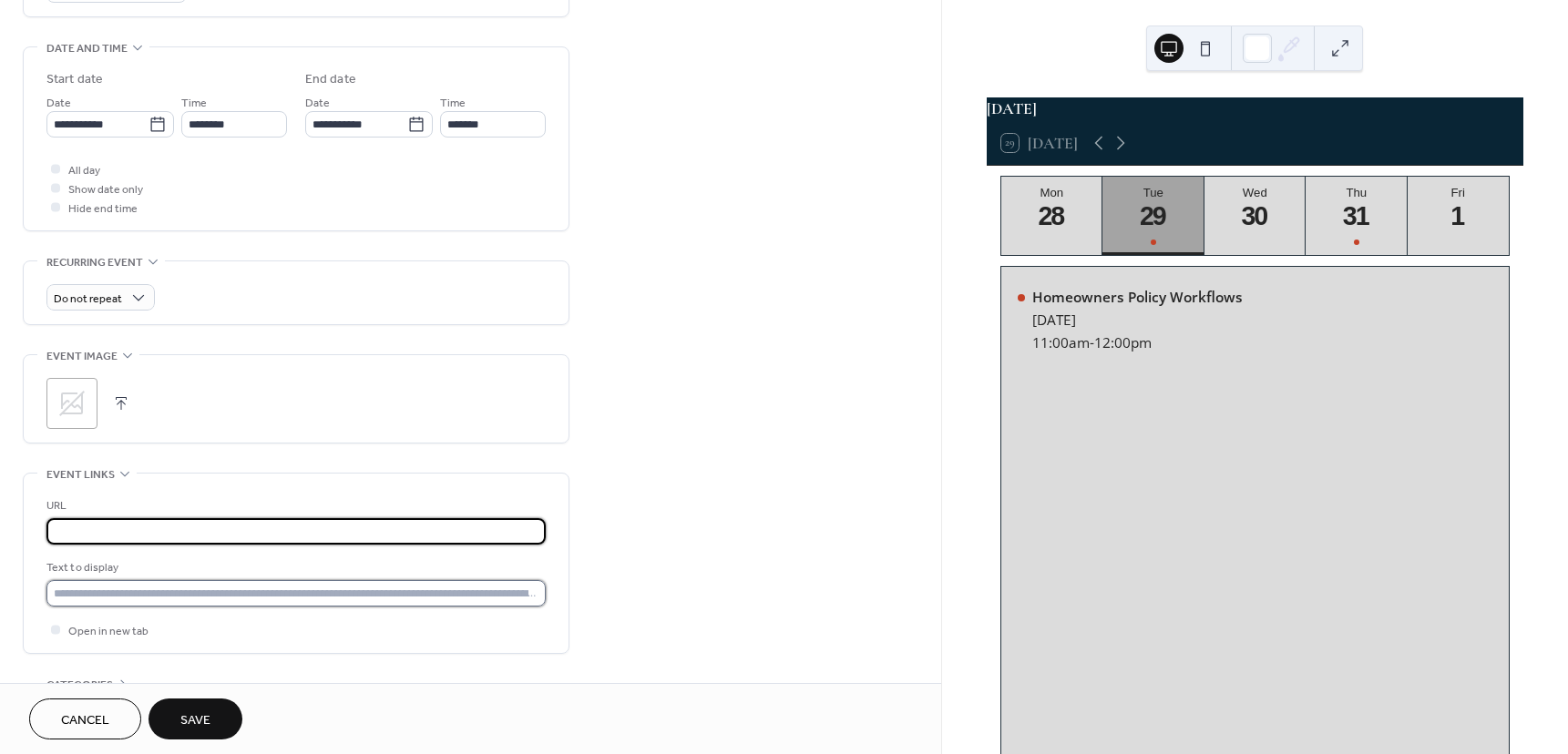 scroll, scrollTop: 0, scrollLeft: 0, axis: both 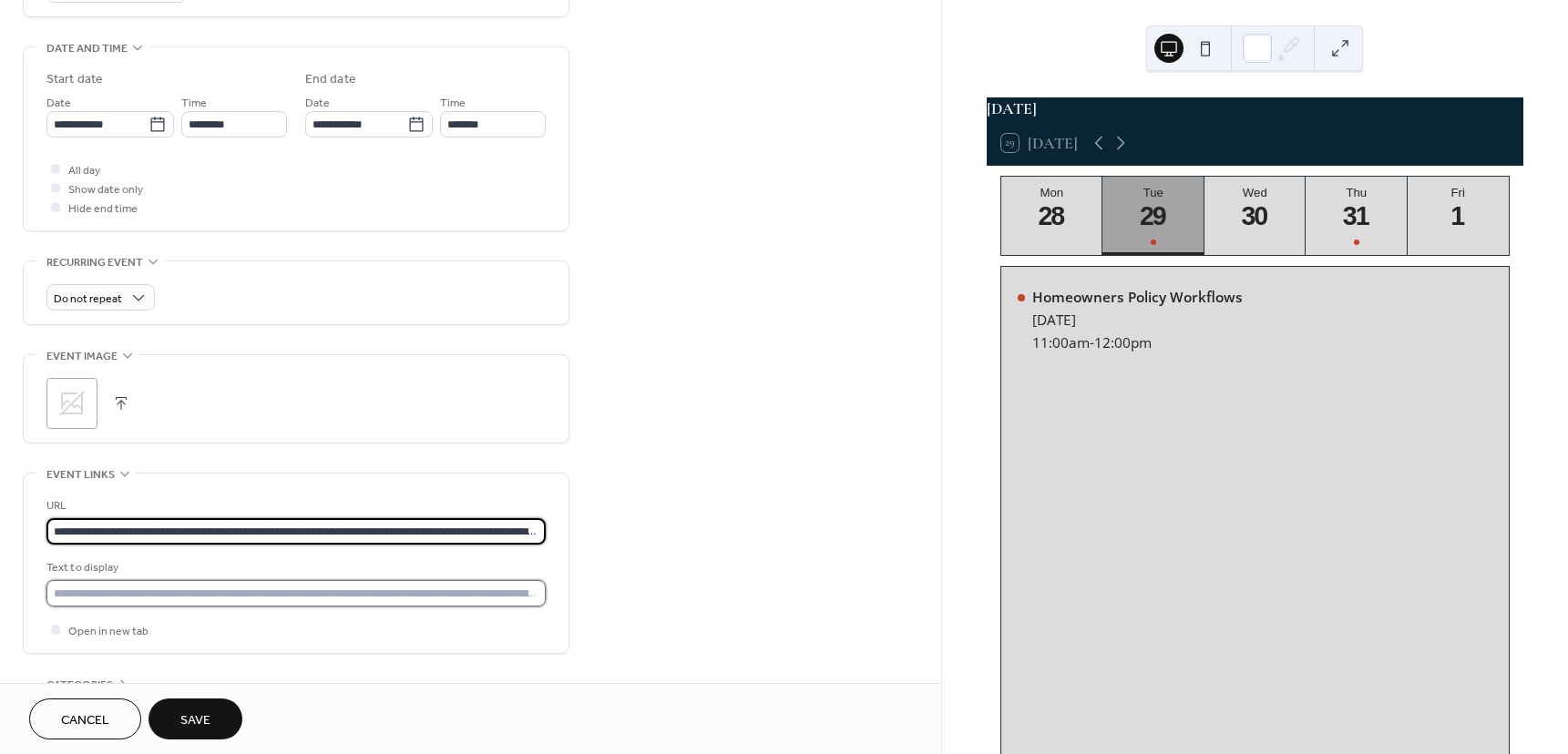 click at bounding box center (296, 593) 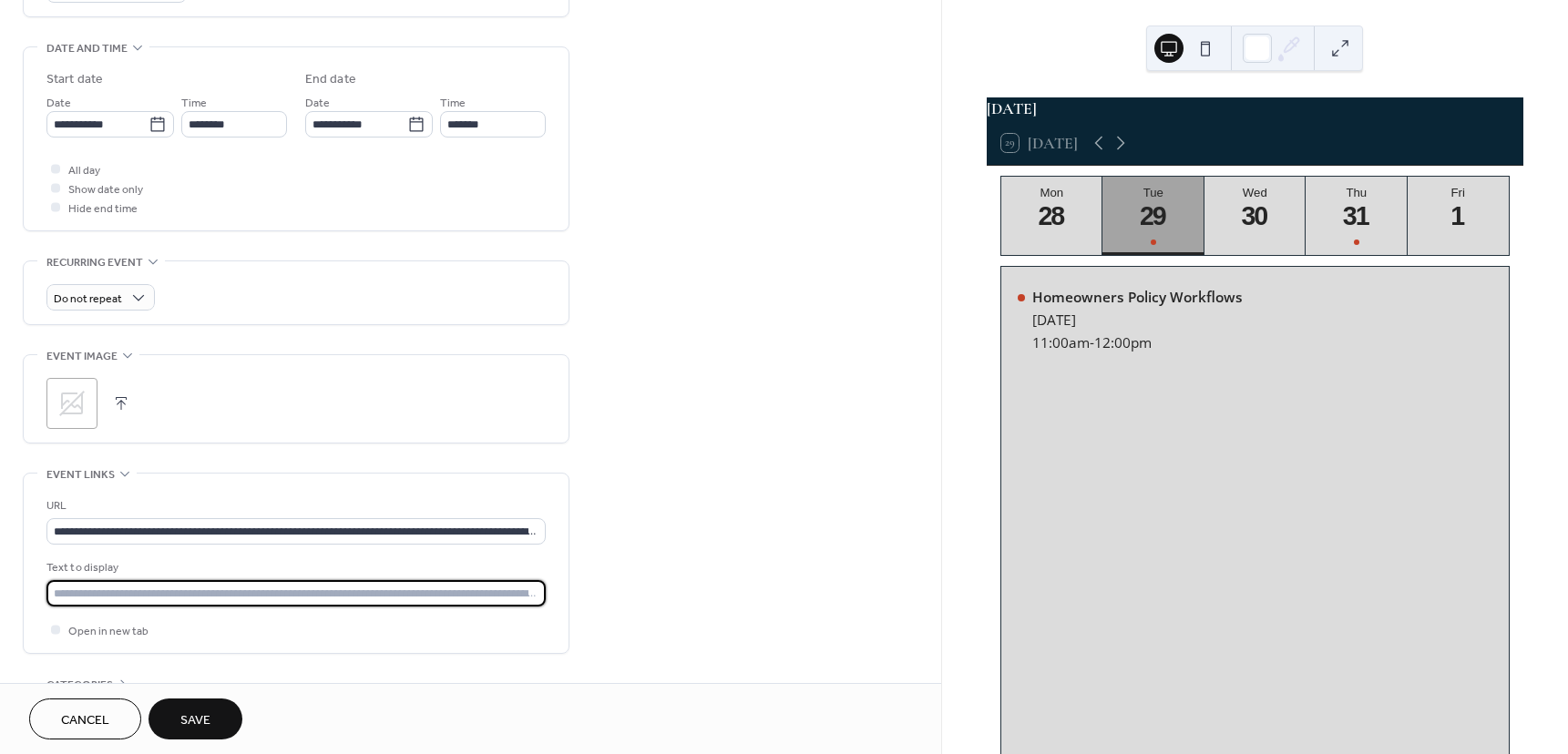 type on "**********" 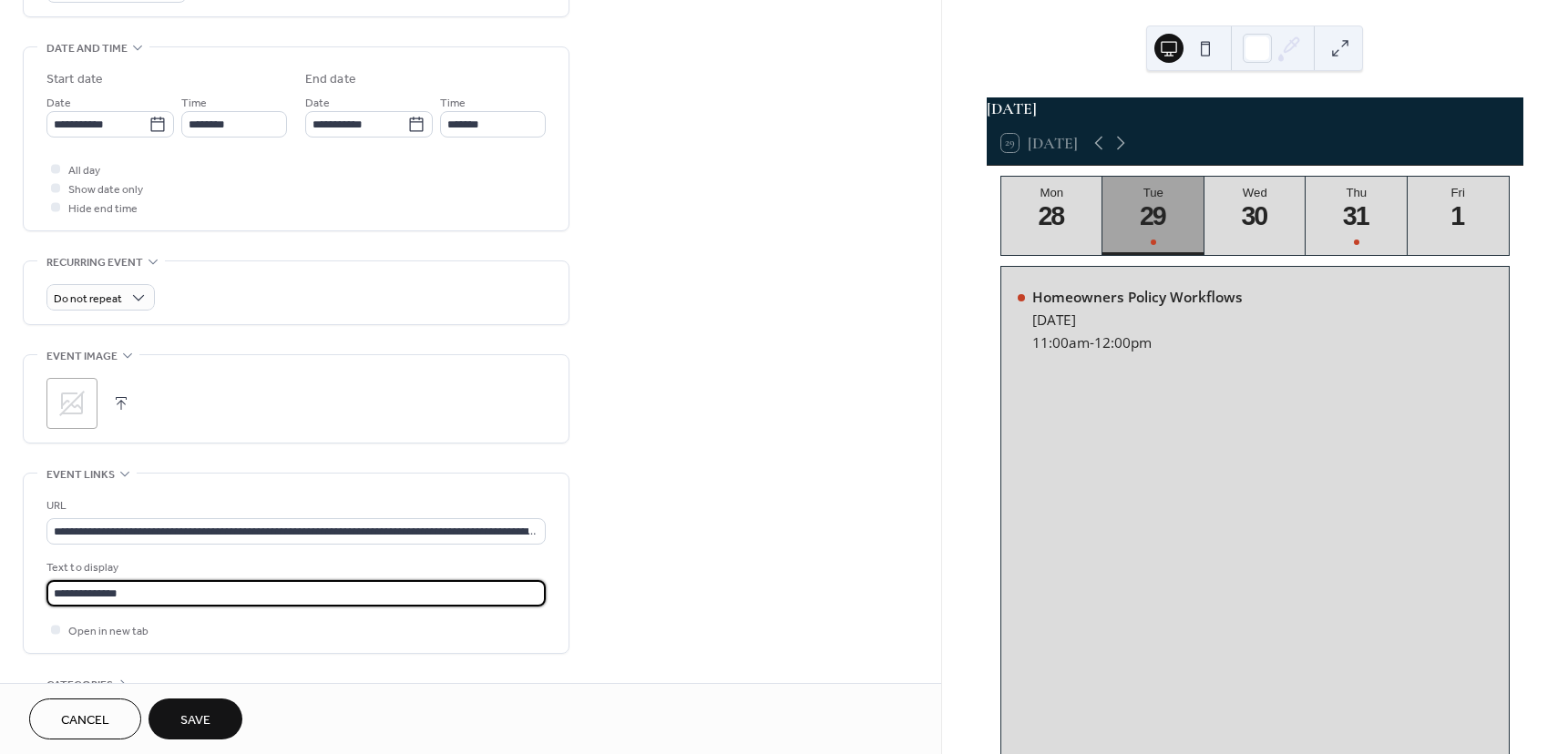 click on ";" at bounding box center [296, 403] 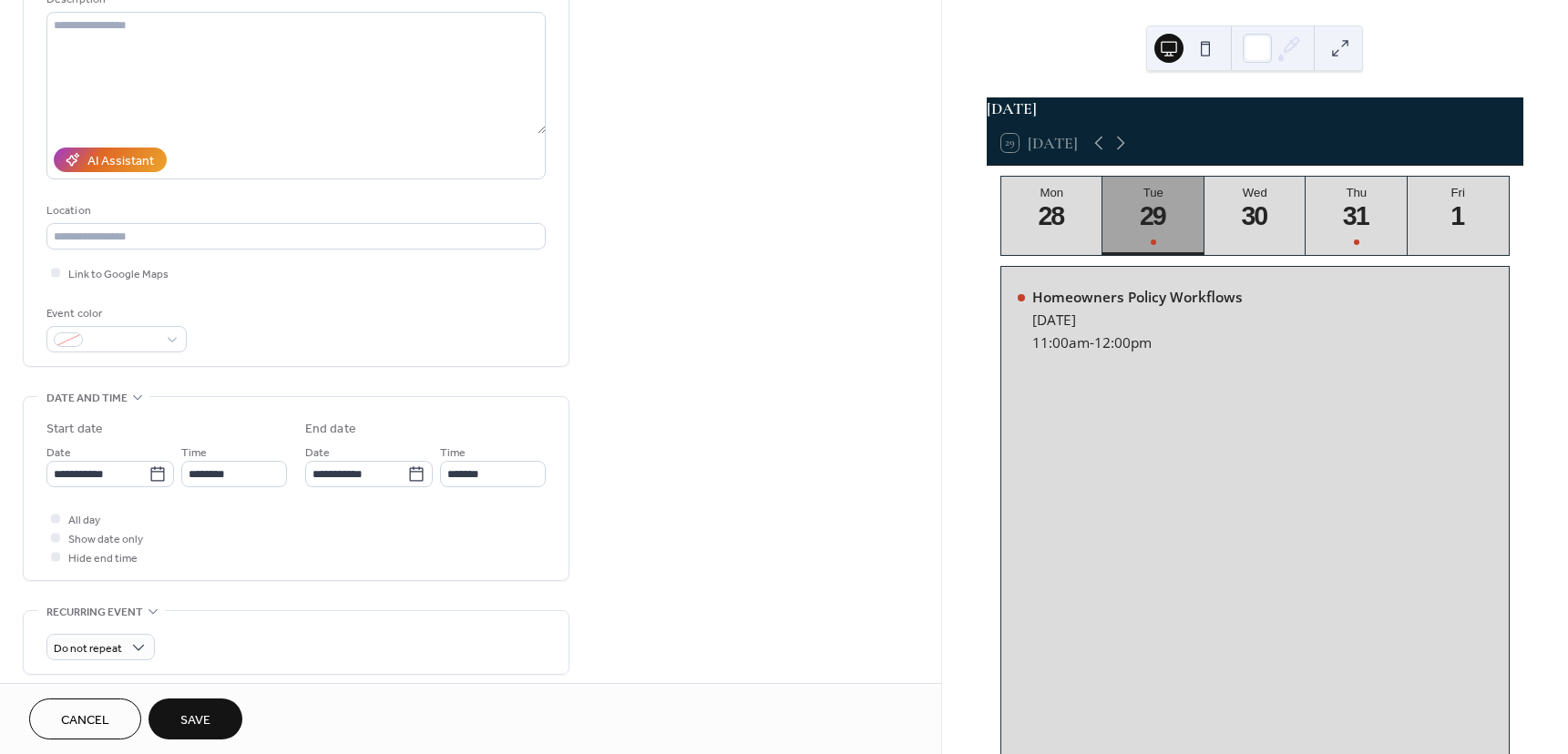 scroll, scrollTop: 182, scrollLeft: 0, axis: vertical 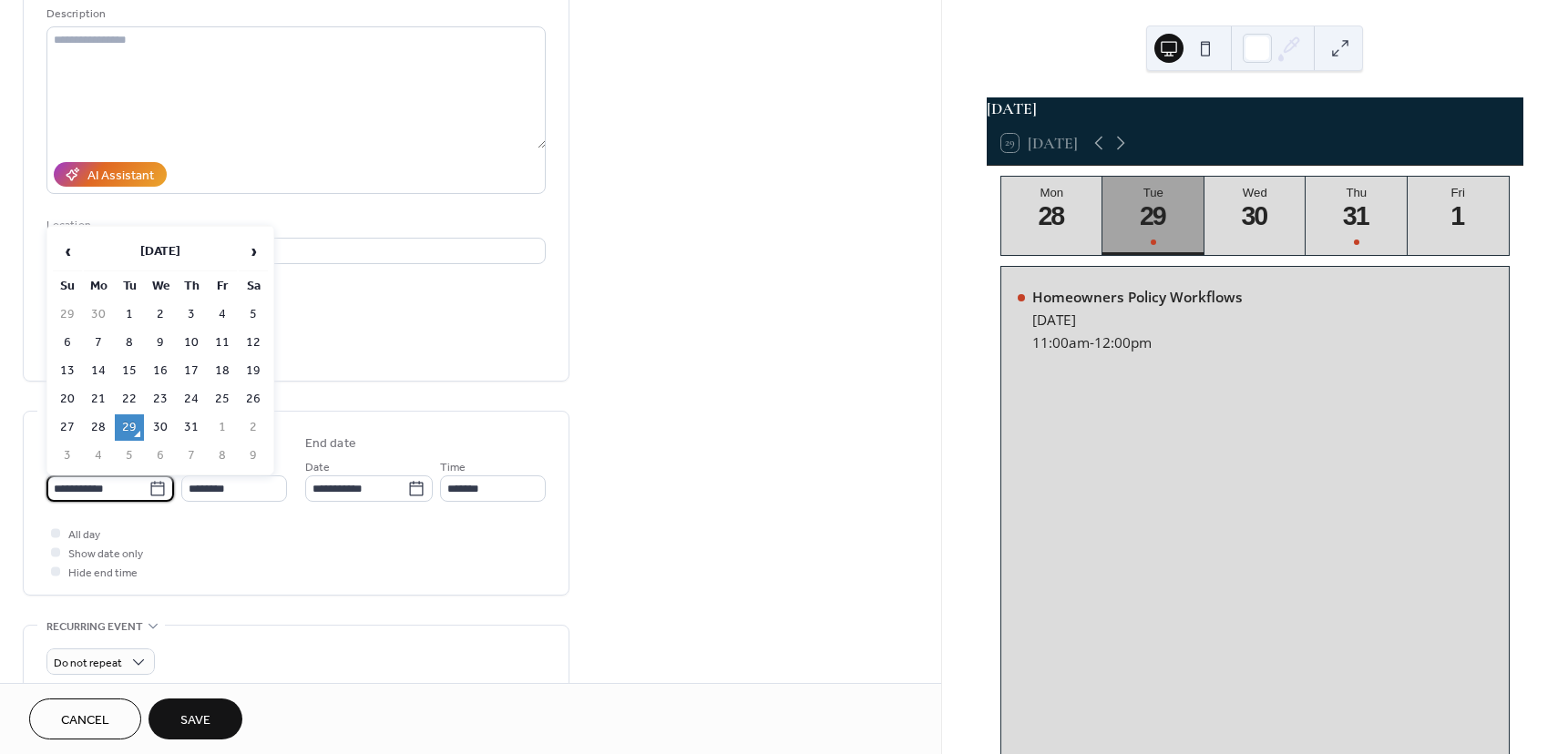 click on "**********" at bounding box center (97, 488) 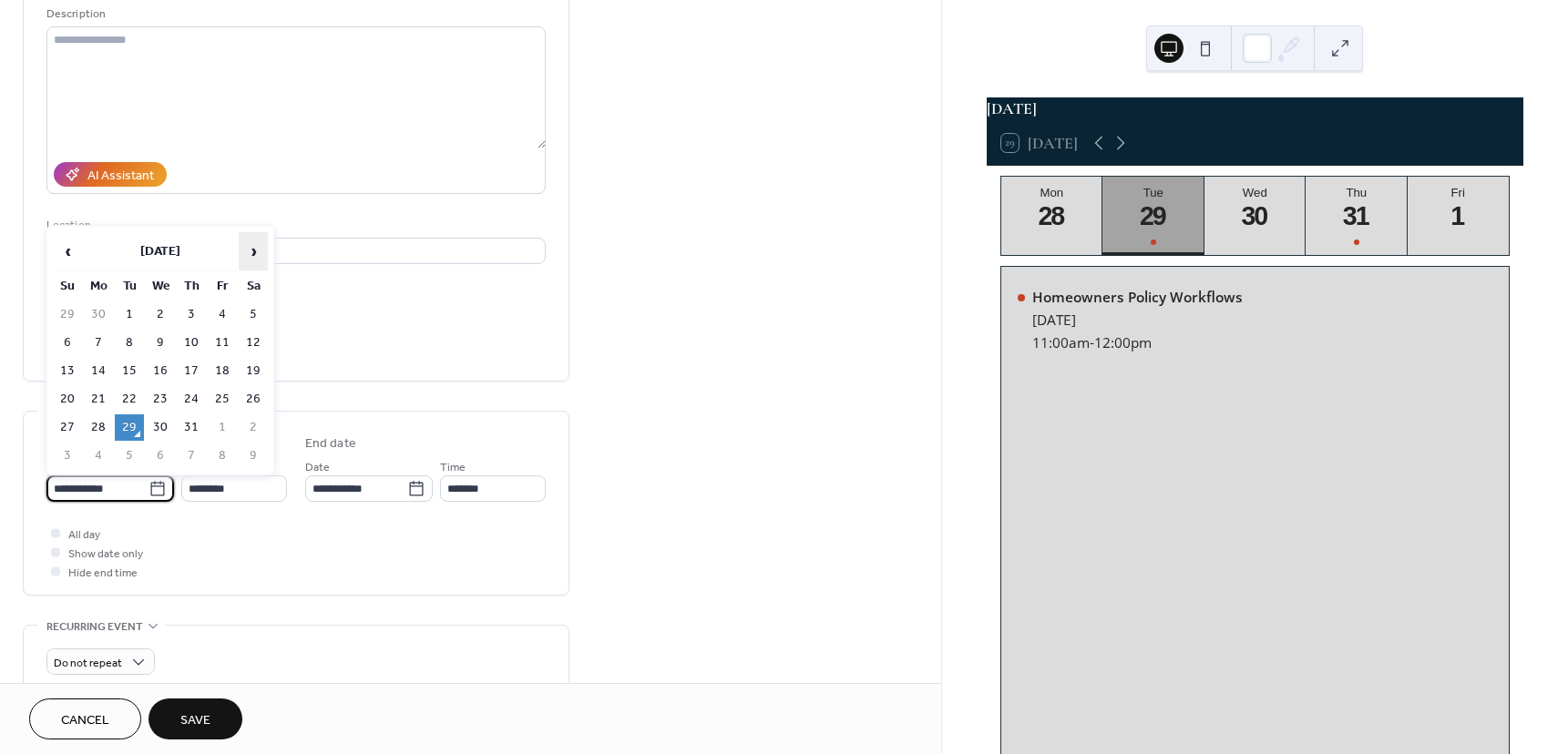 click on "›" at bounding box center [253, 251] 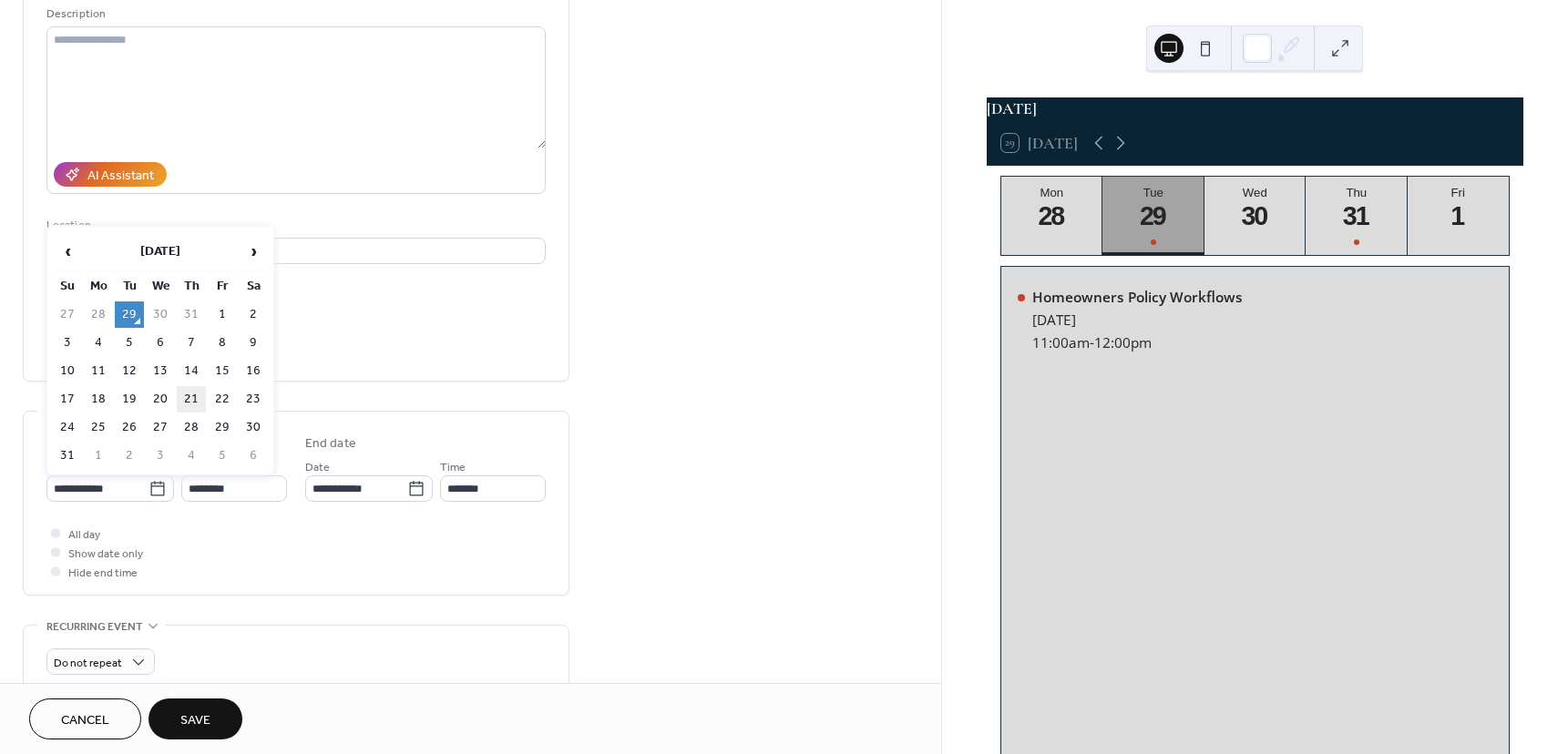 click on "21" at bounding box center [191, 399] 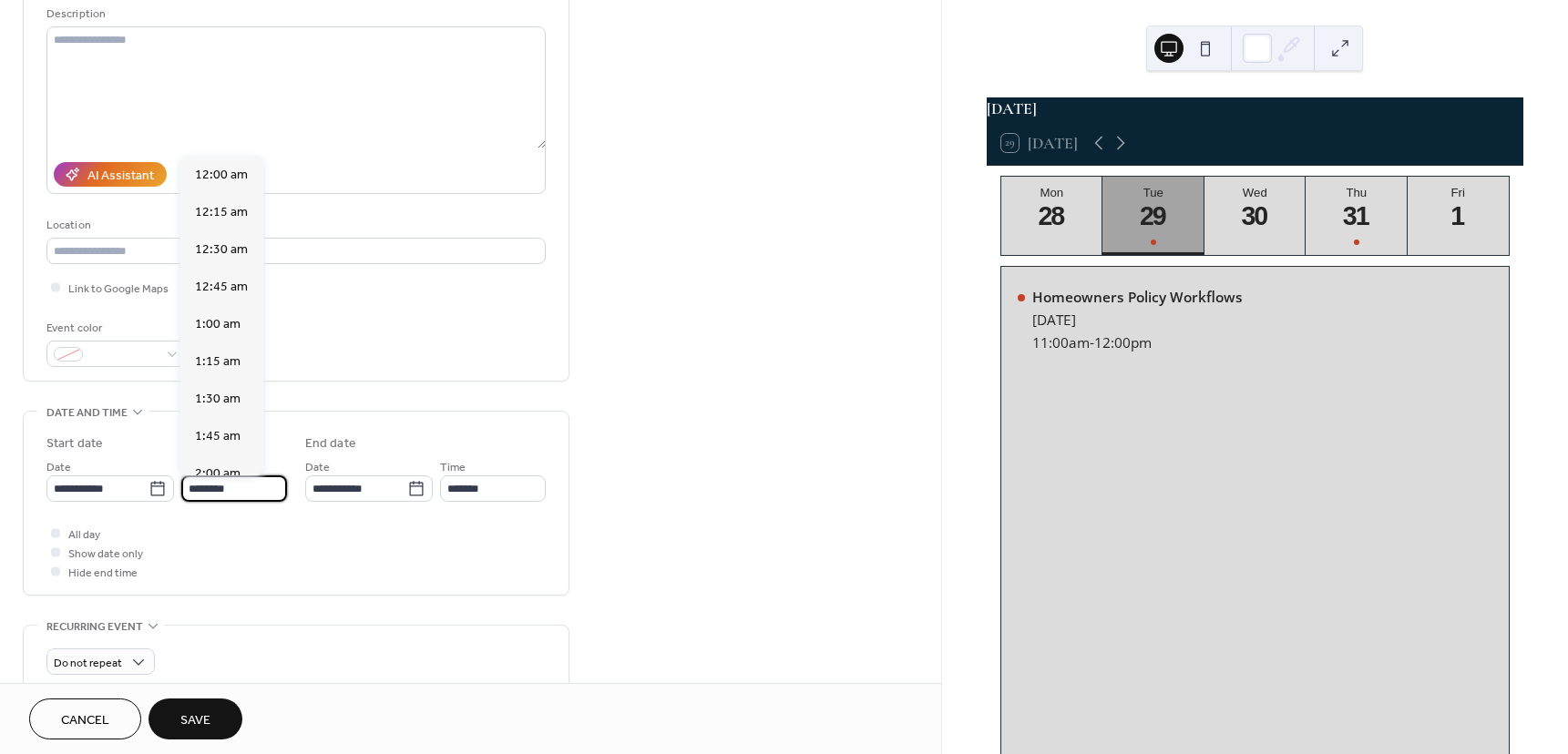 click on "********" at bounding box center [234, 488] 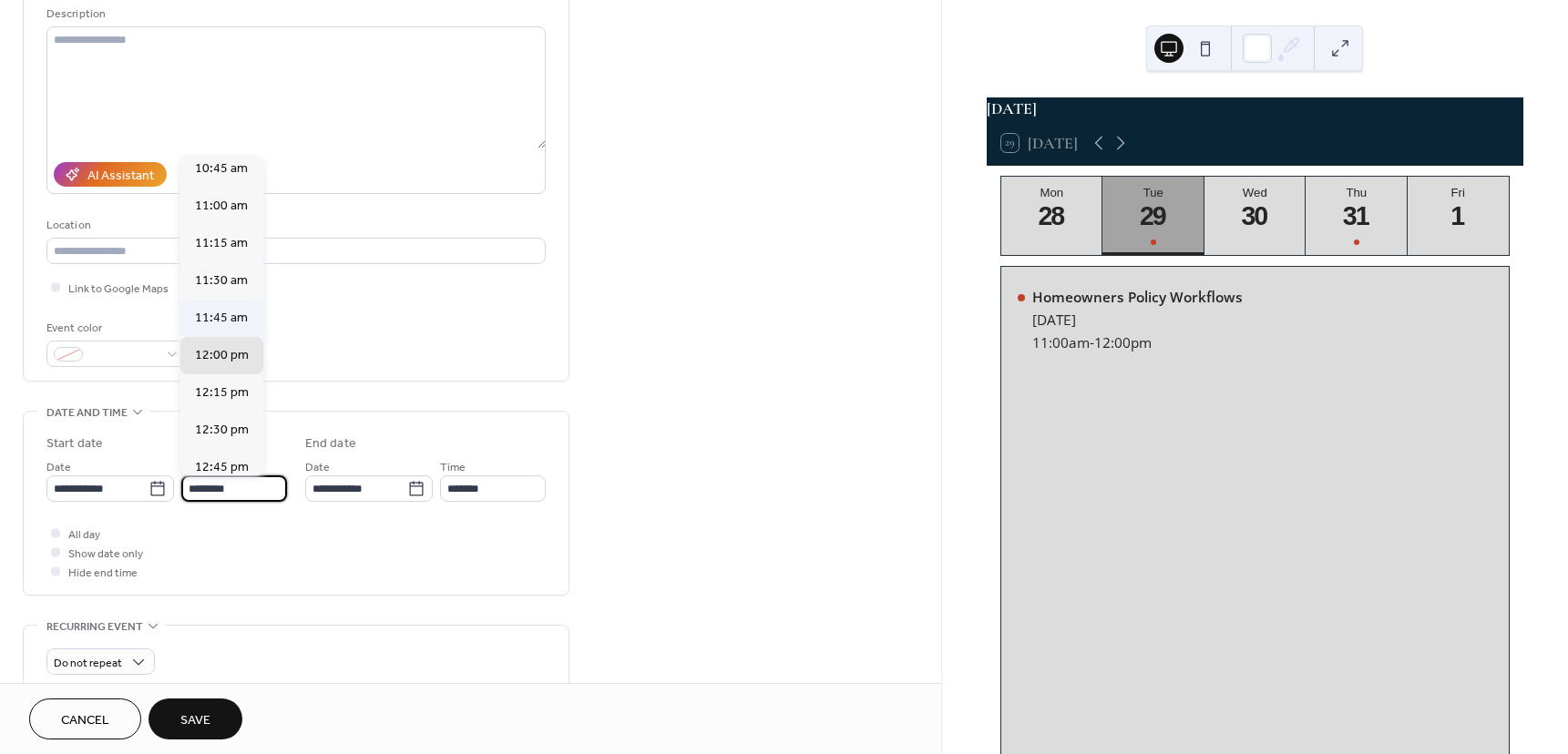 scroll, scrollTop: 1610, scrollLeft: 0, axis: vertical 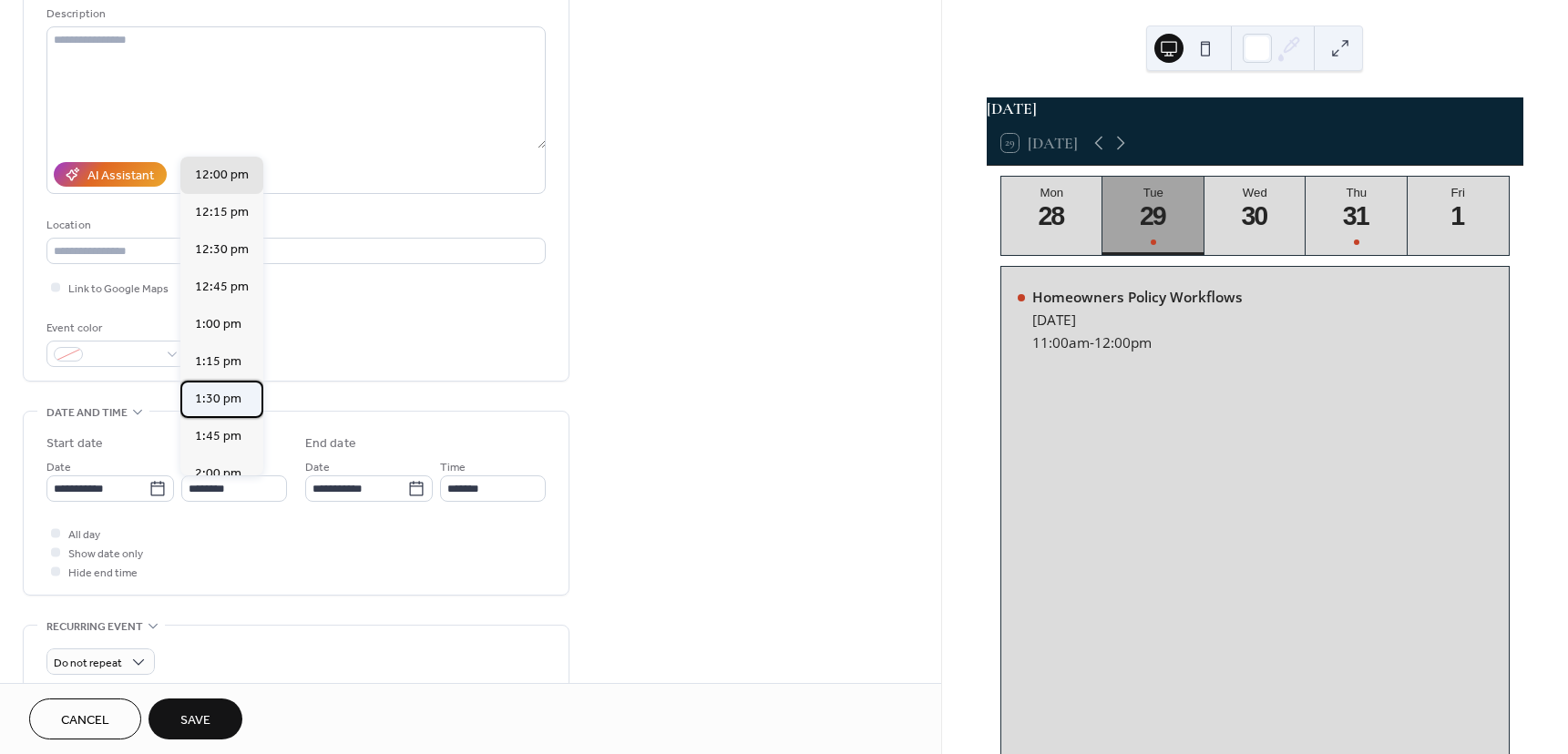 click on "1:30 pm" at bounding box center [218, 399] 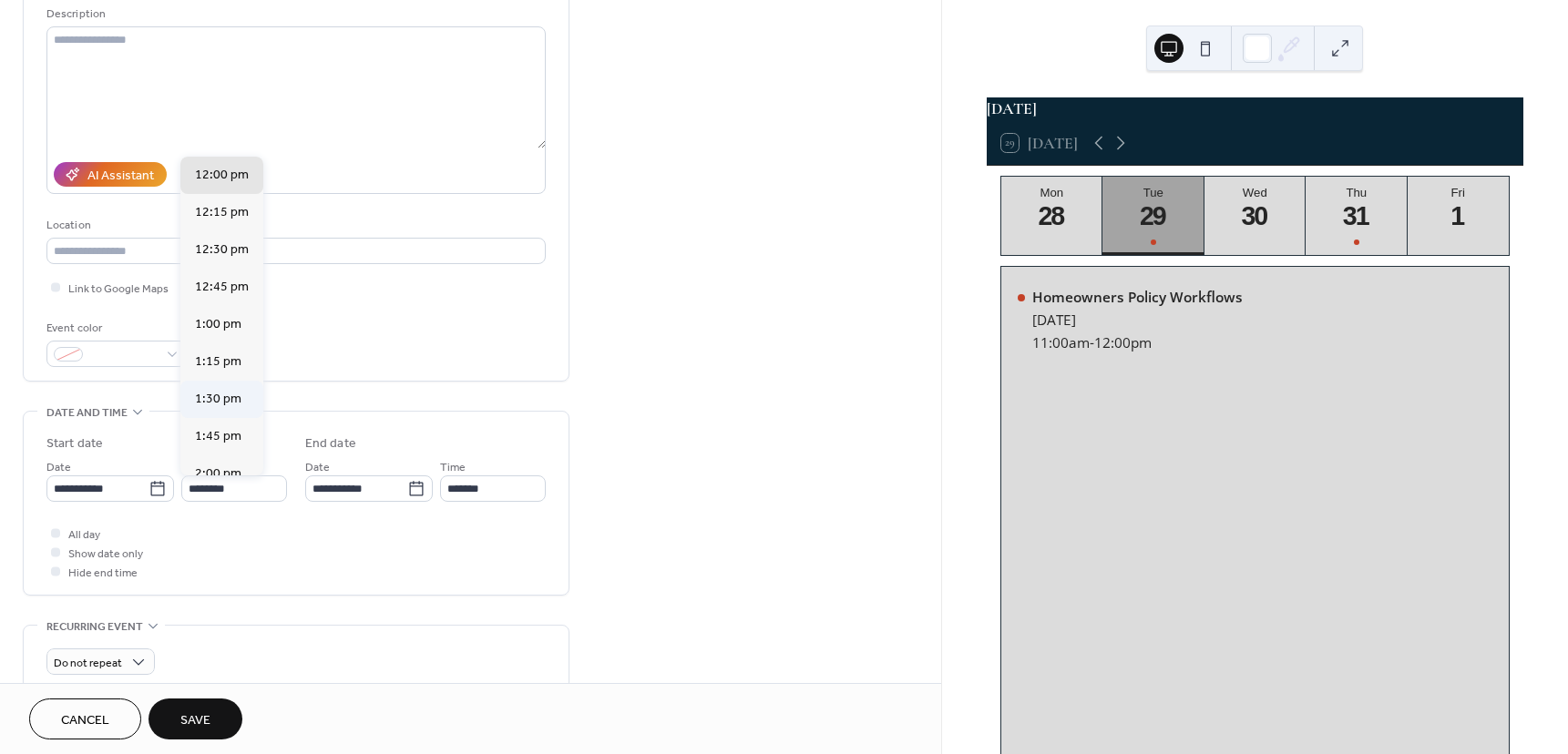 type on "*******" 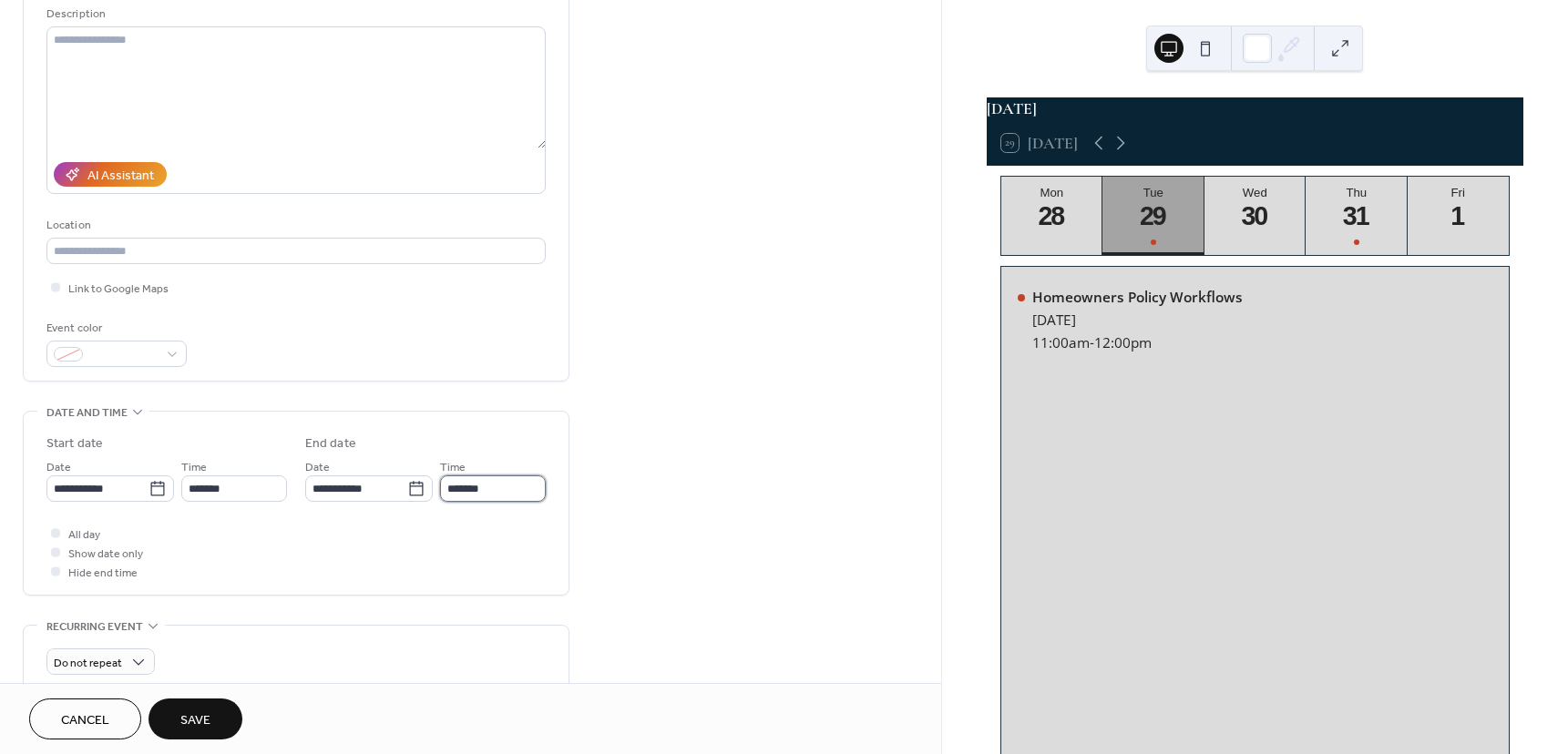 click on "*******" at bounding box center [493, 488] 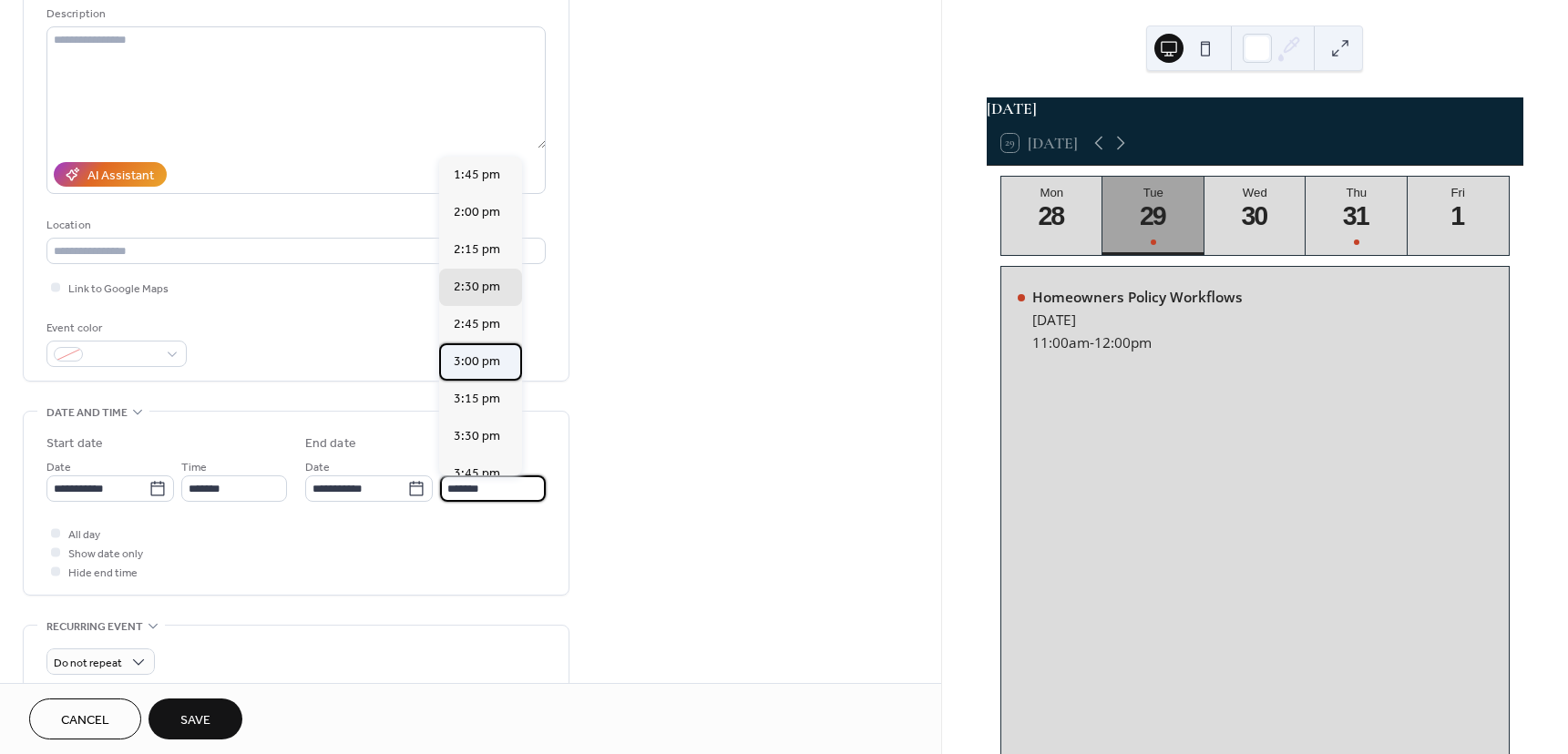 click on "3:00 pm" at bounding box center (477, 362) 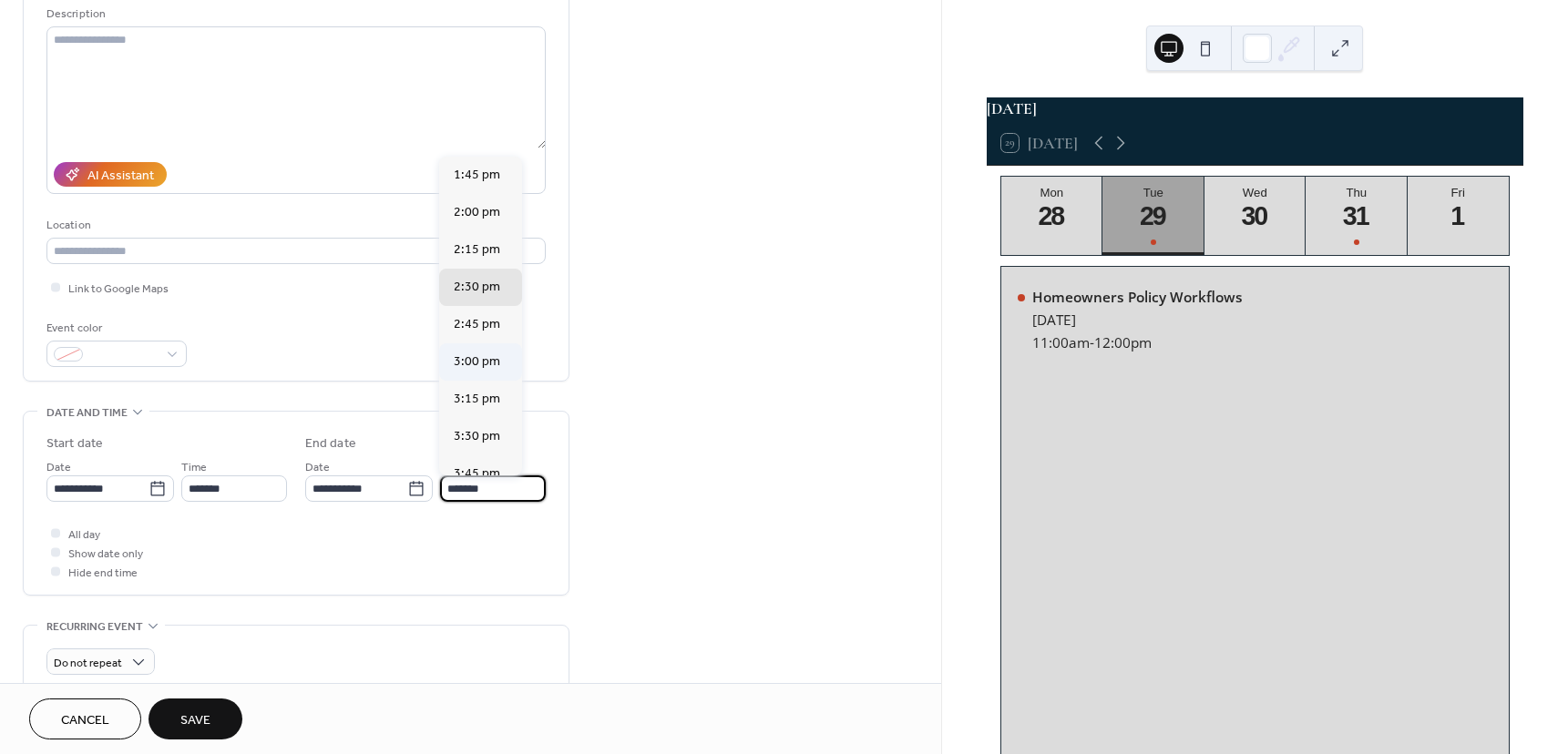 type on "*******" 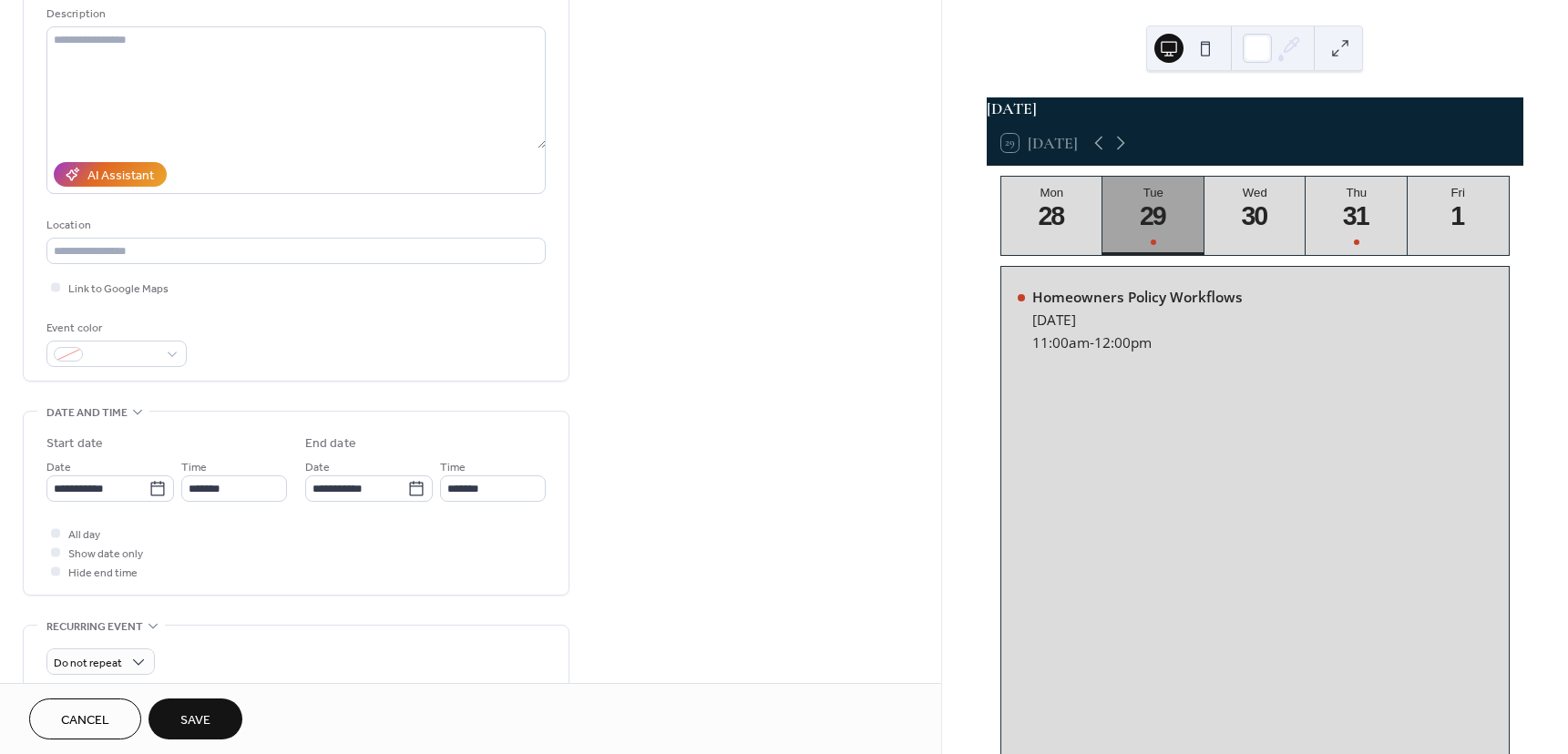 click on "**********" at bounding box center [470, 545] 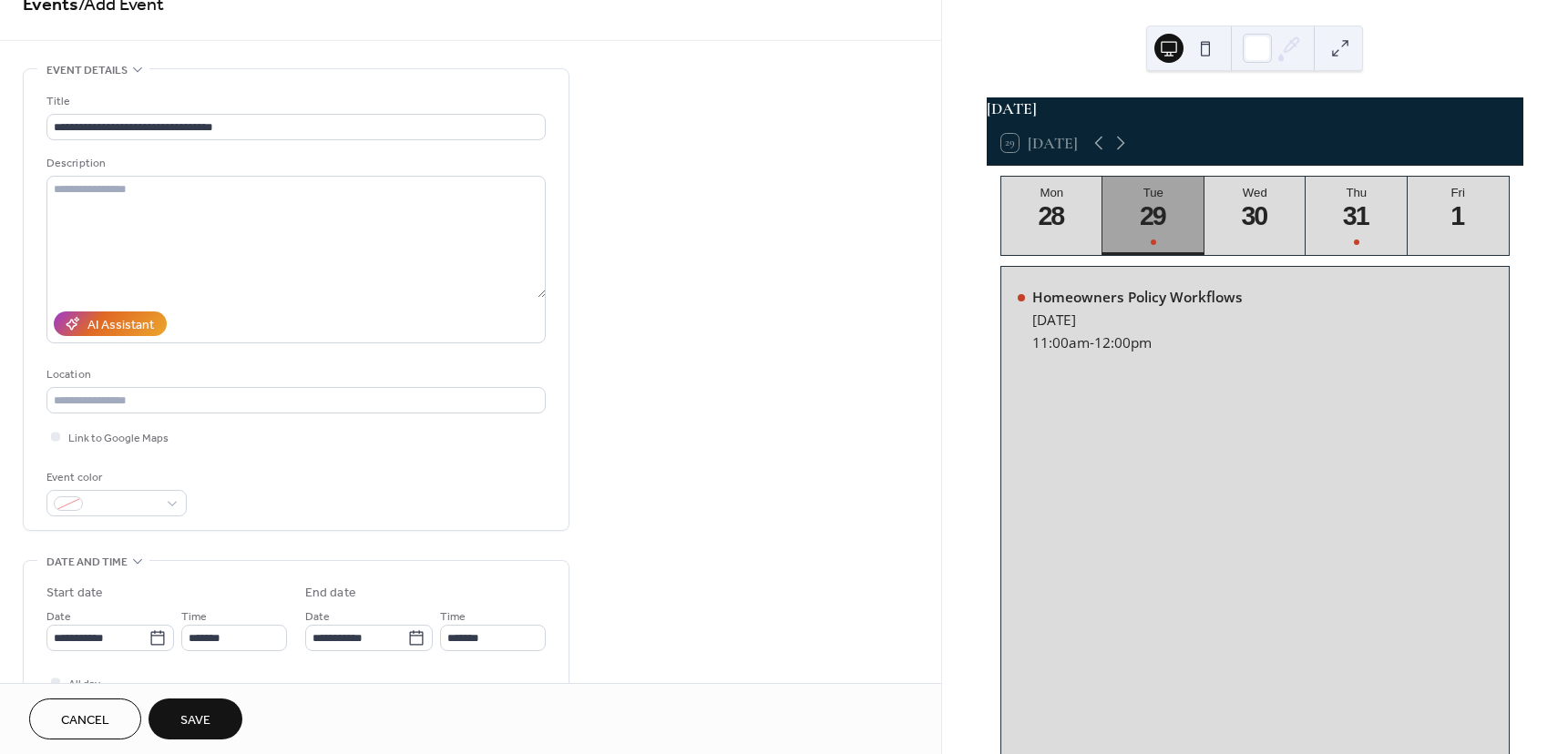 scroll, scrollTop: 579, scrollLeft: 0, axis: vertical 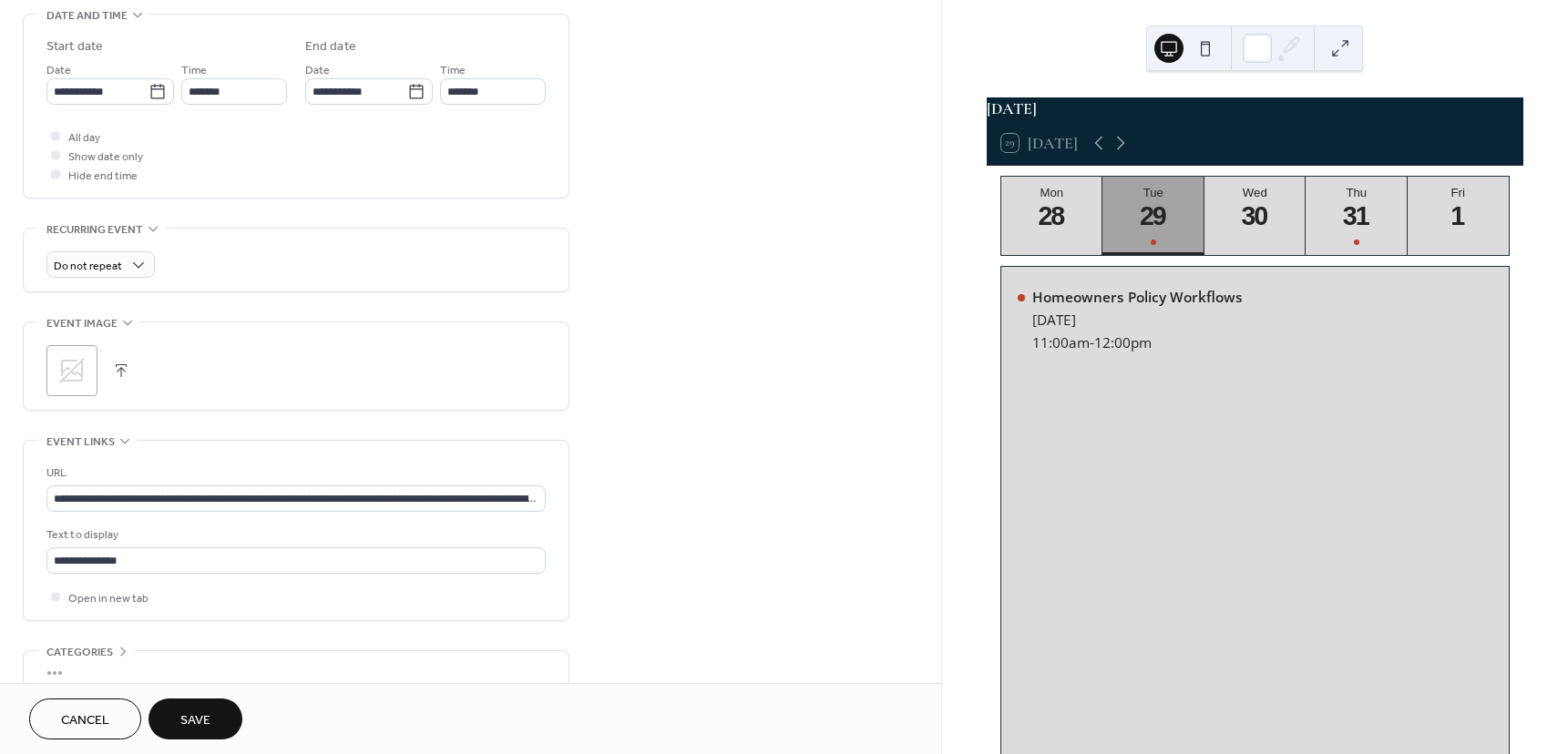 click on "Save" at bounding box center (195, 718) 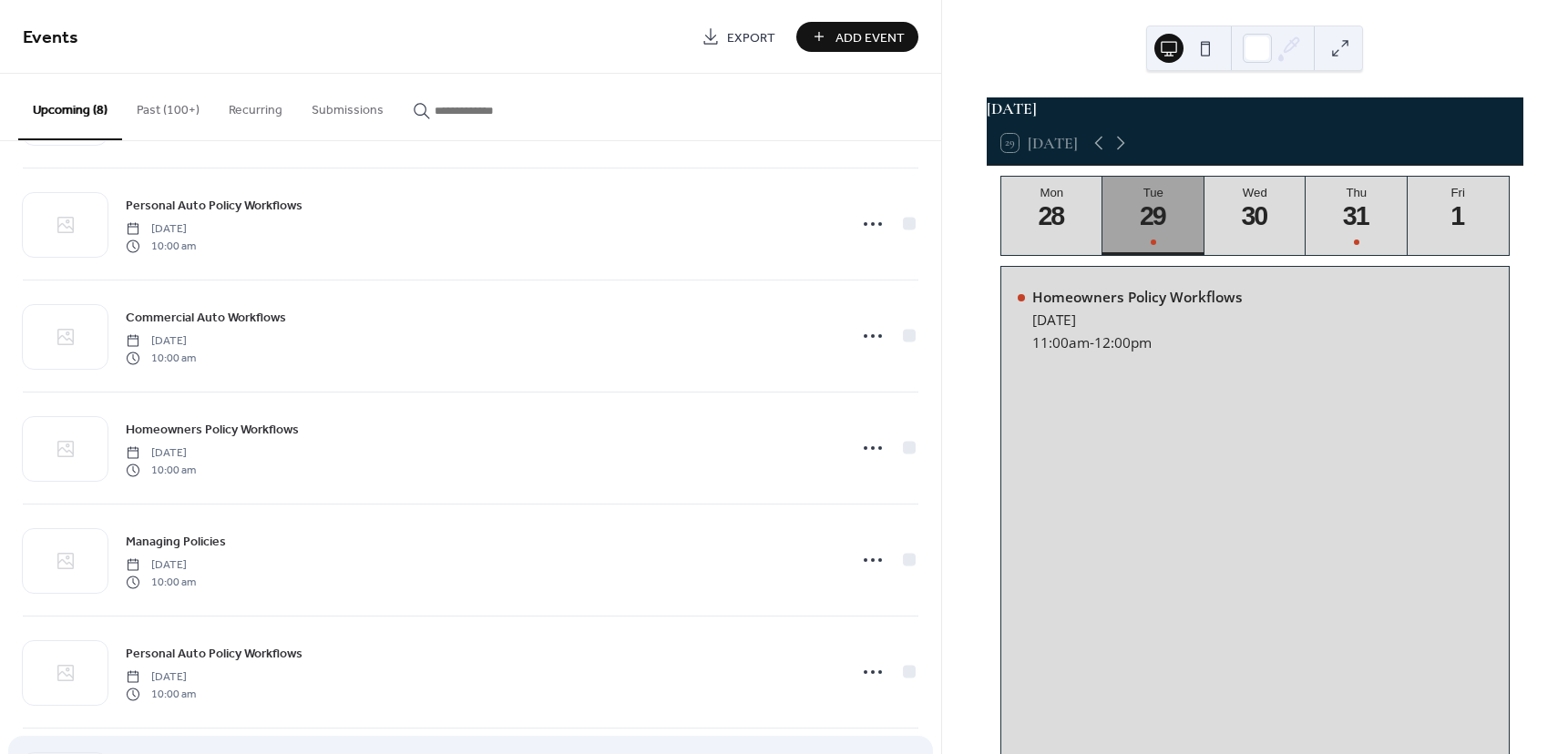 scroll, scrollTop: 0, scrollLeft: 0, axis: both 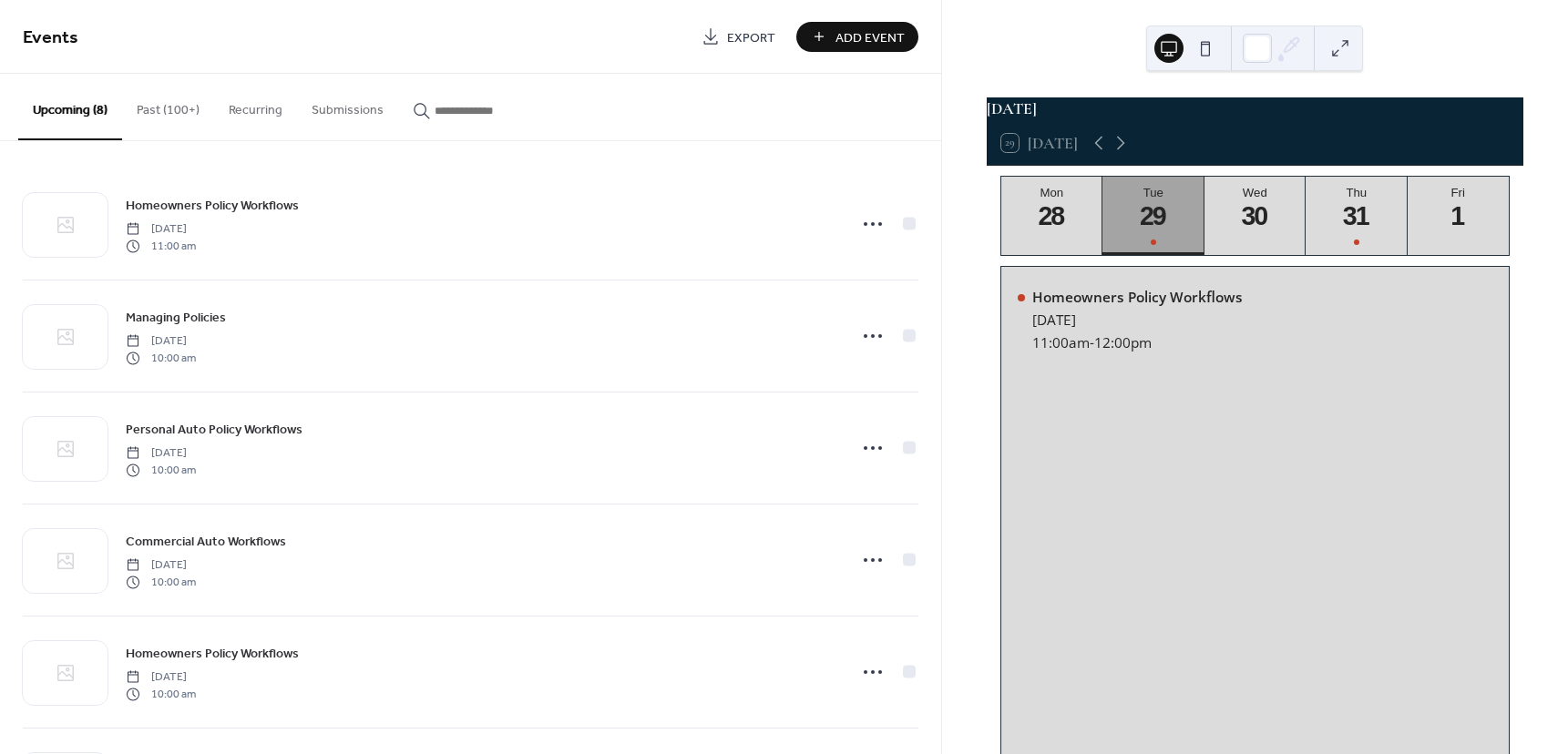 click on "Add Event" at bounding box center [857, 36] 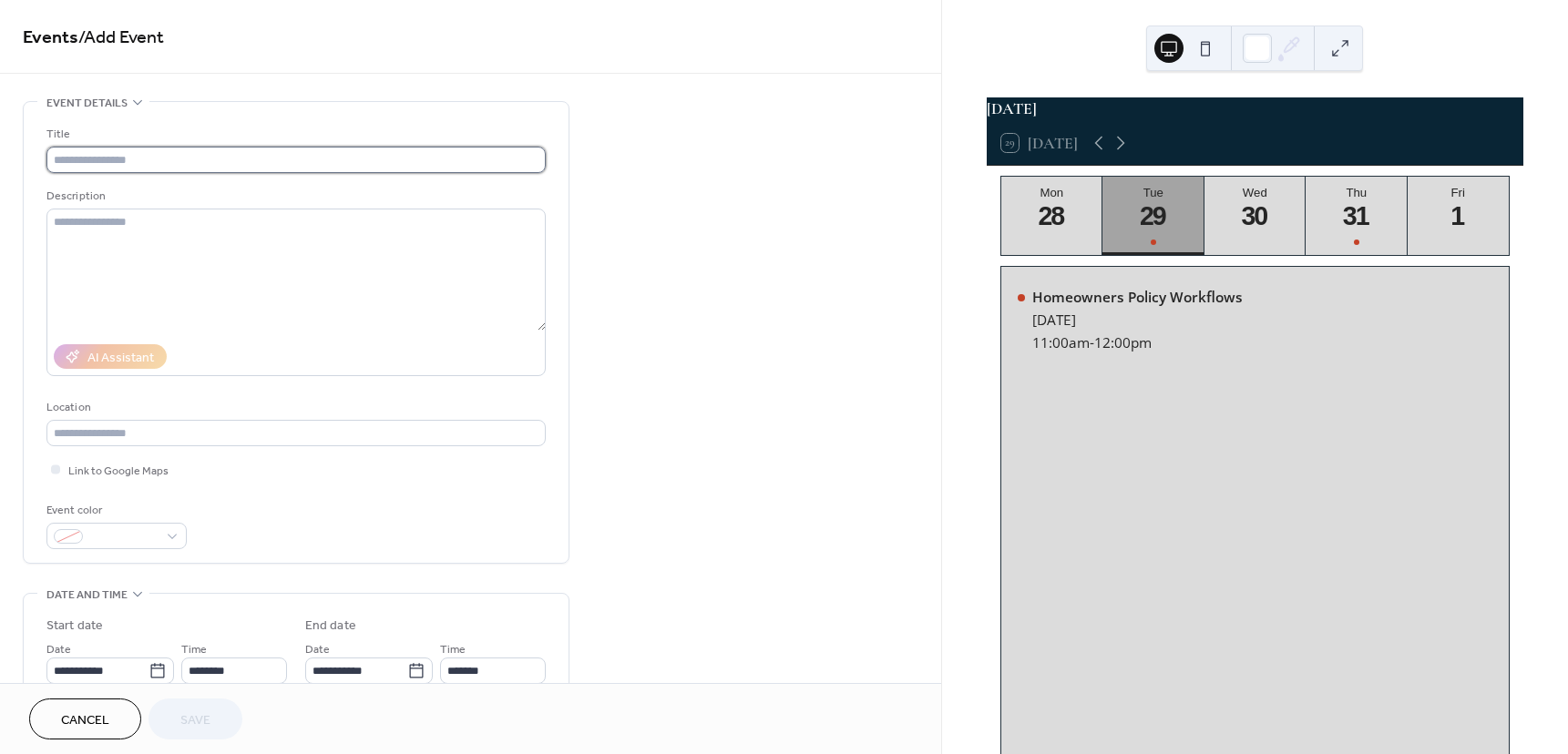 click at bounding box center (296, 159) 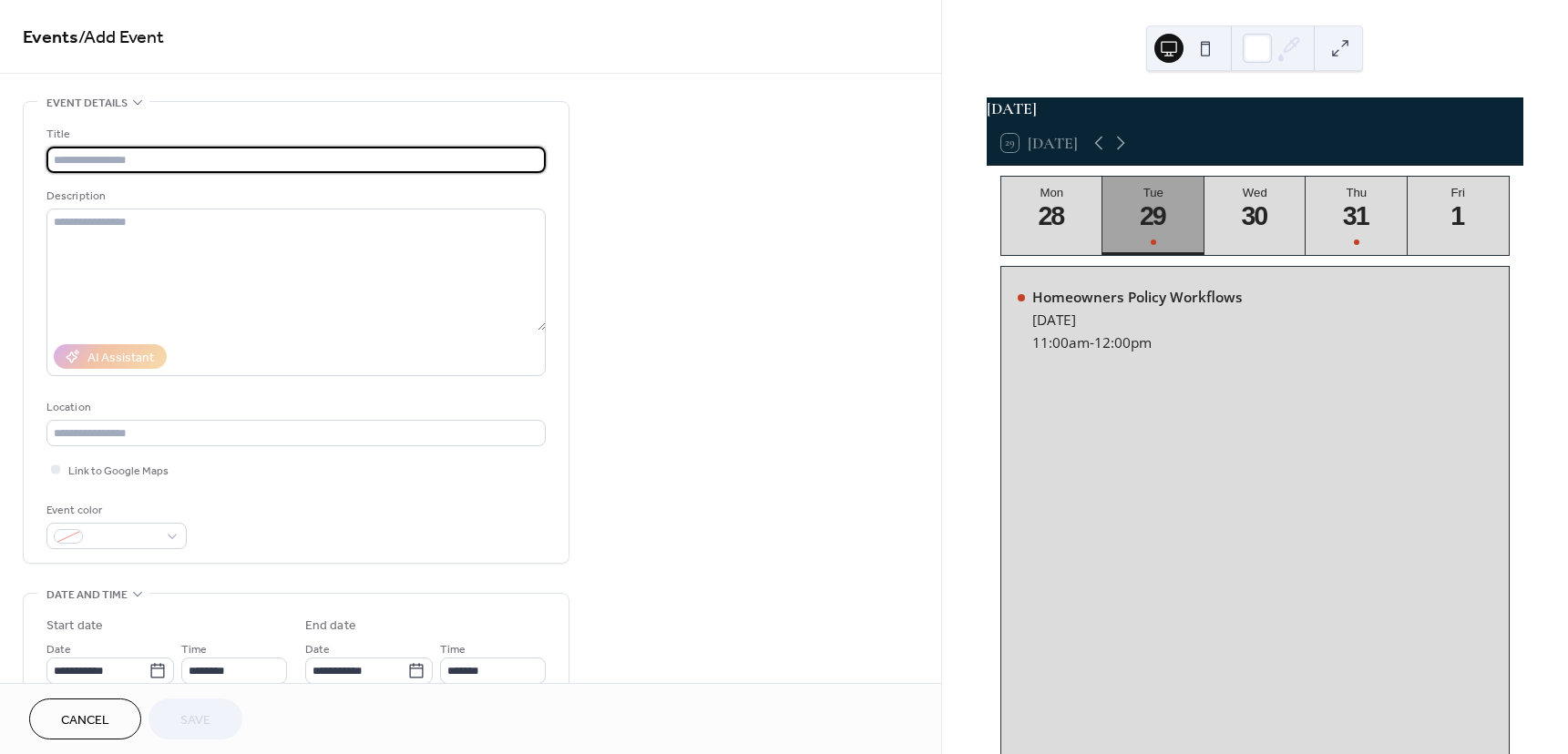 paste on "**********" 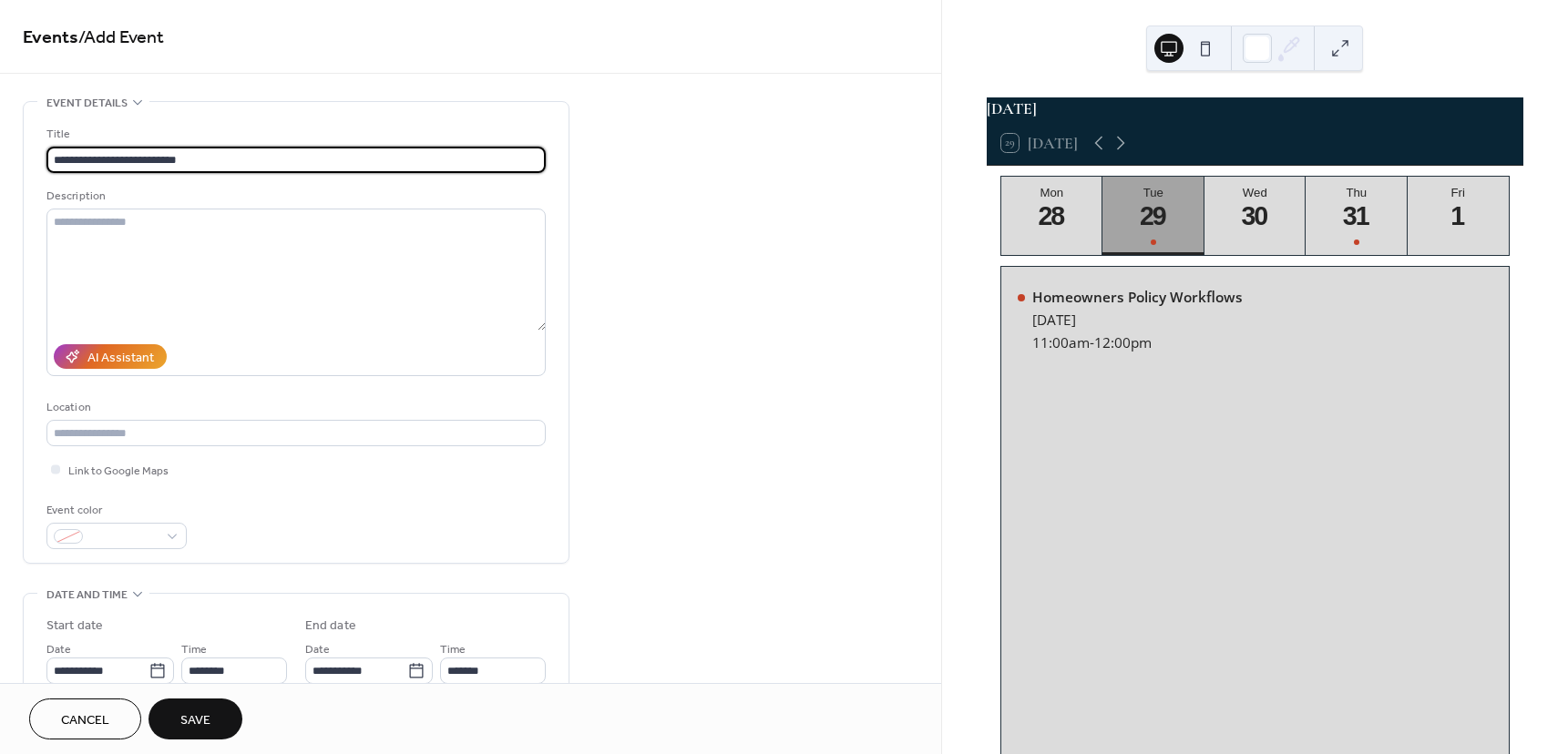 type on "**********" 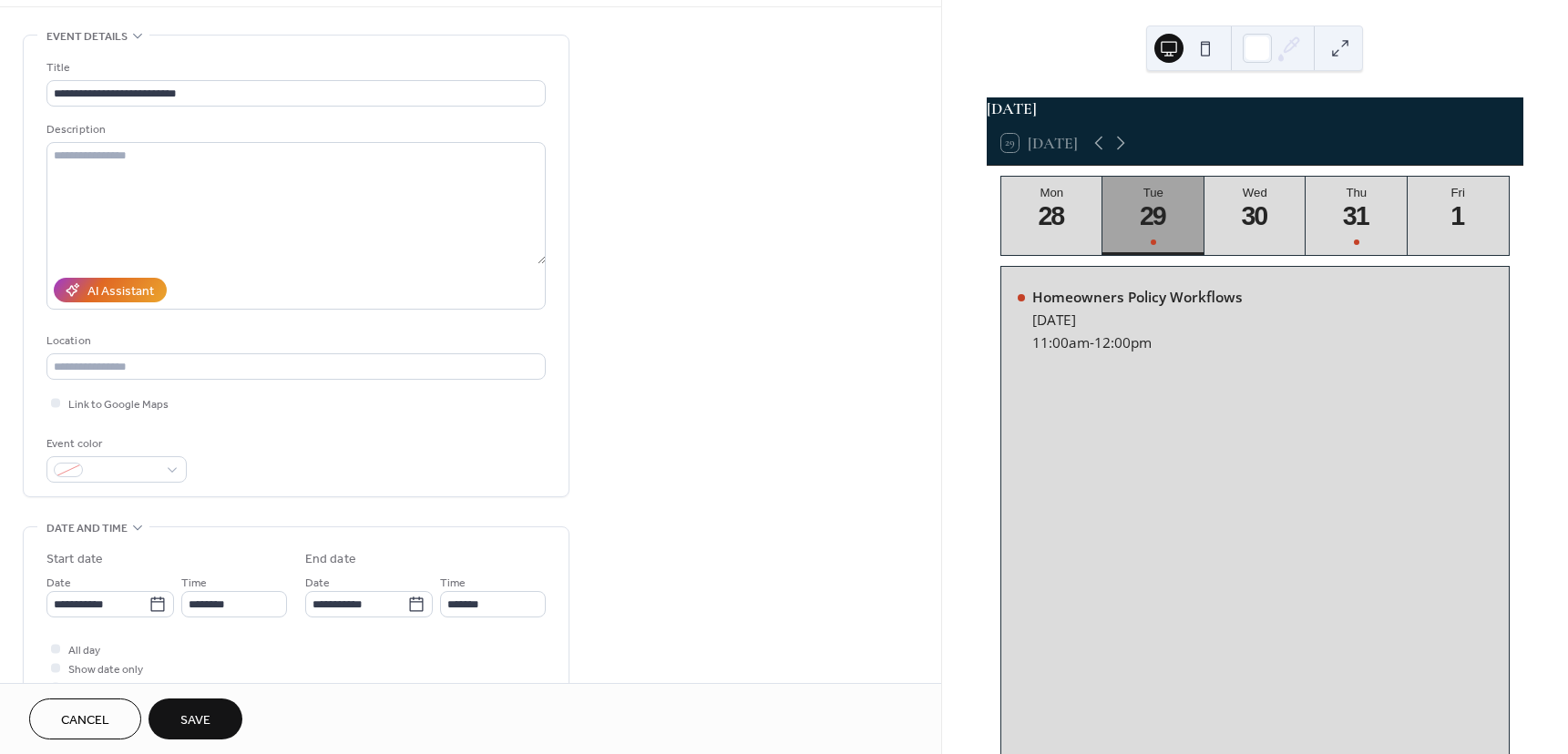 scroll, scrollTop: 273, scrollLeft: 0, axis: vertical 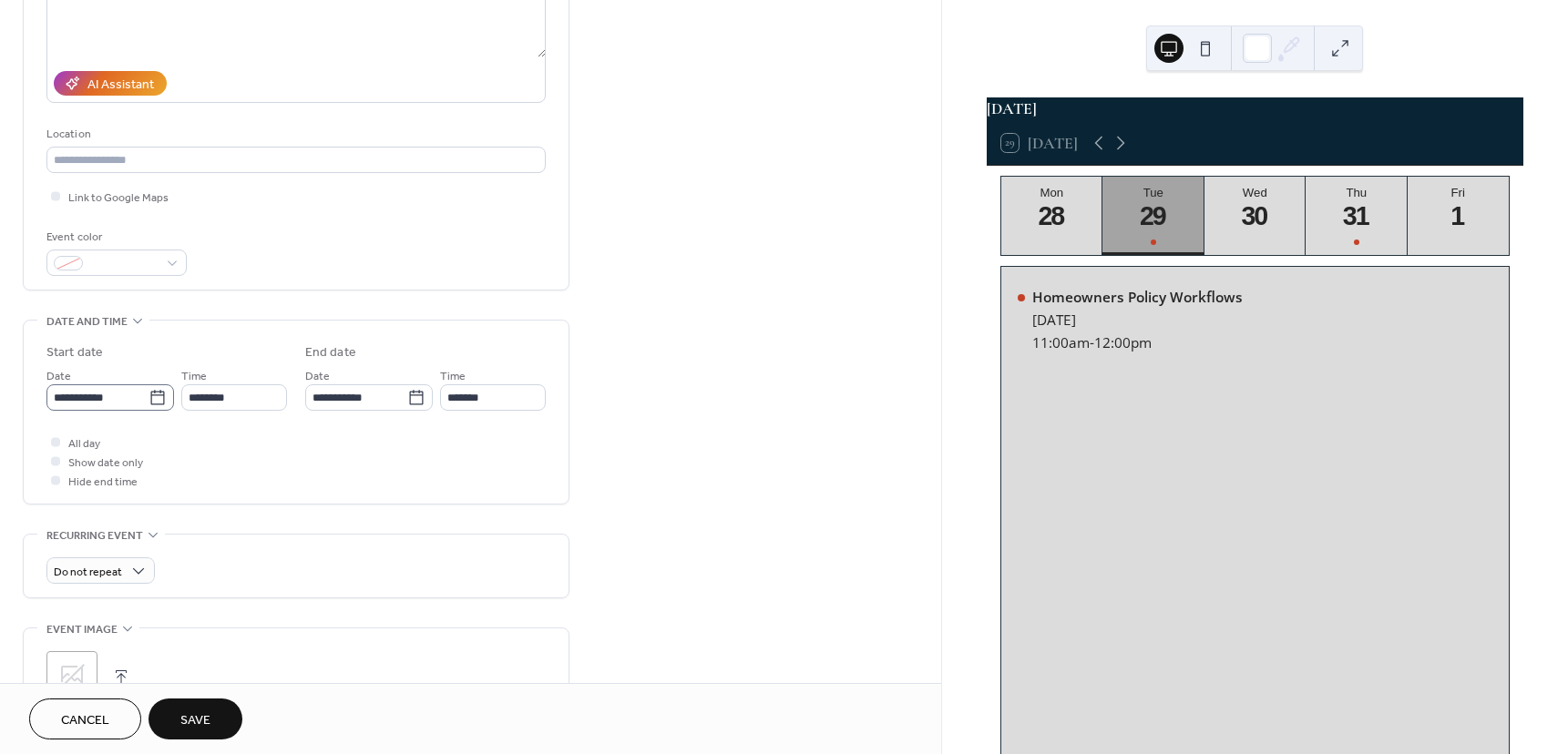 click 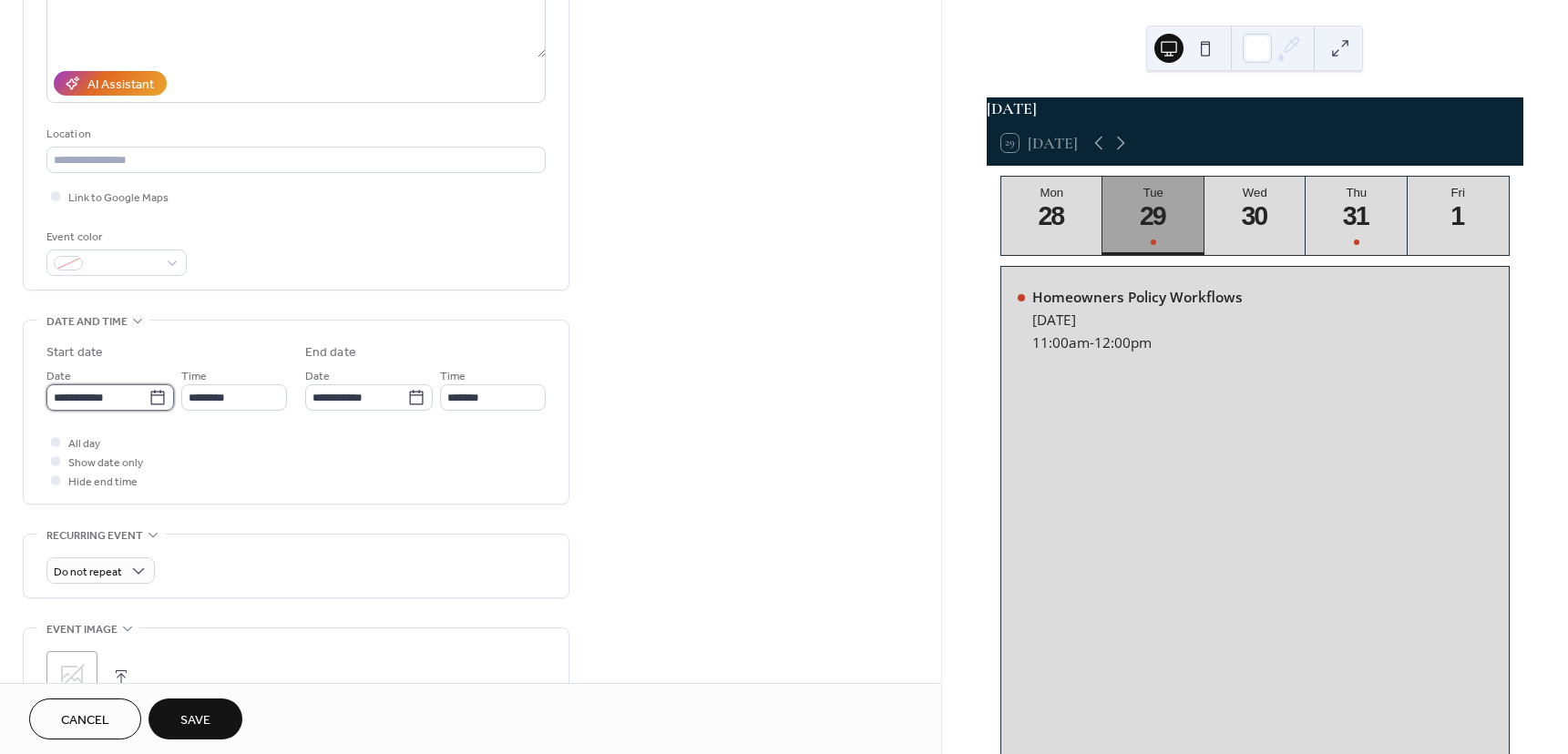 click on "**********" at bounding box center [97, 397] 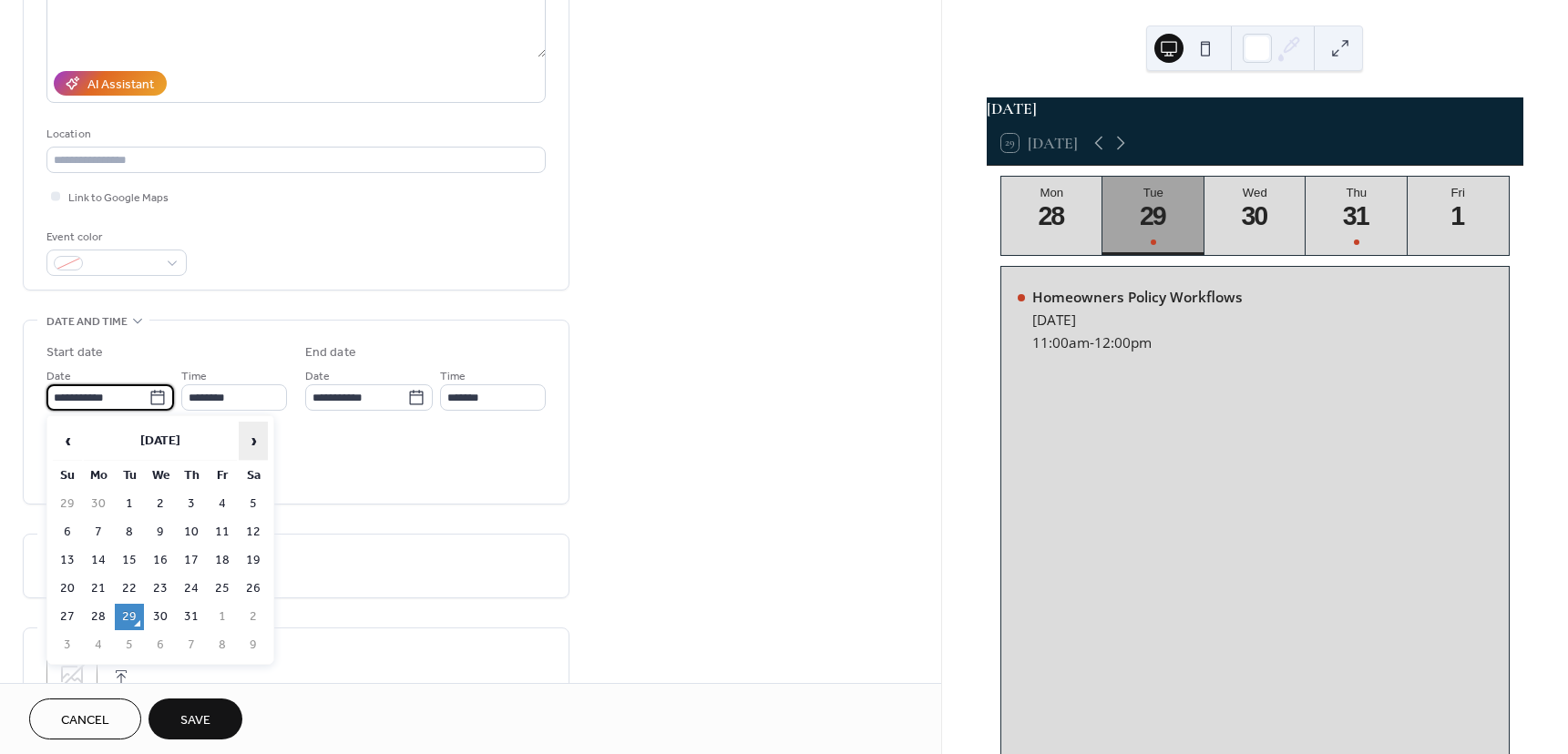 click on "›" at bounding box center [253, 441] 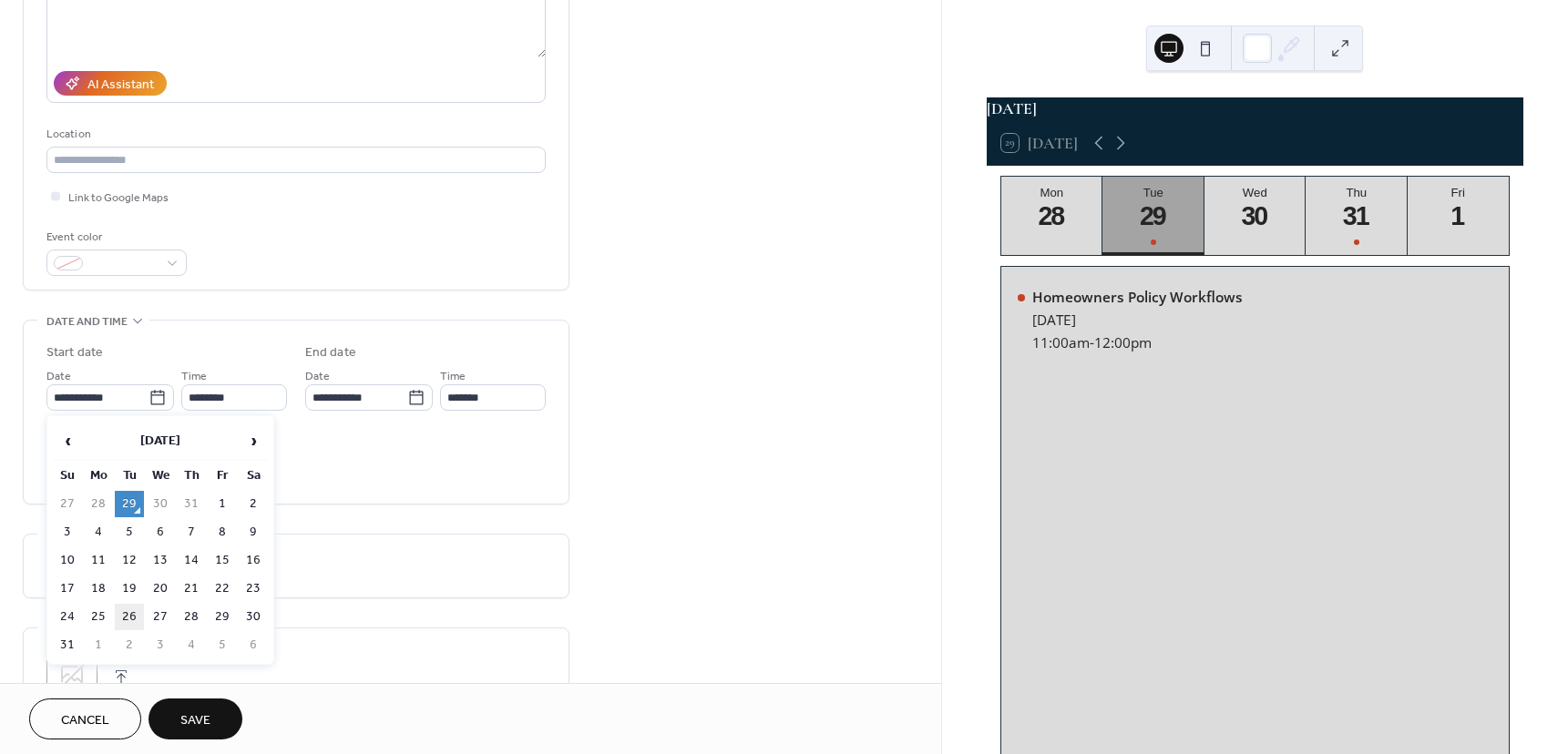 click on "26" at bounding box center [129, 616] 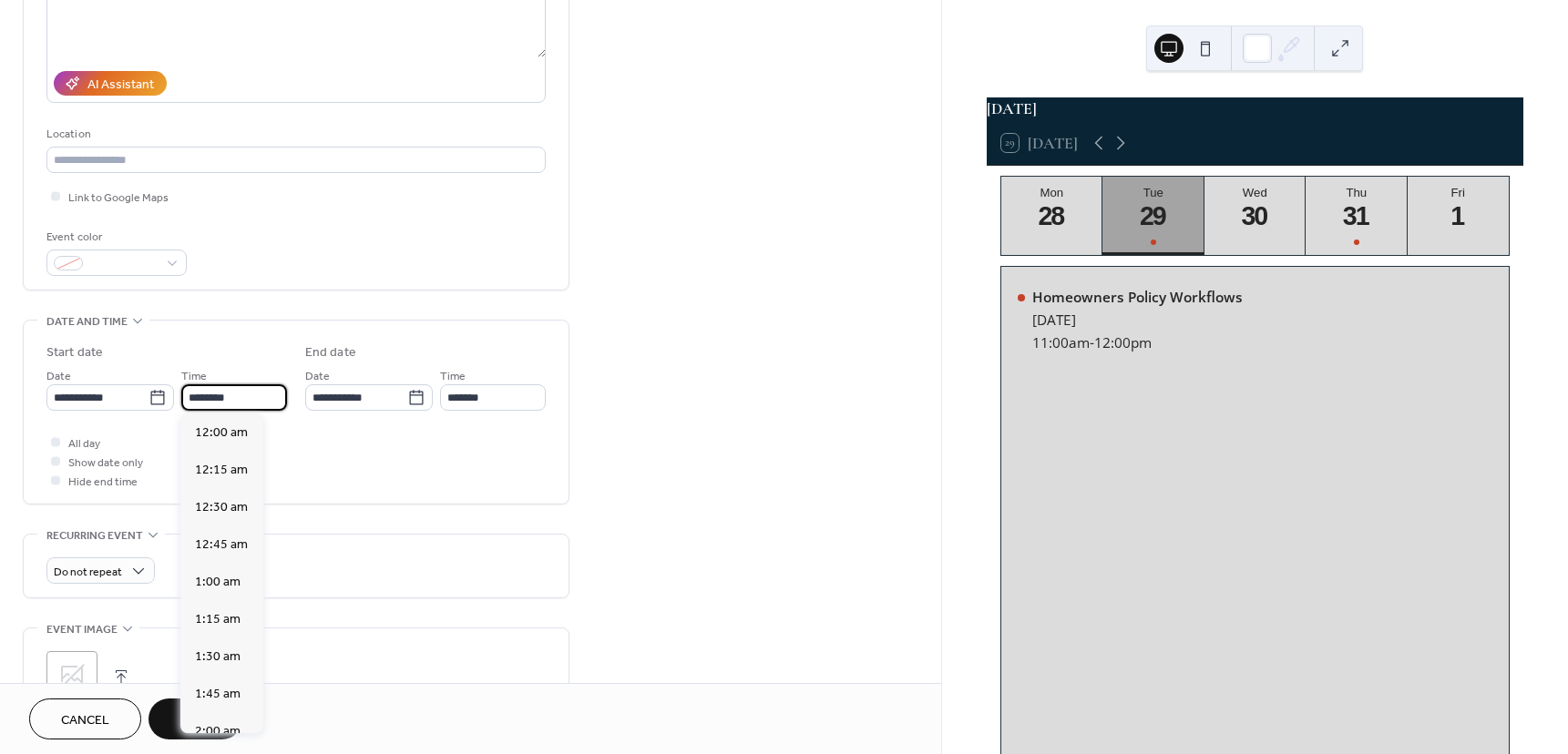 click on "********" at bounding box center (234, 397) 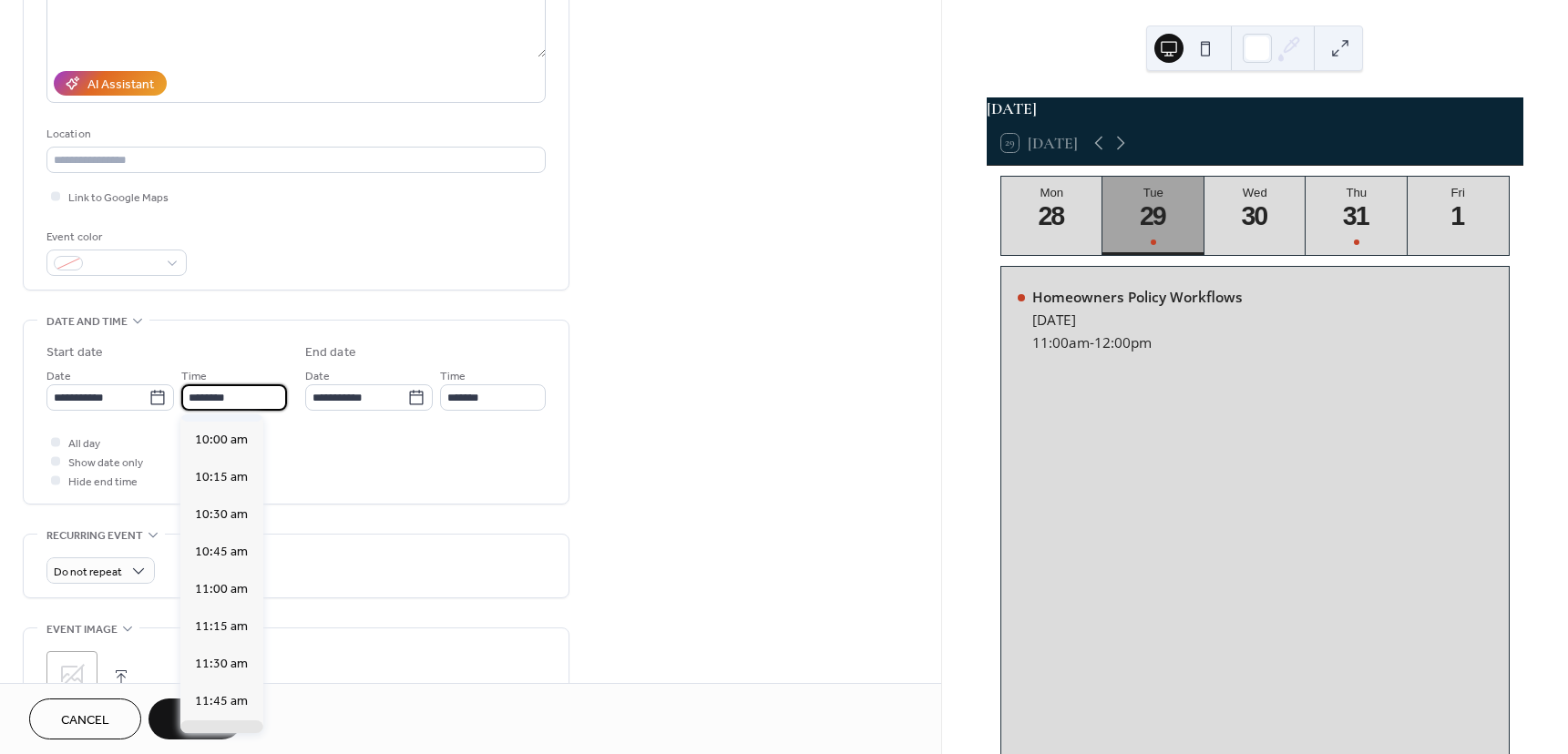 scroll, scrollTop: 1428, scrollLeft: 0, axis: vertical 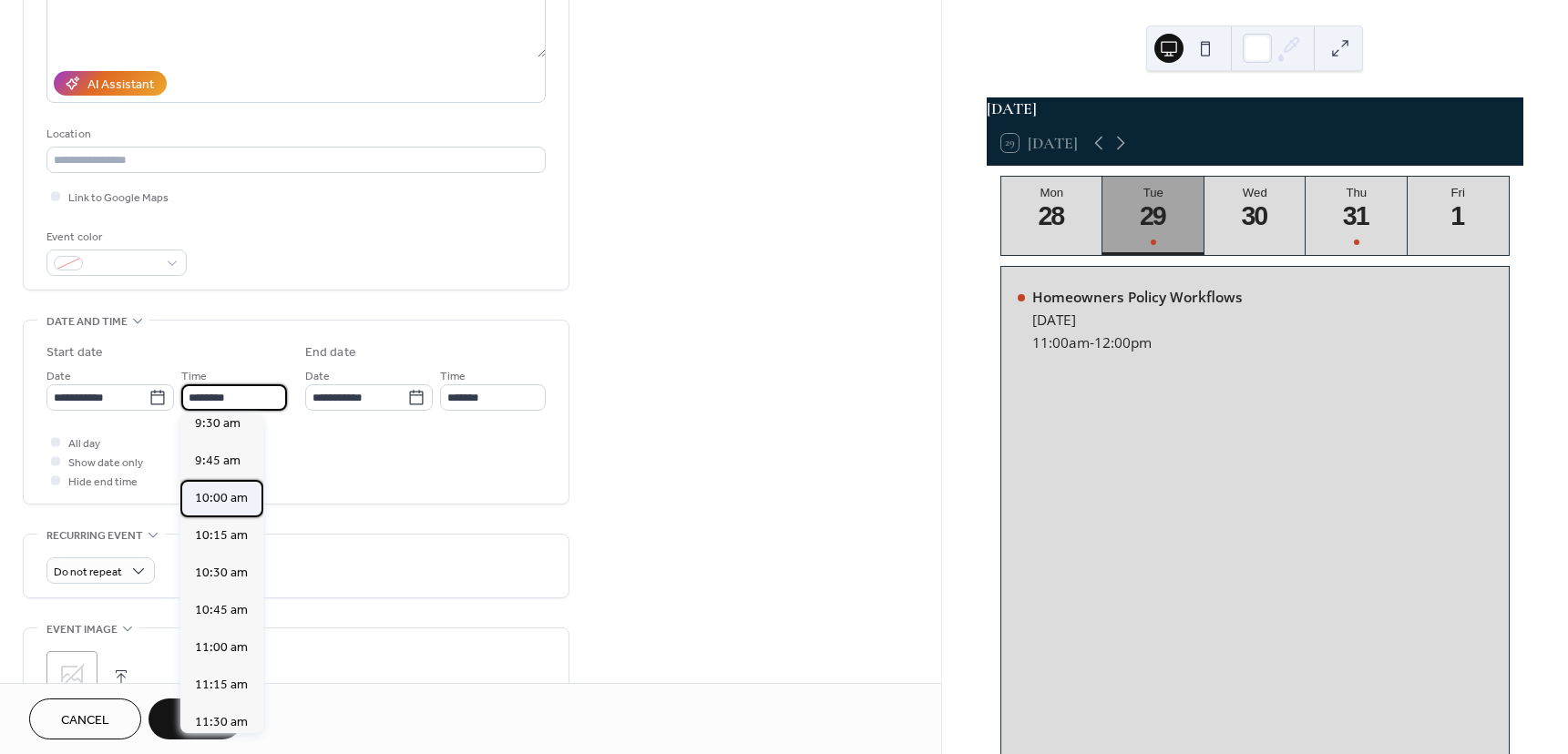 click on "10:00 am" at bounding box center [221, 498] 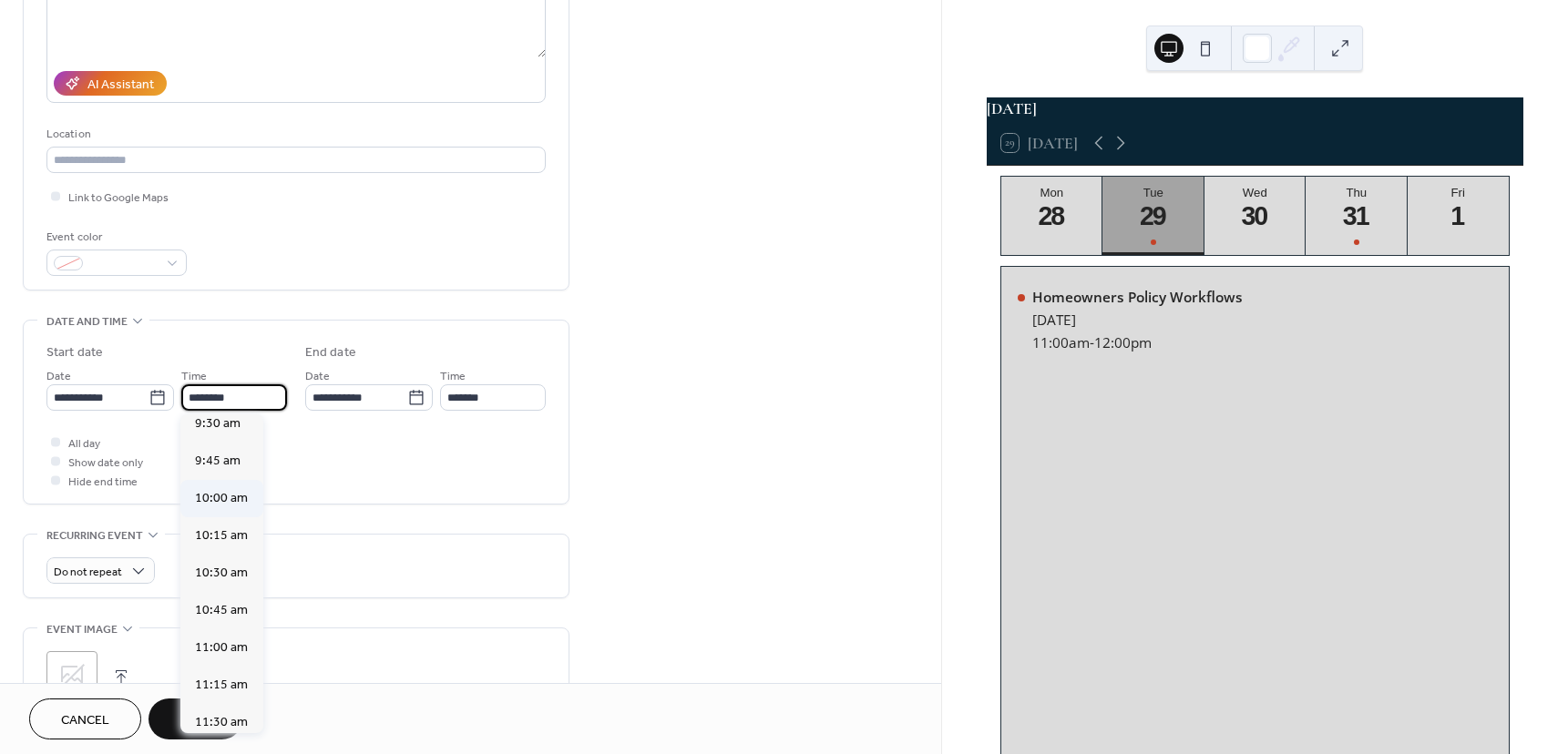 type on "********" 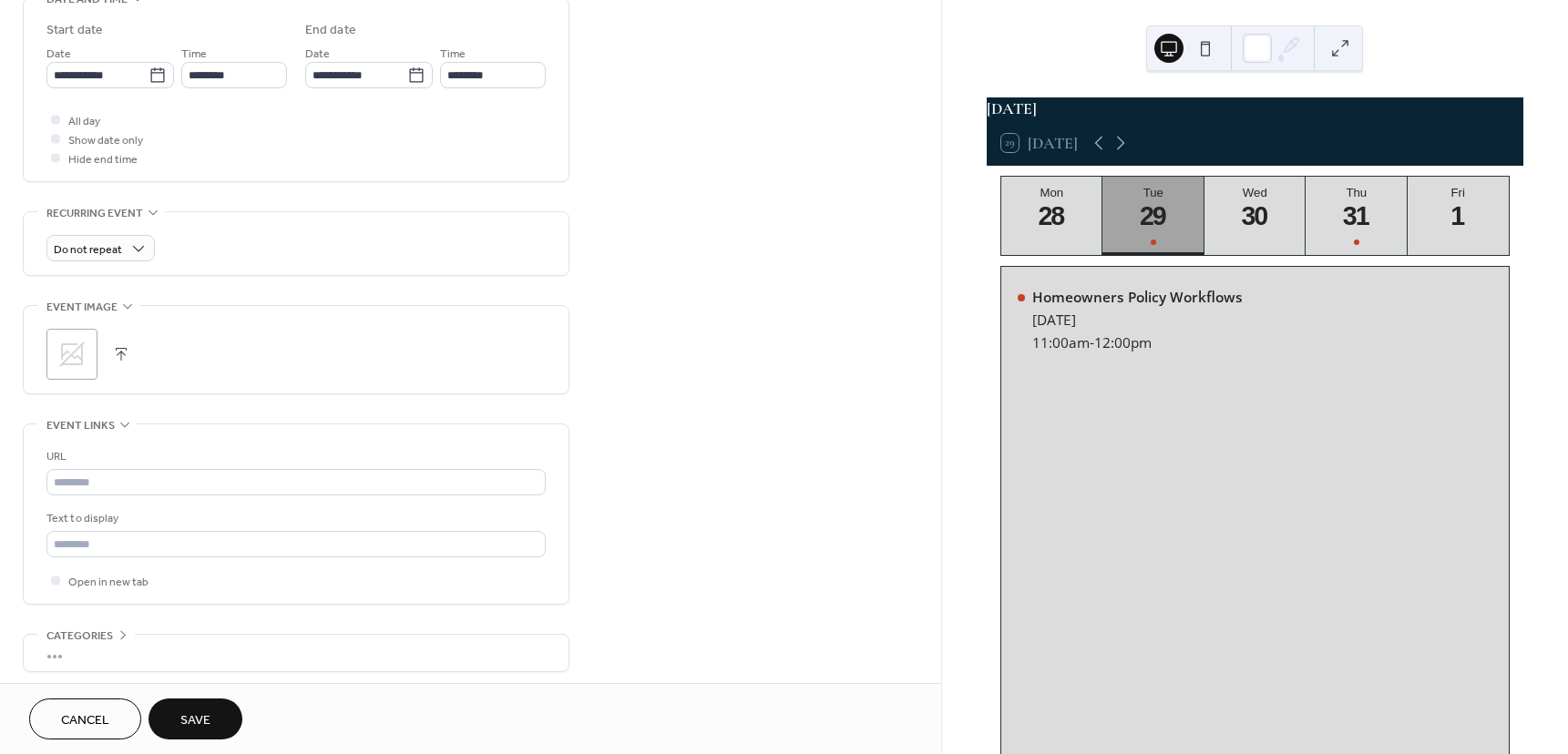 scroll, scrollTop: 637, scrollLeft: 0, axis: vertical 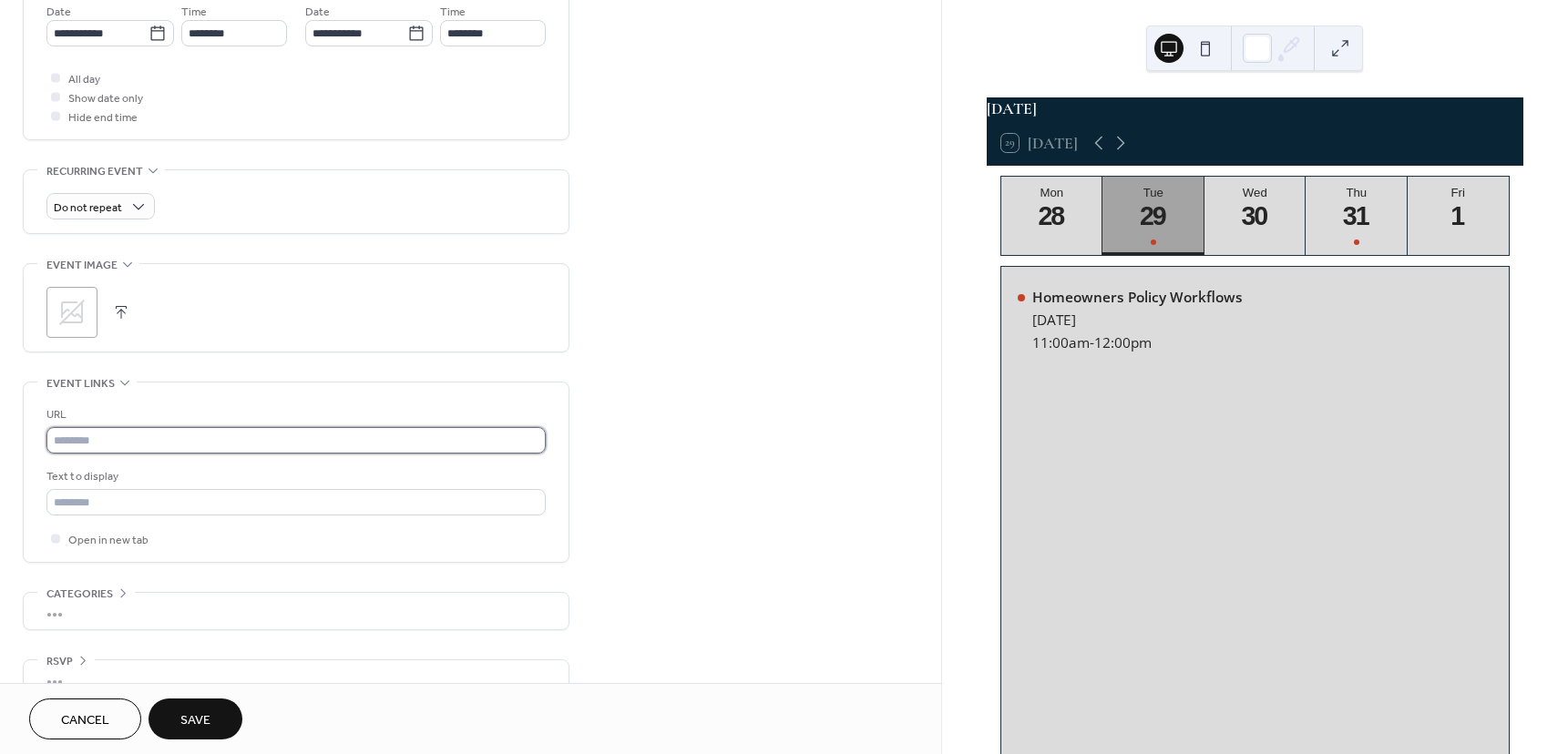 click at bounding box center (296, 440) 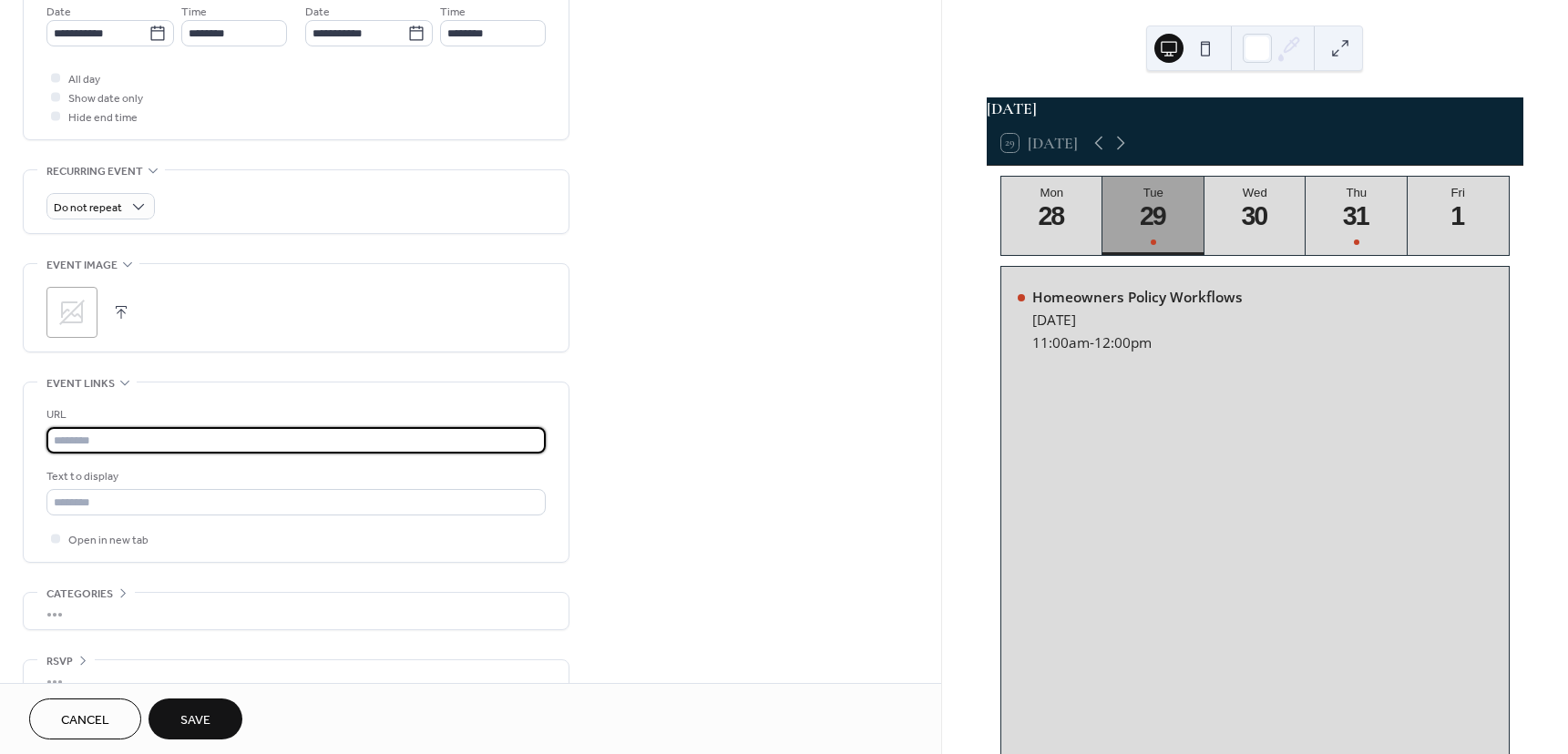 paste on "**********" 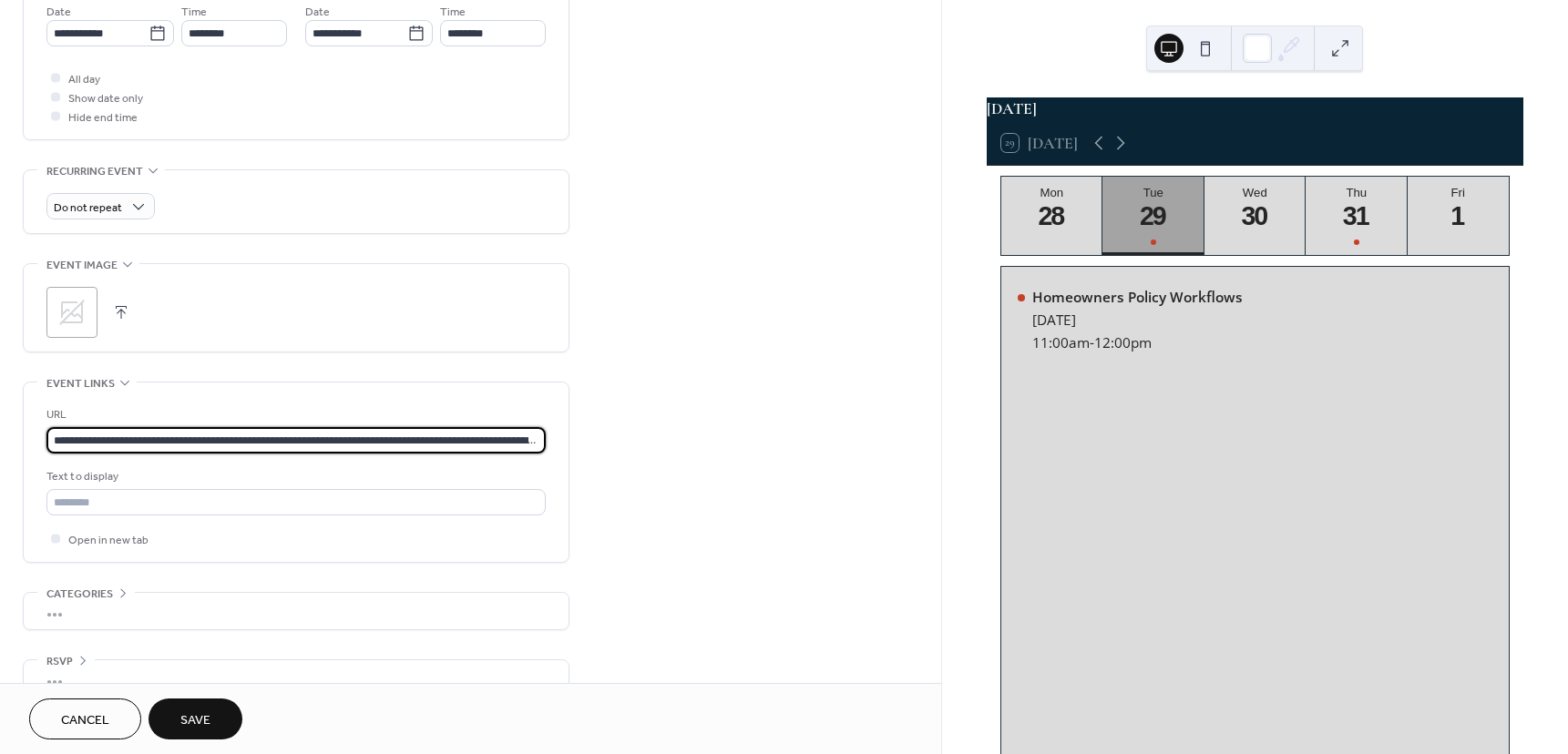 scroll, scrollTop: 0, scrollLeft: 3763, axis: horizontal 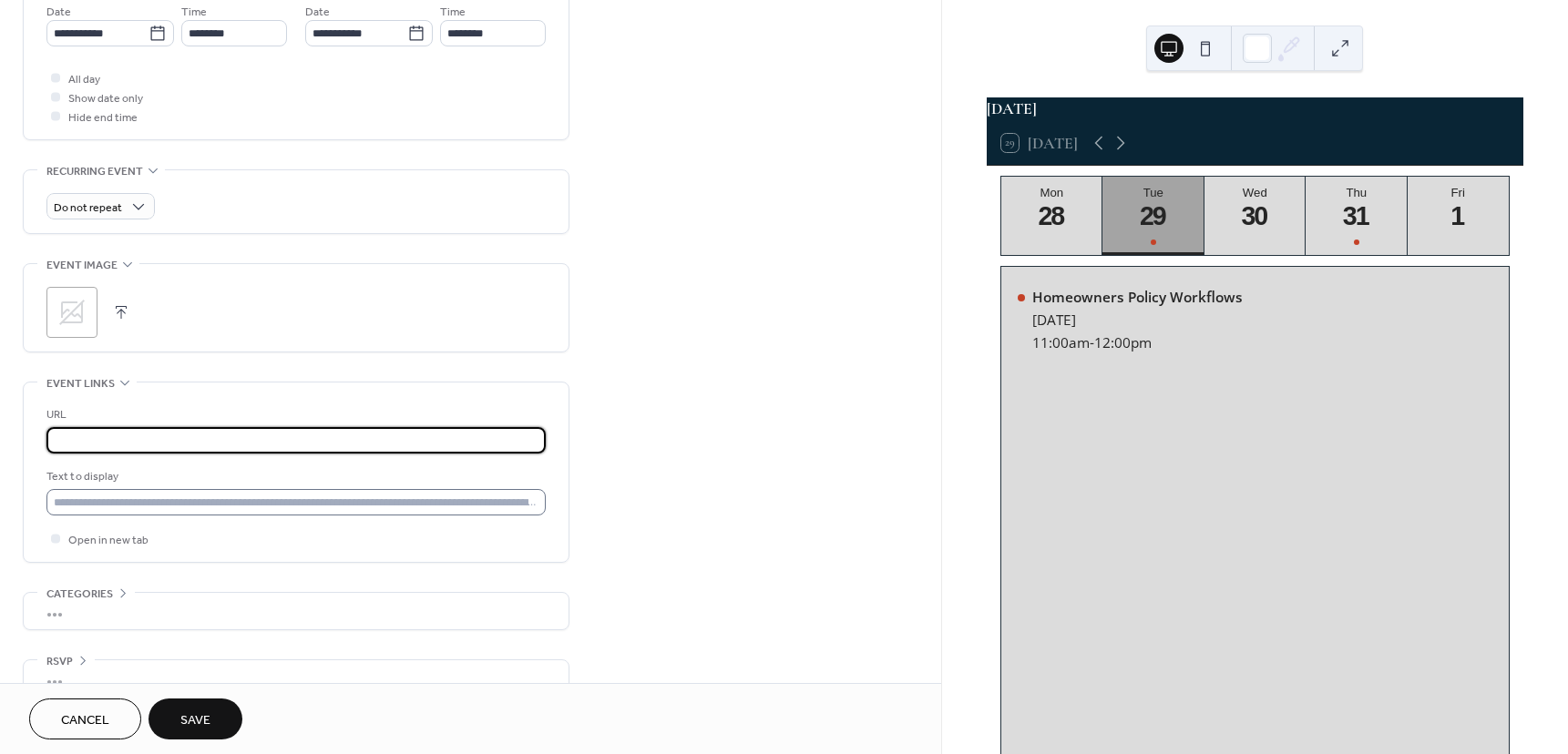 type on "**********" 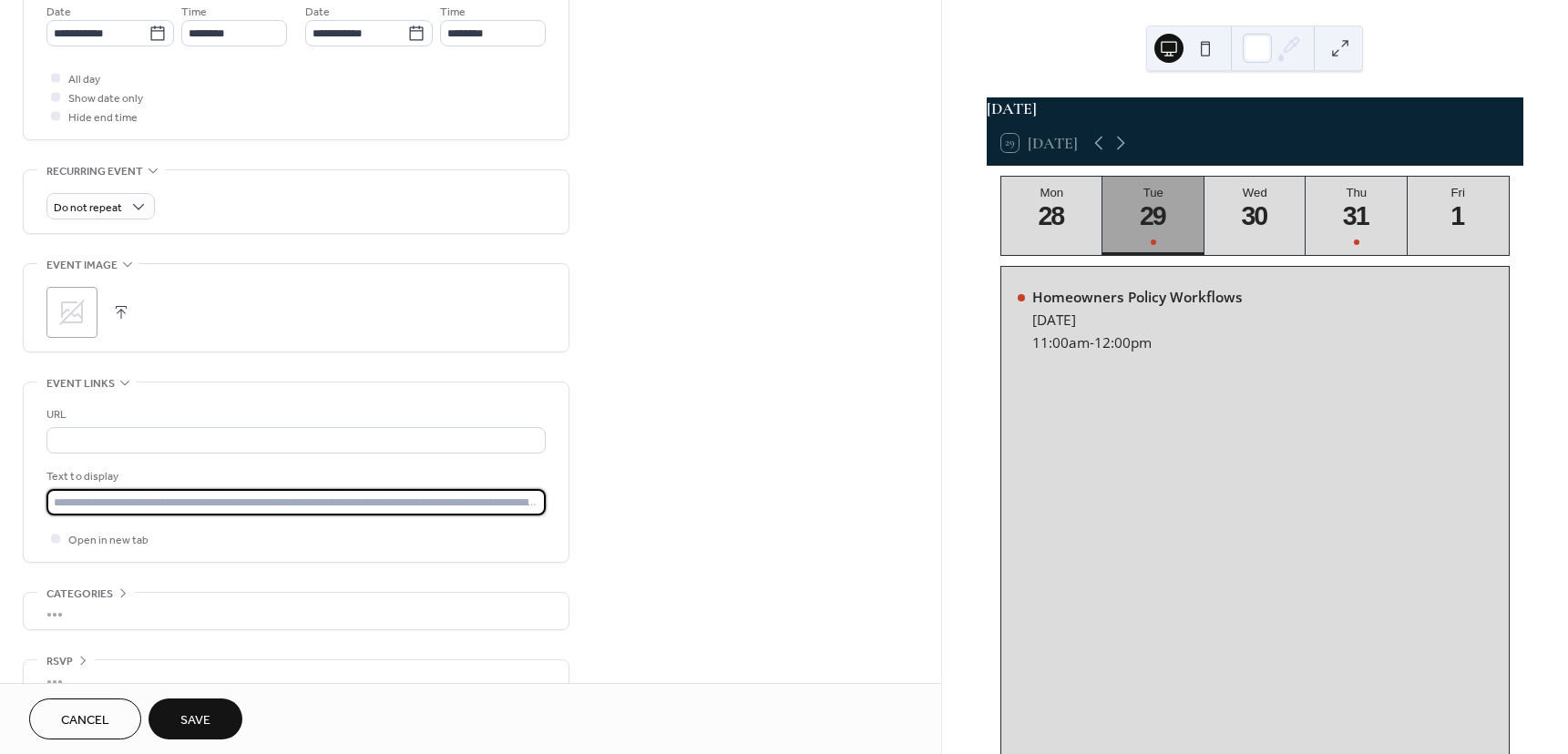 scroll, scrollTop: 0, scrollLeft: 0, axis: both 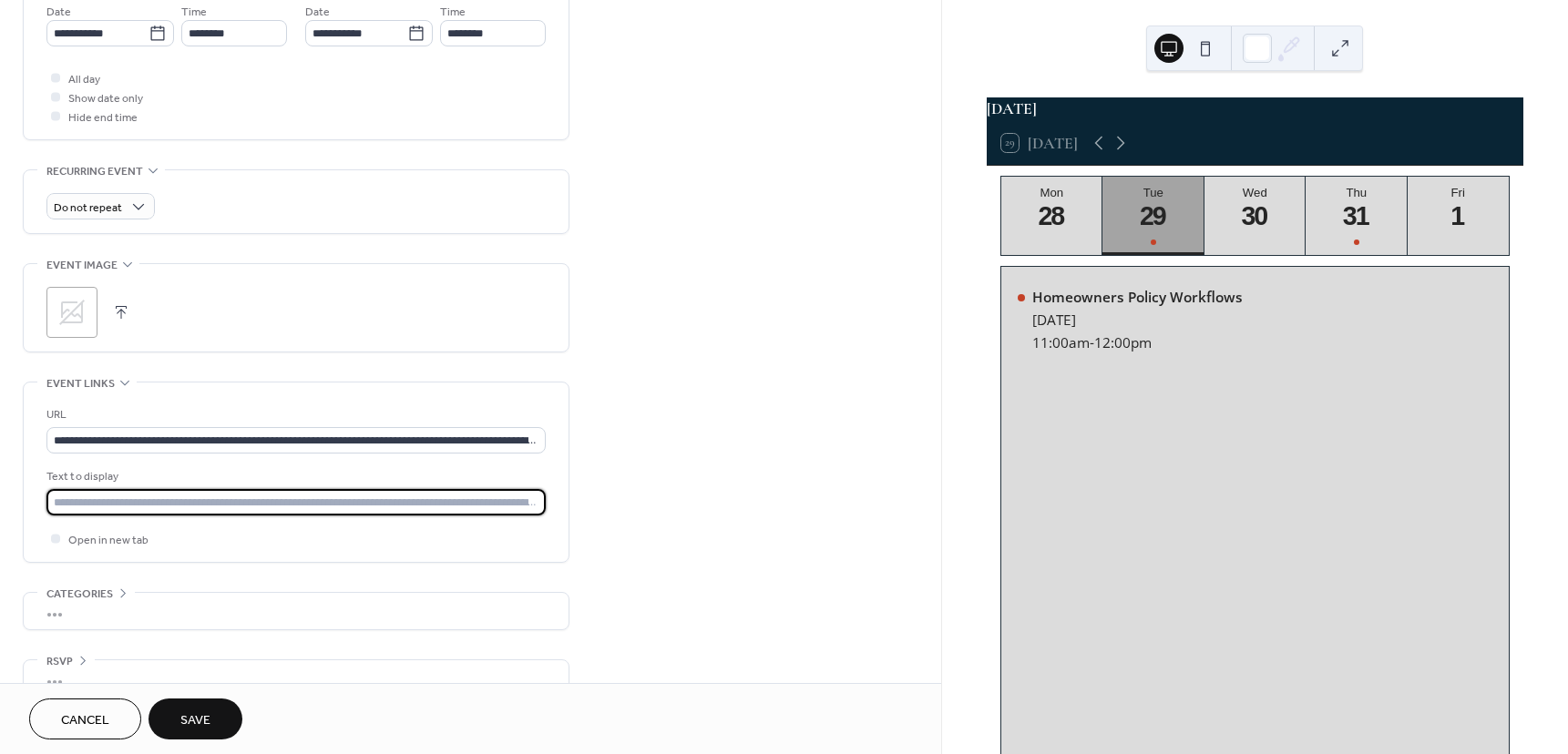 click at bounding box center [296, 502] 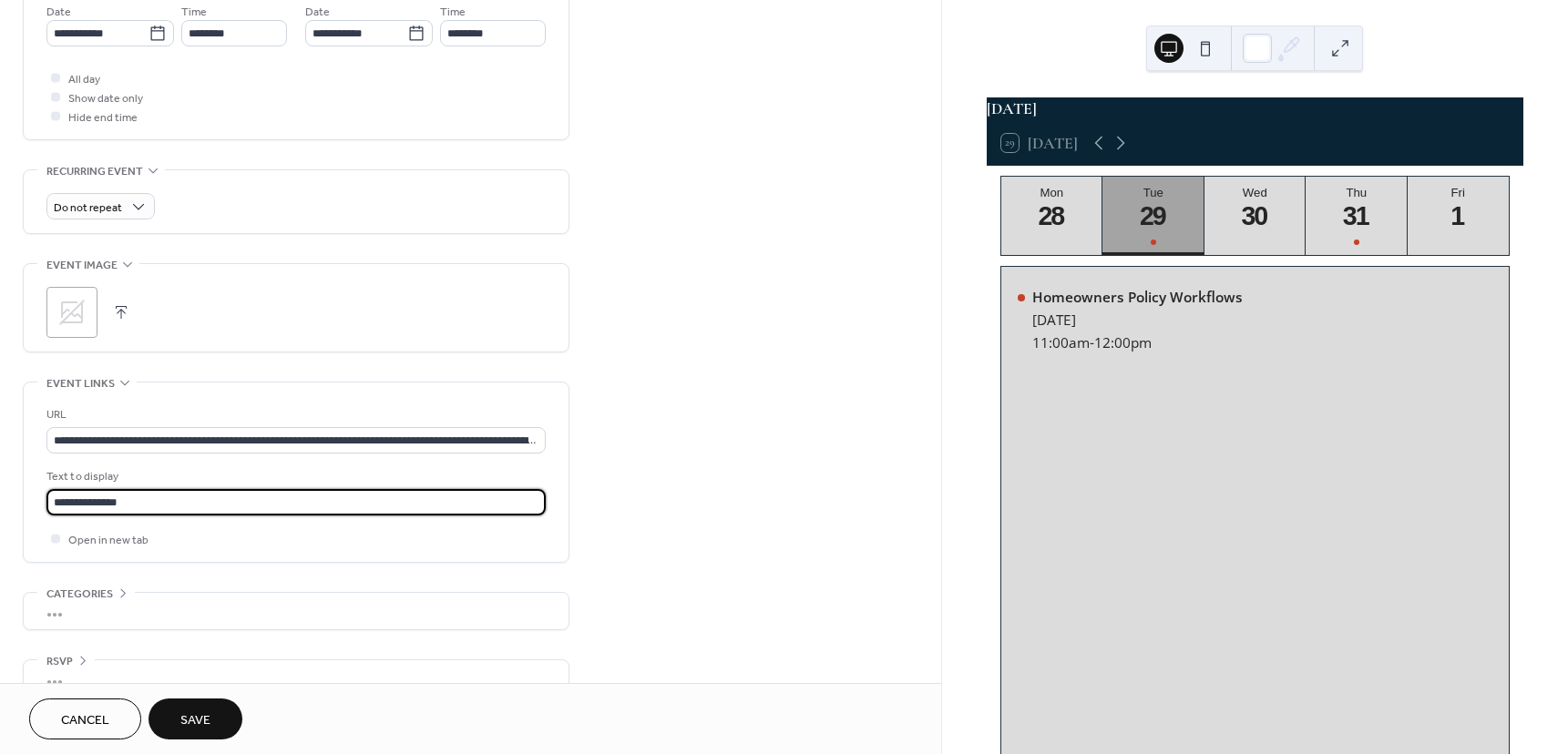 click on "**********" at bounding box center (470, 89) 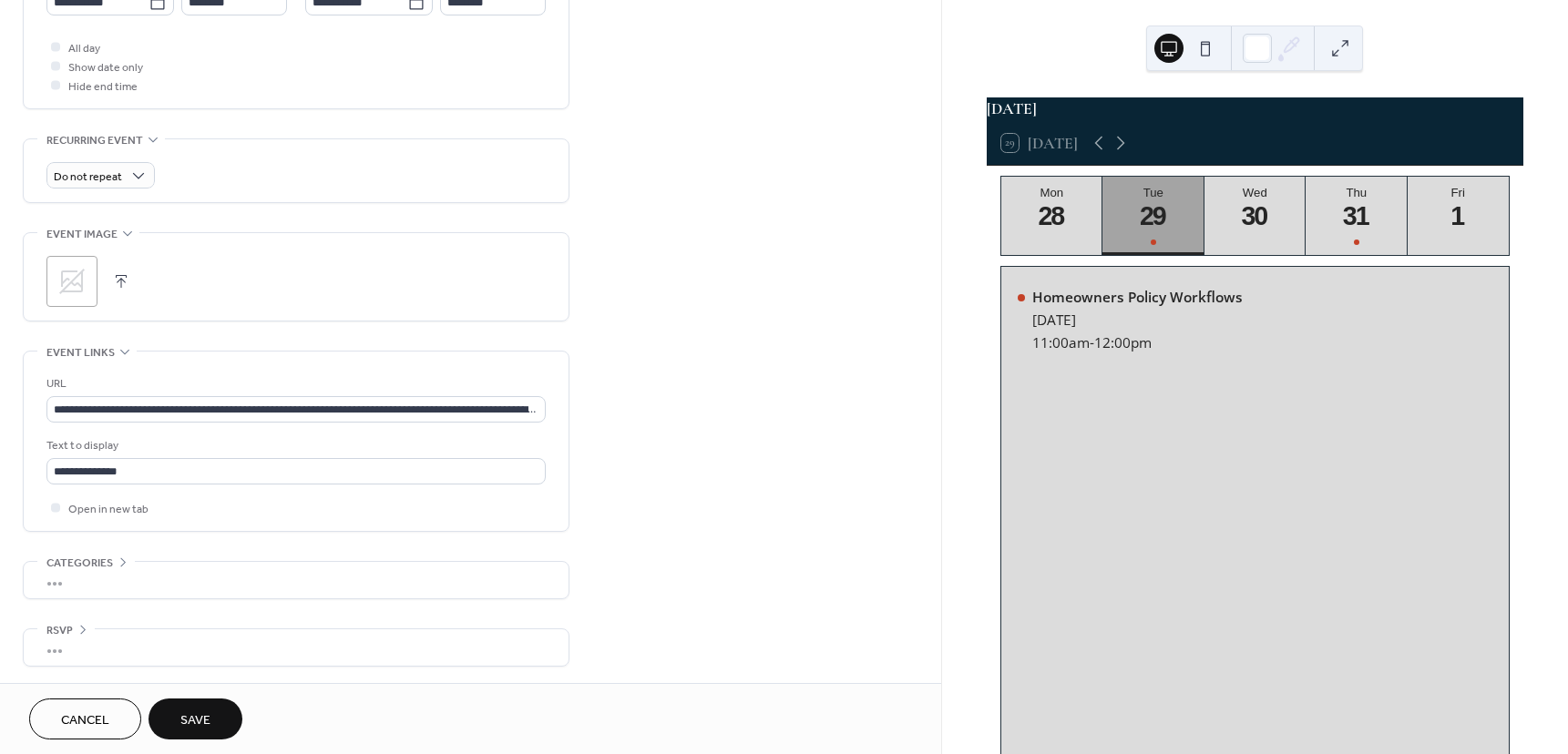 scroll, scrollTop: 670, scrollLeft: 0, axis: vertical 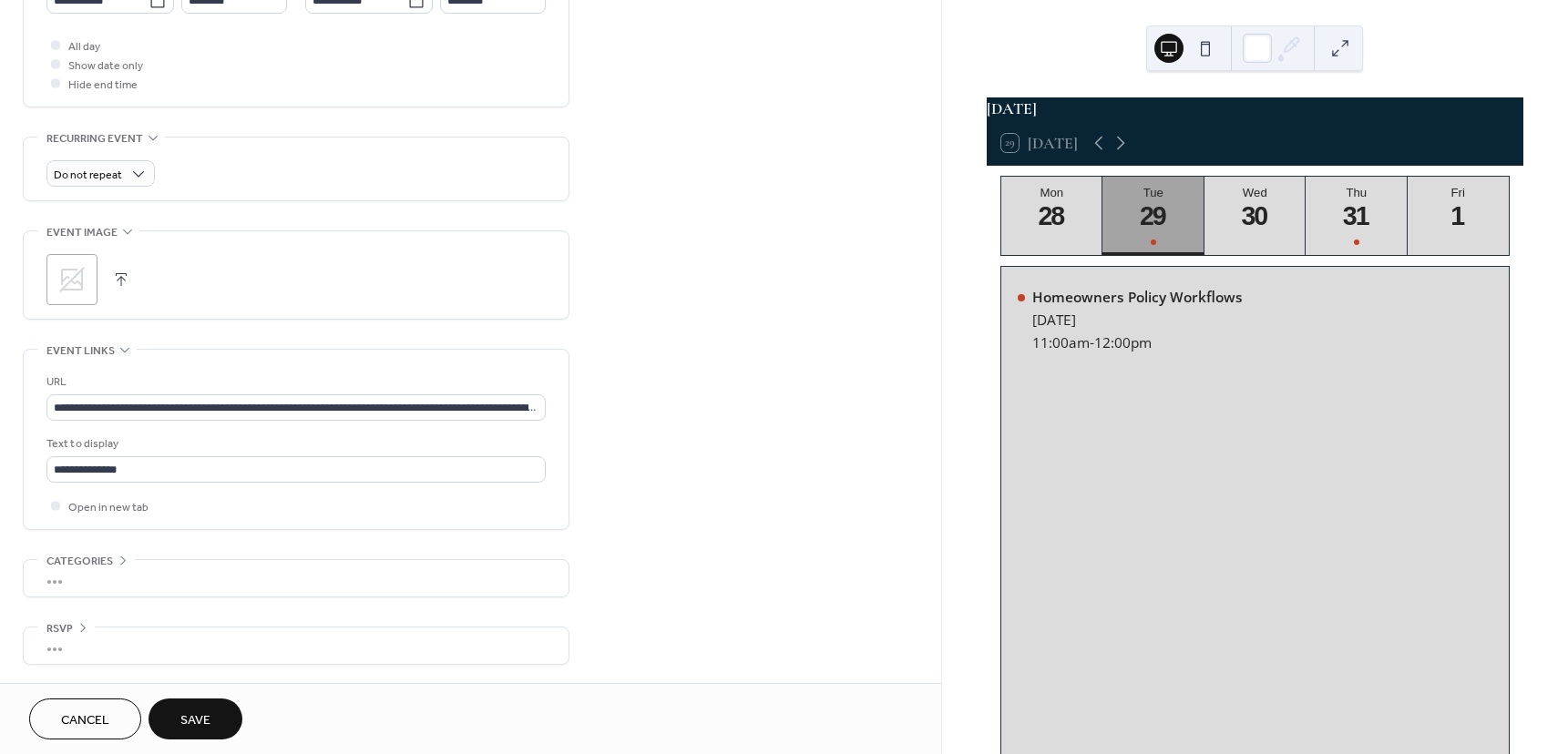click on "Save" at bounding box center [195, 718] 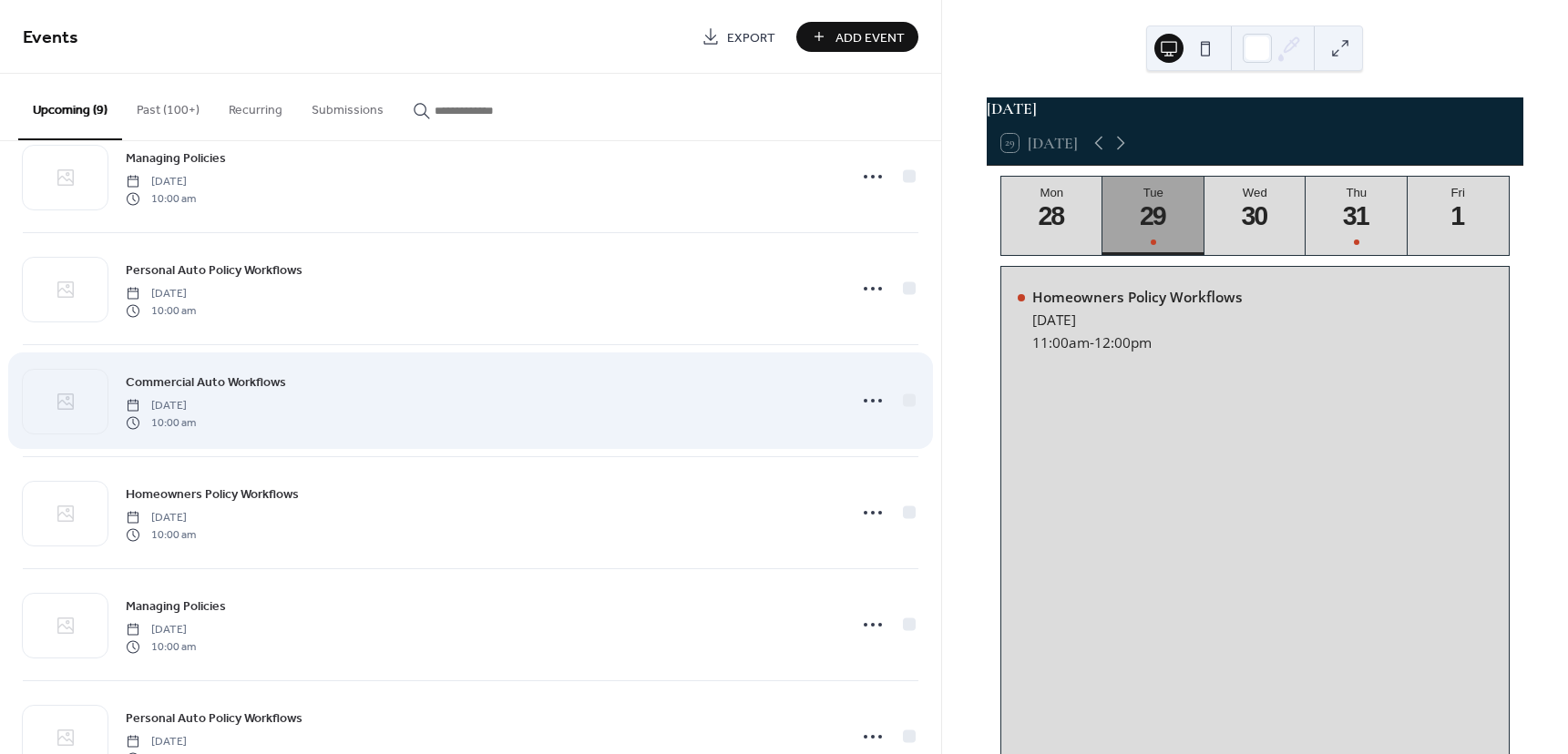 scroll, scrollTop: 0, scrollLeft: 0, axis: both 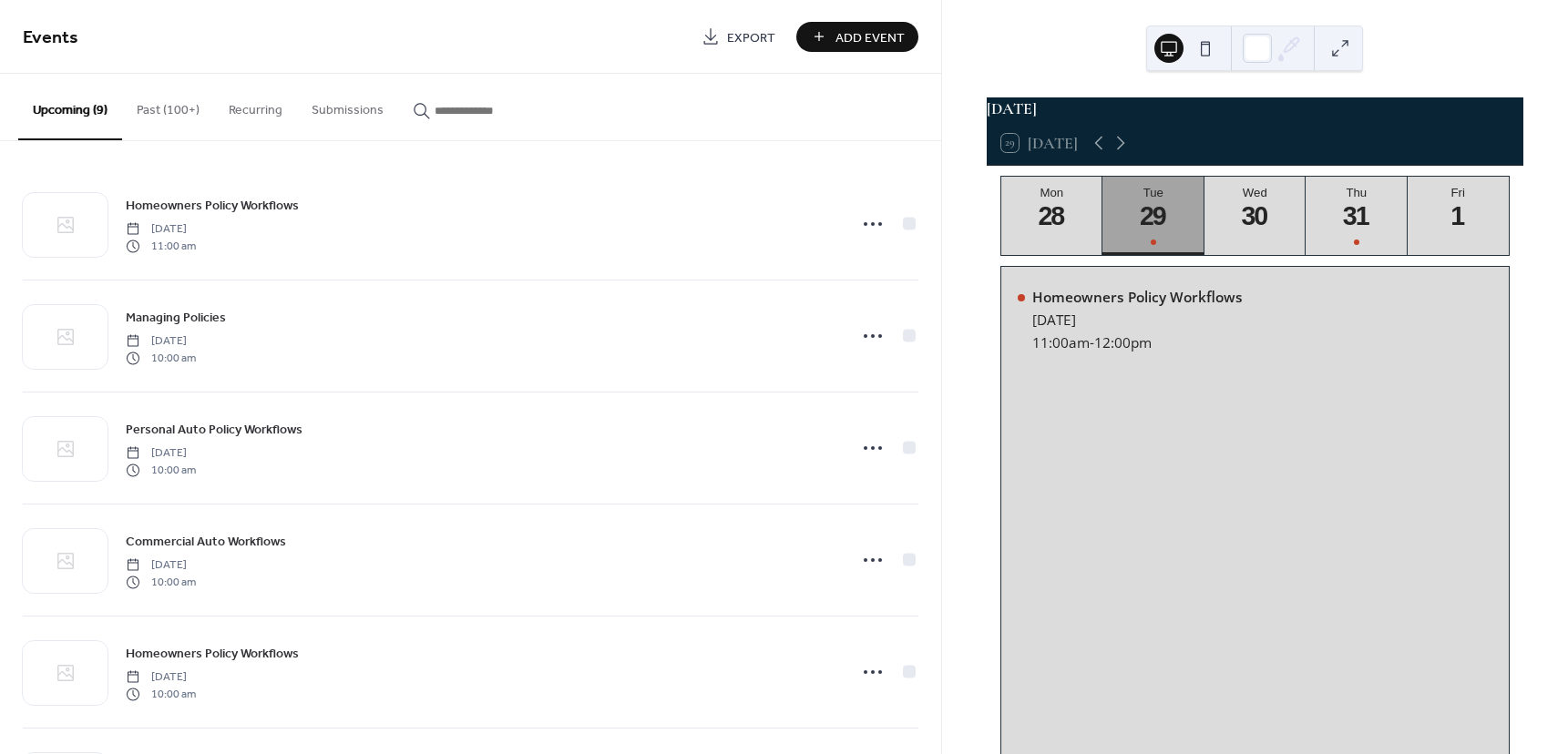 click on "Add Event" at bounding box center [870, 37] 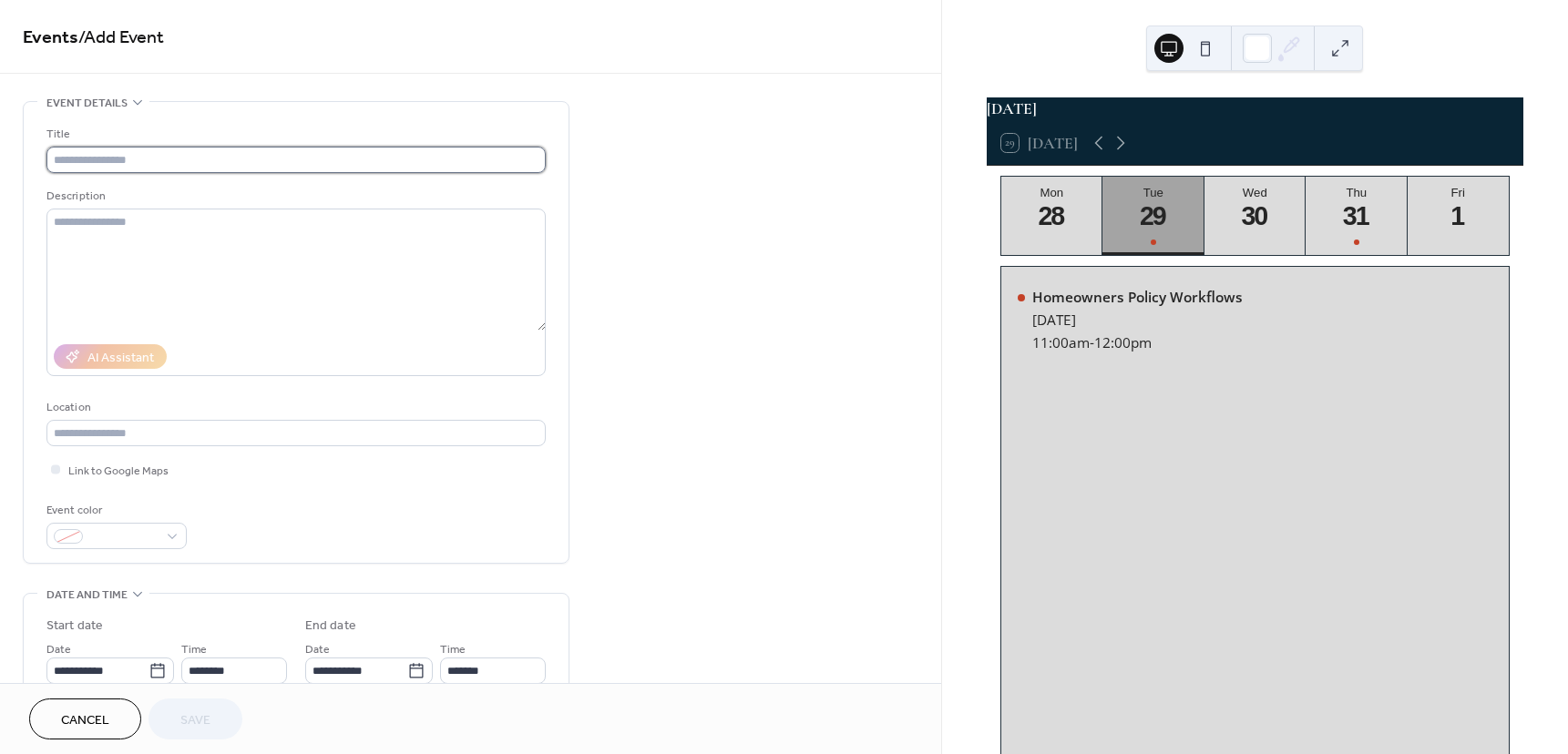 click at bounding box center (296, 159) 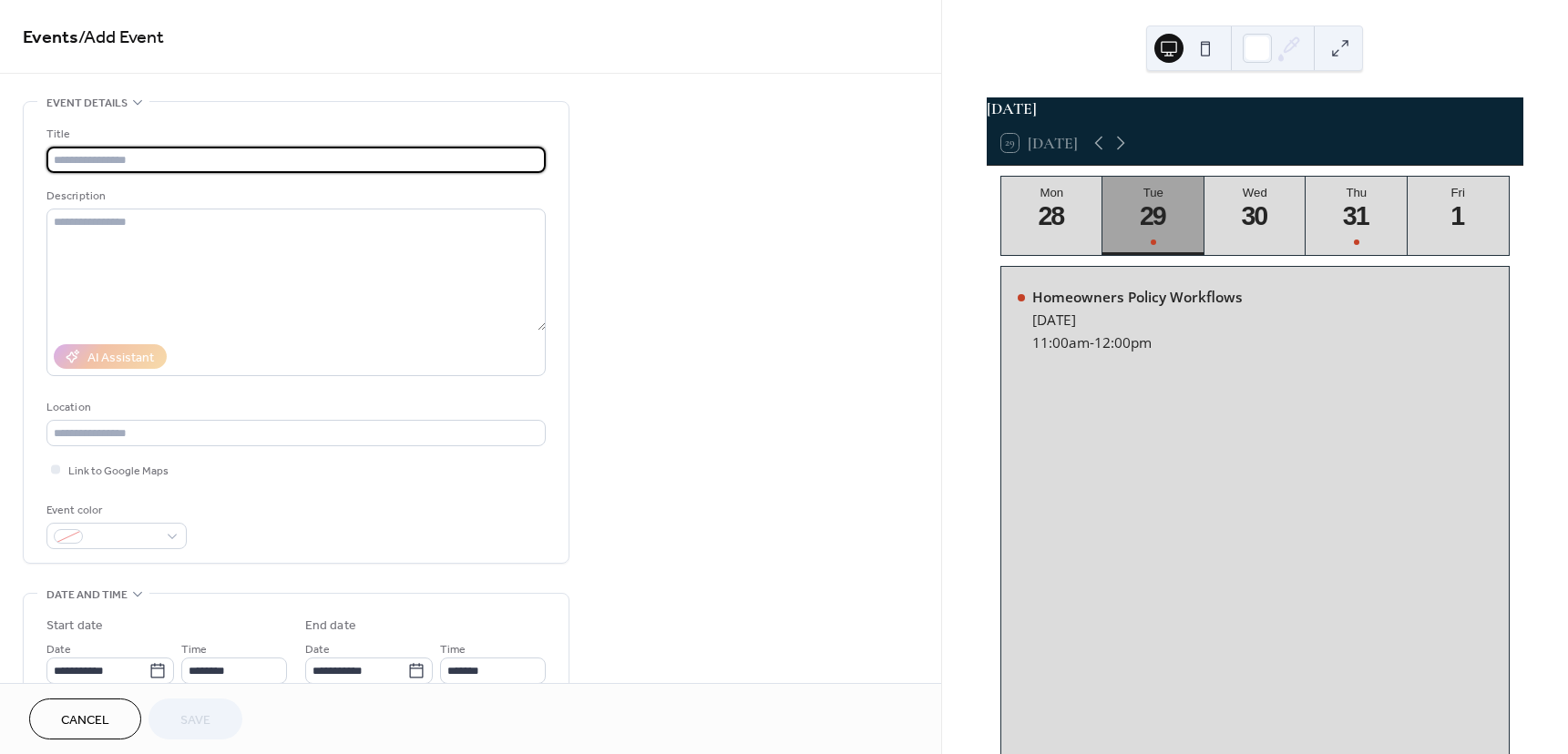 paste on "**********" 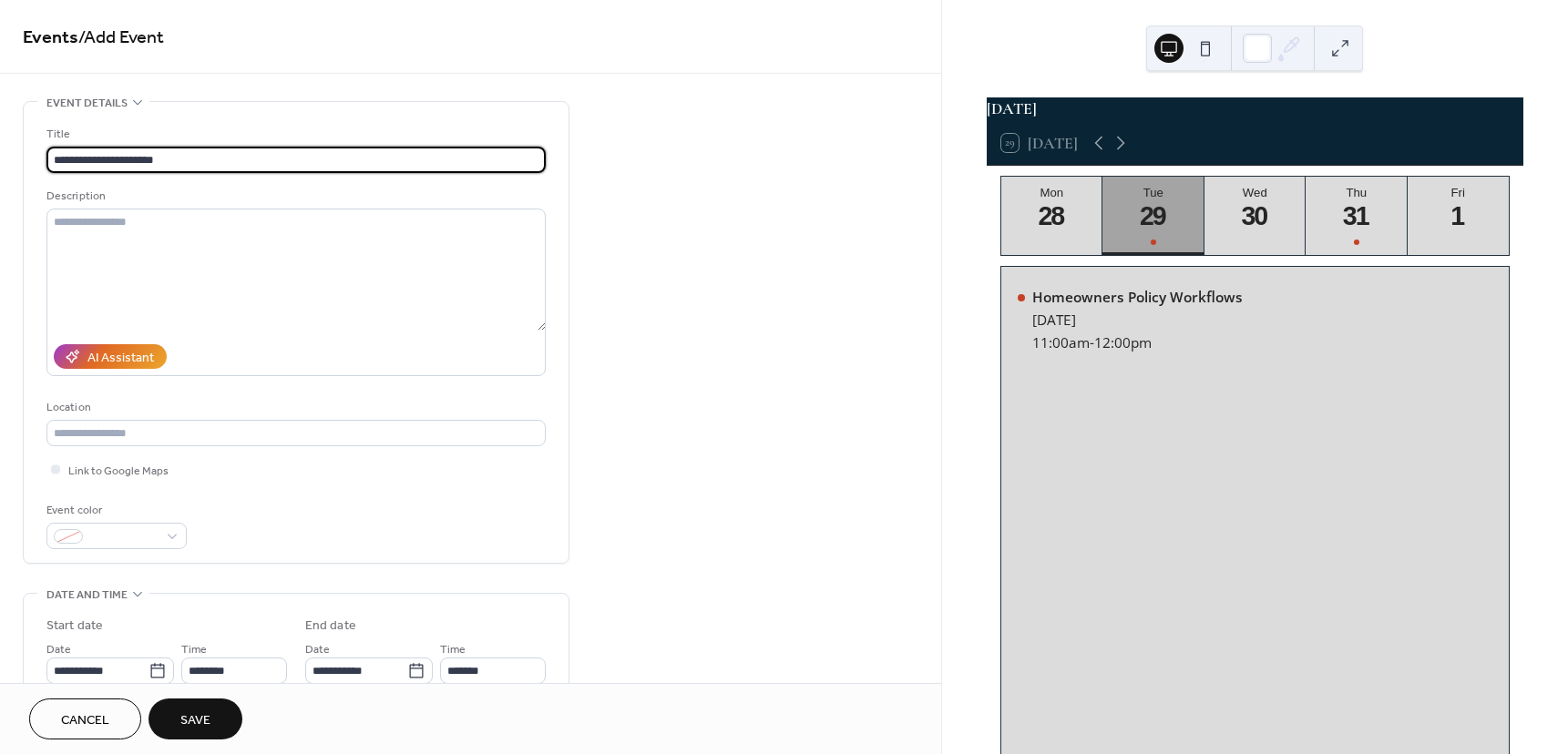 type on "**********" 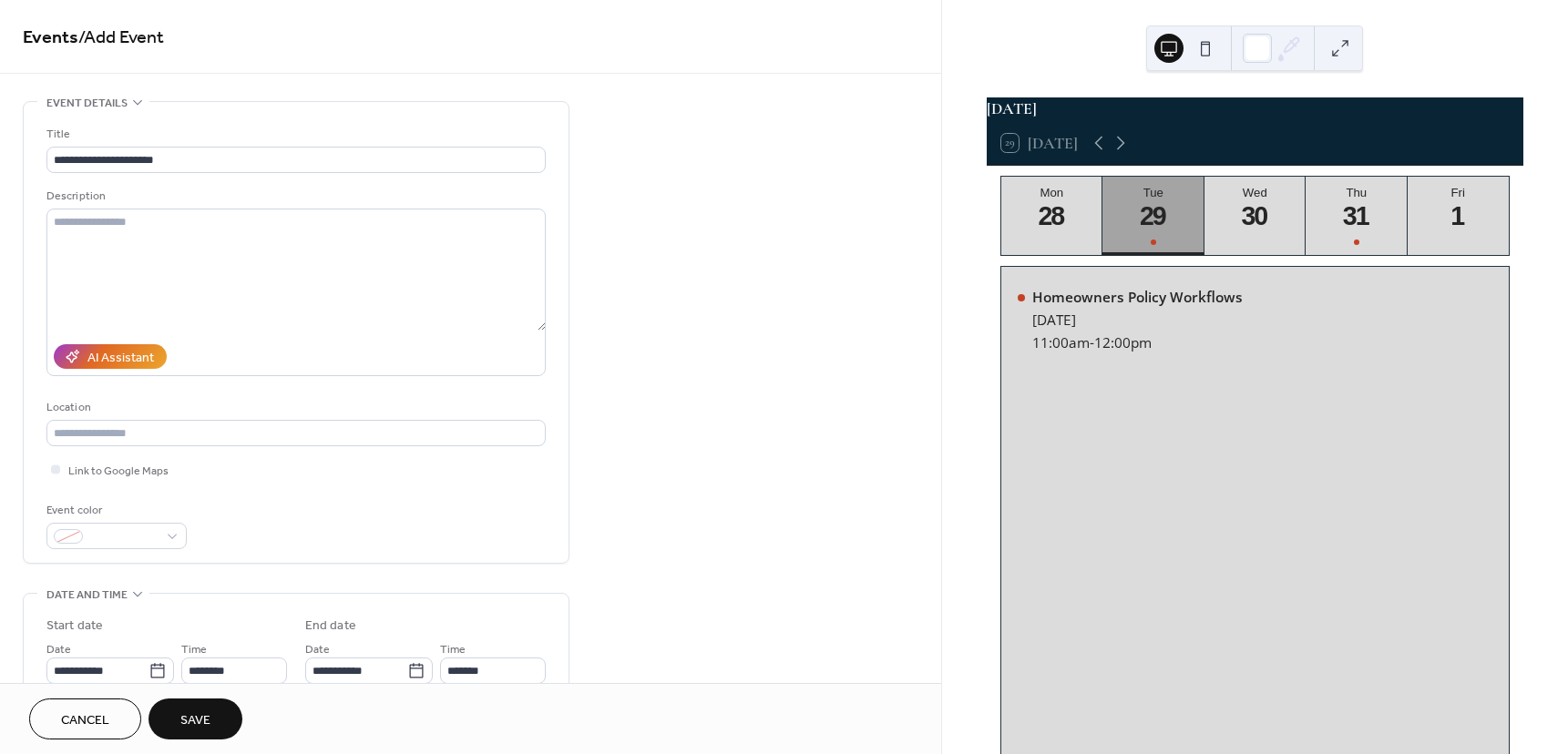 click on "**********" at bounding box center (470, 727) 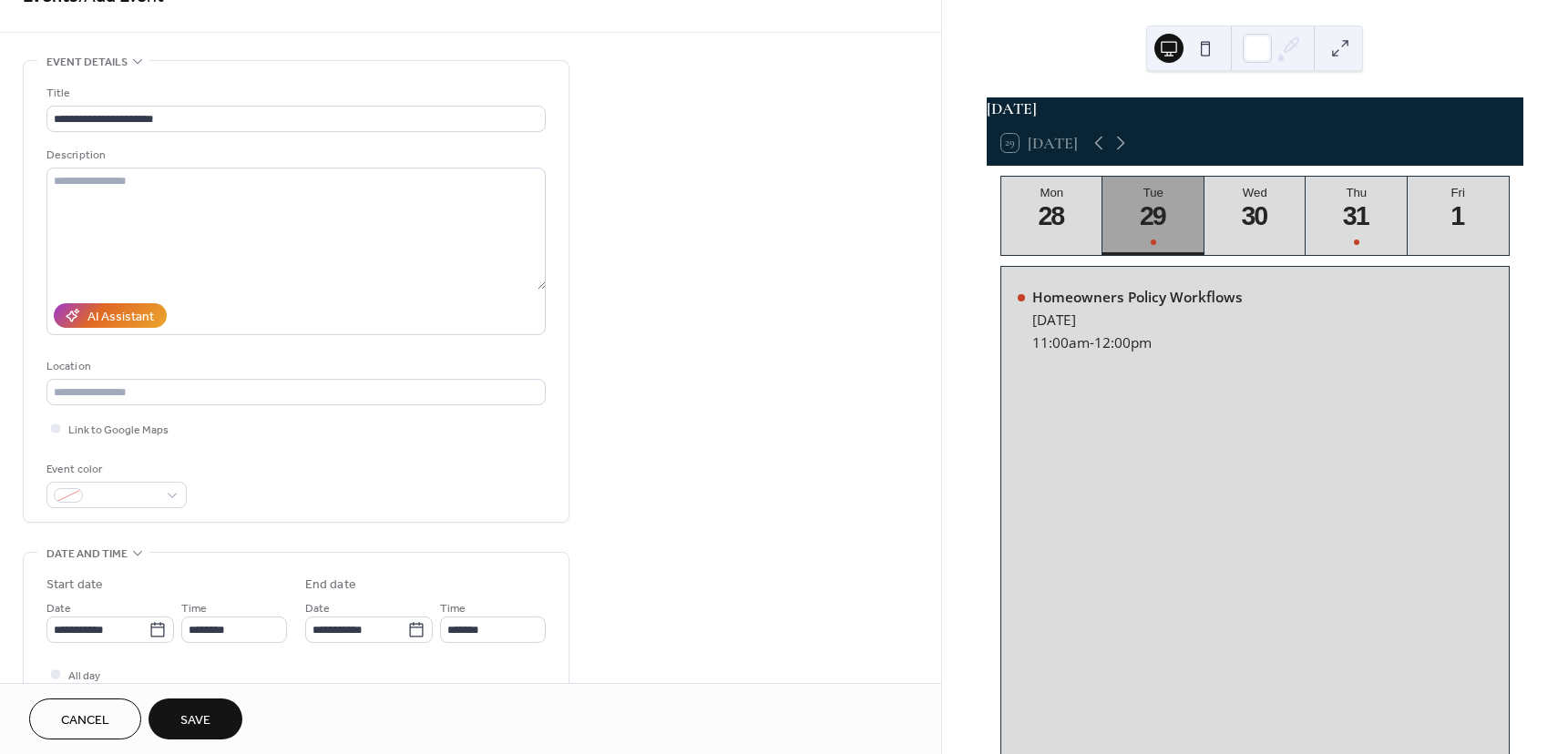 scroll, scrollTop: 273, scrollLeft: 0, axis: vertical 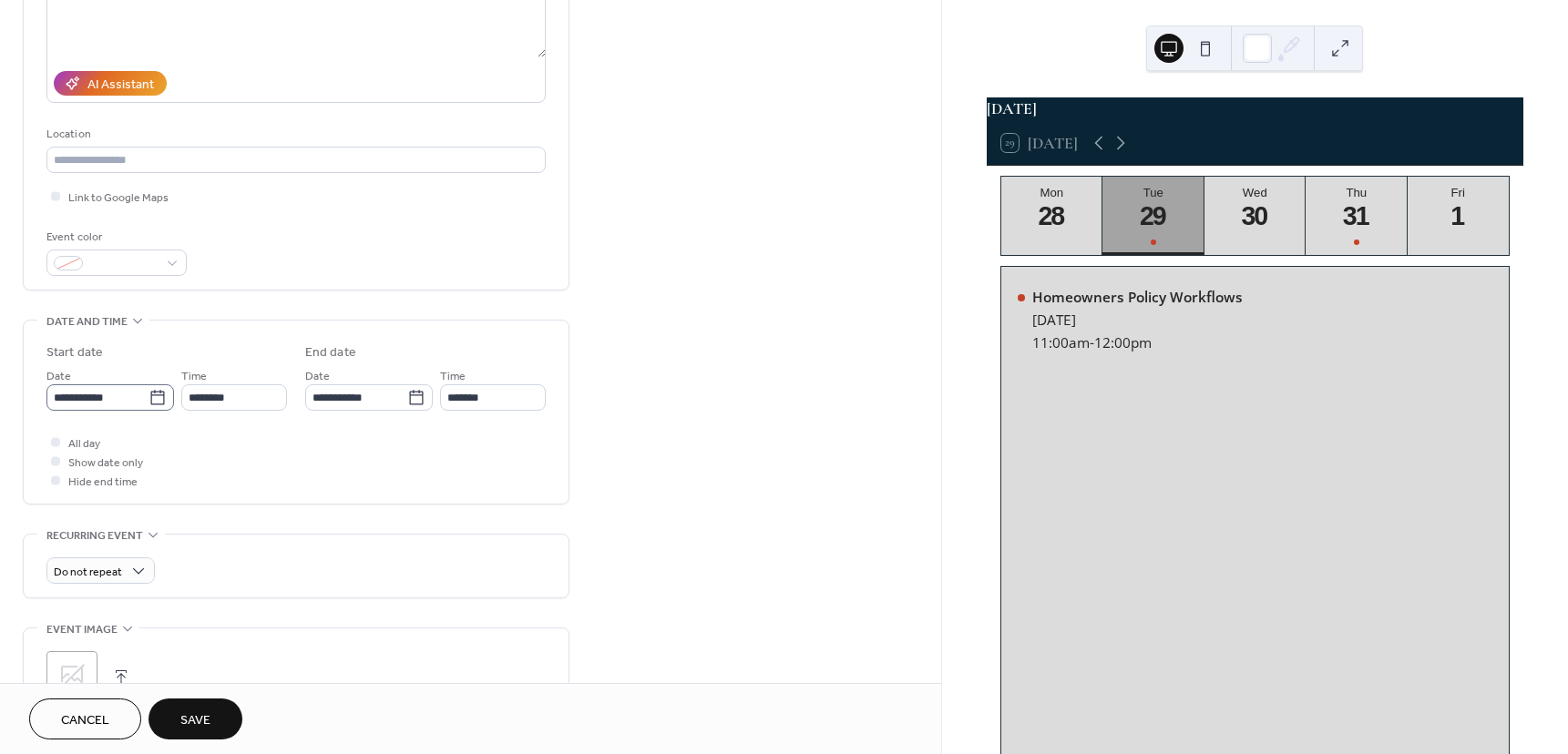 click 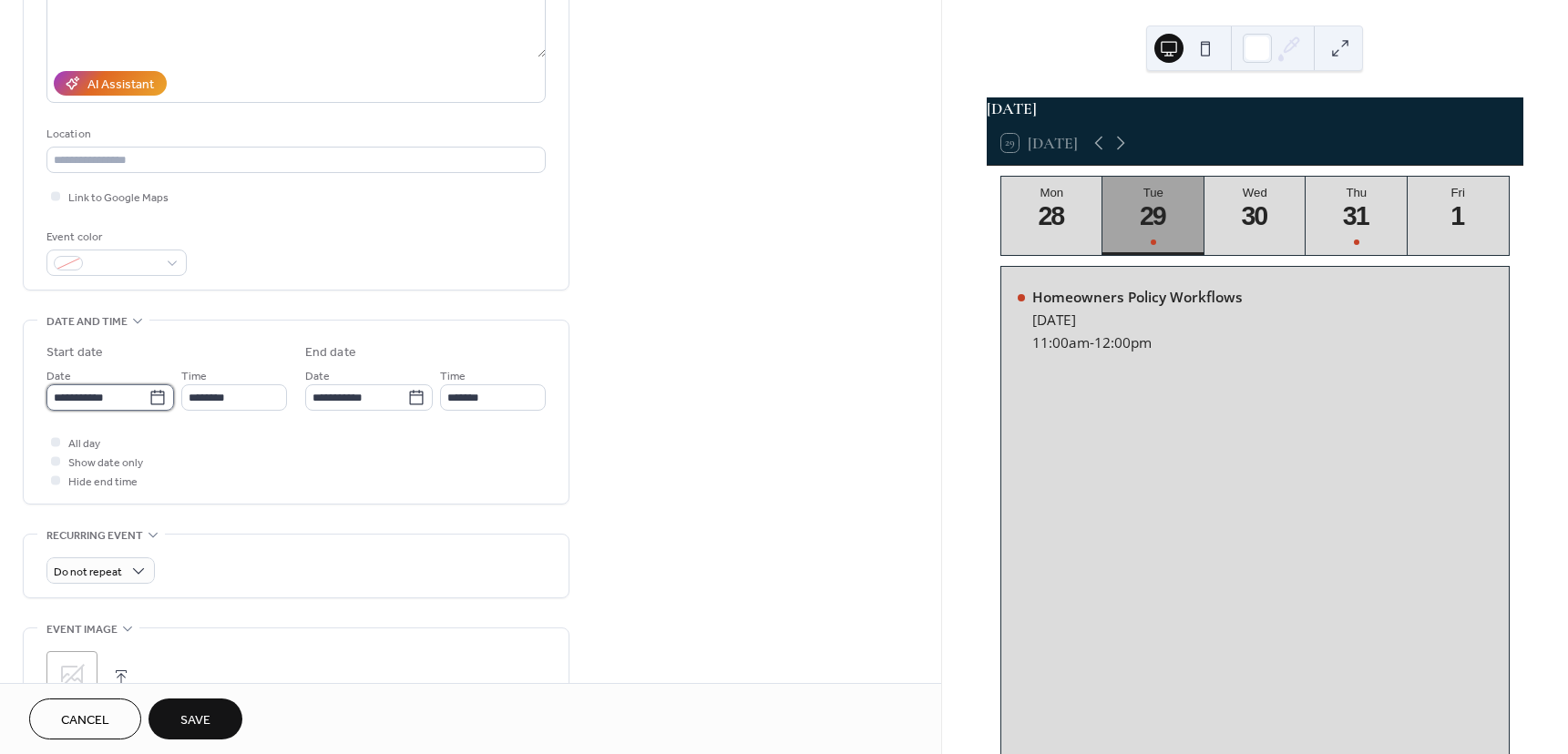 click on "**********" at bounding box center (97, 397) 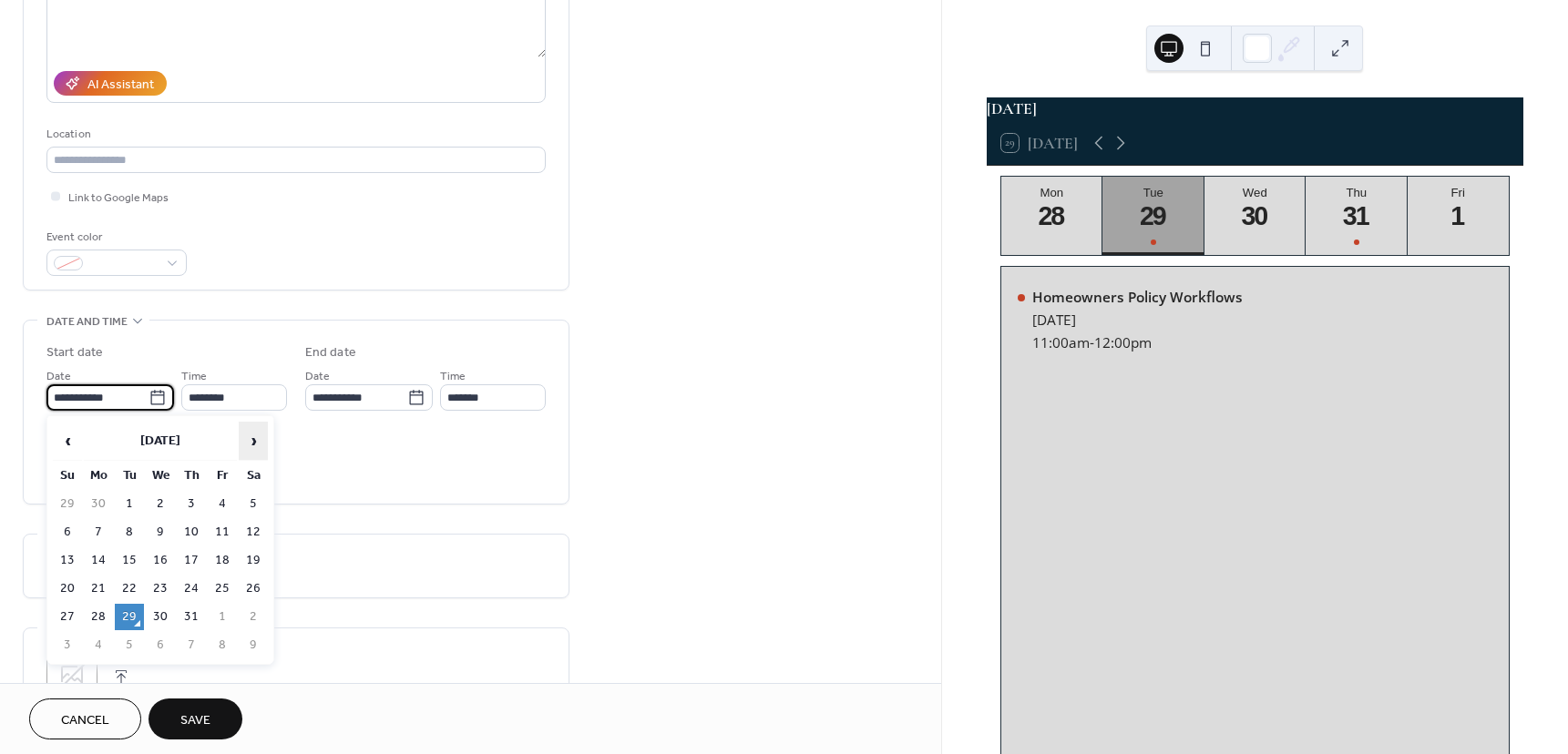 click on "›" at bounding box center [253, 441] 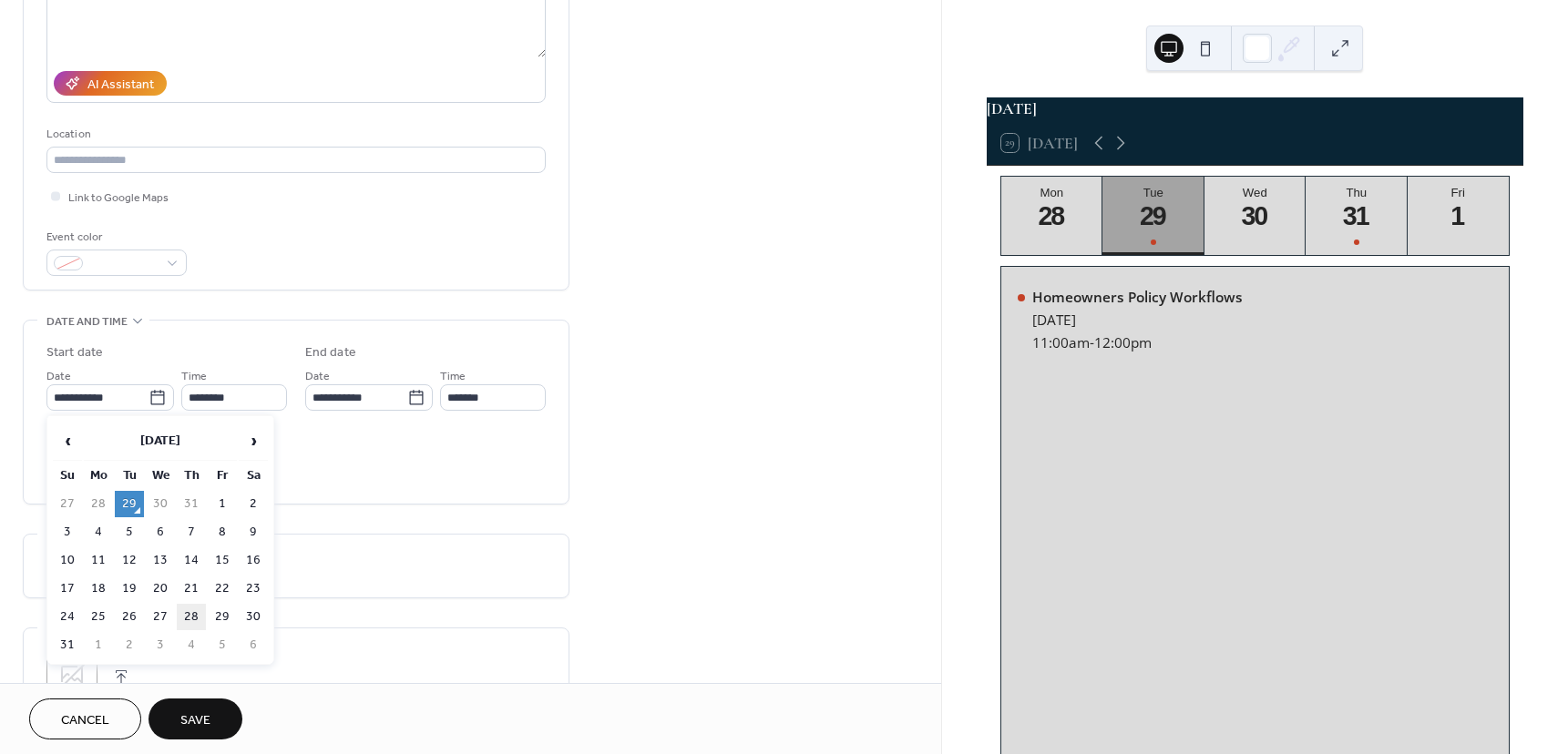 click on "28" at bounding box center (191, 616) 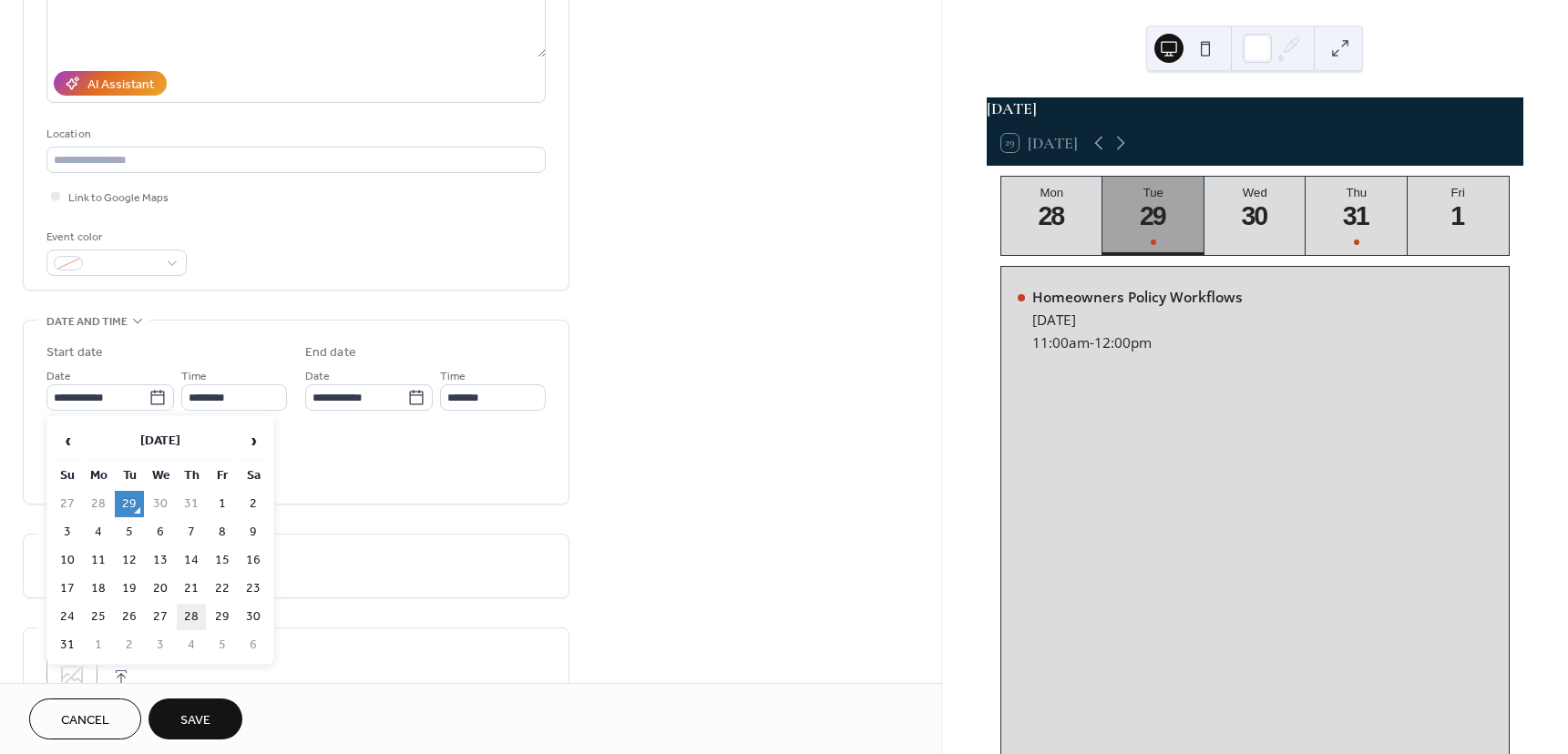type on "**********" 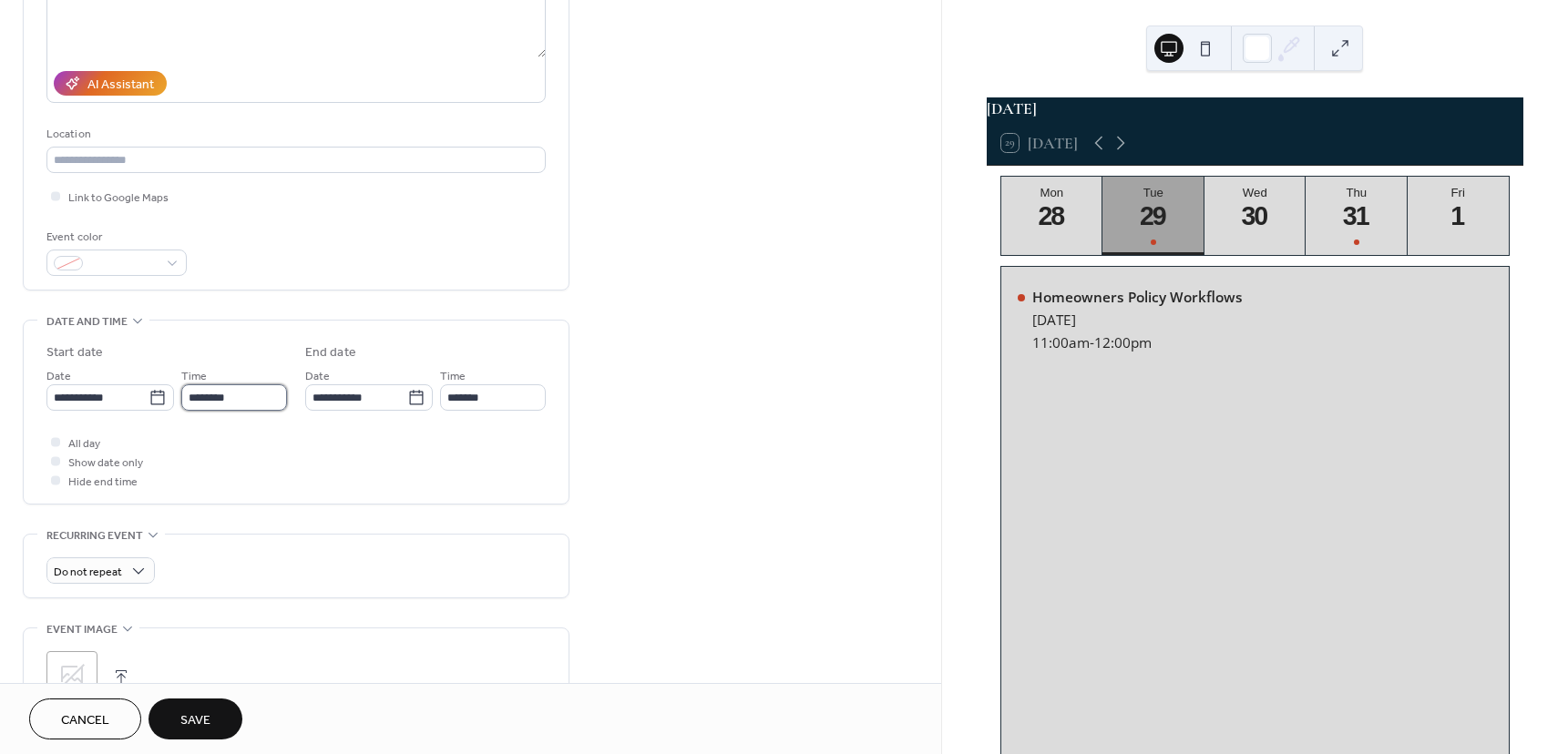 click on "********" at bounding box center (234, 397) 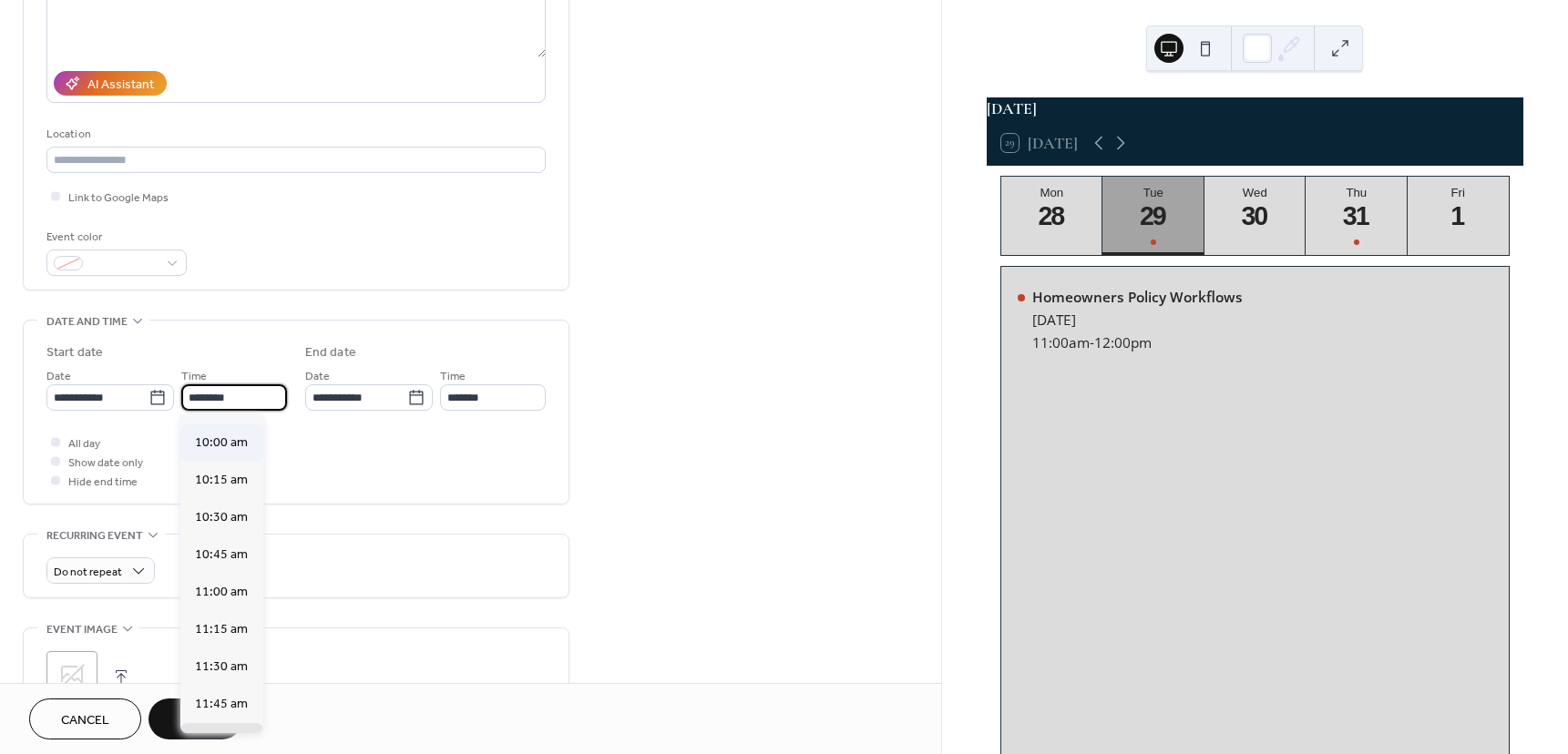 scroll, scrollTop: 1428, scrollLeft: 0, axis: vertical 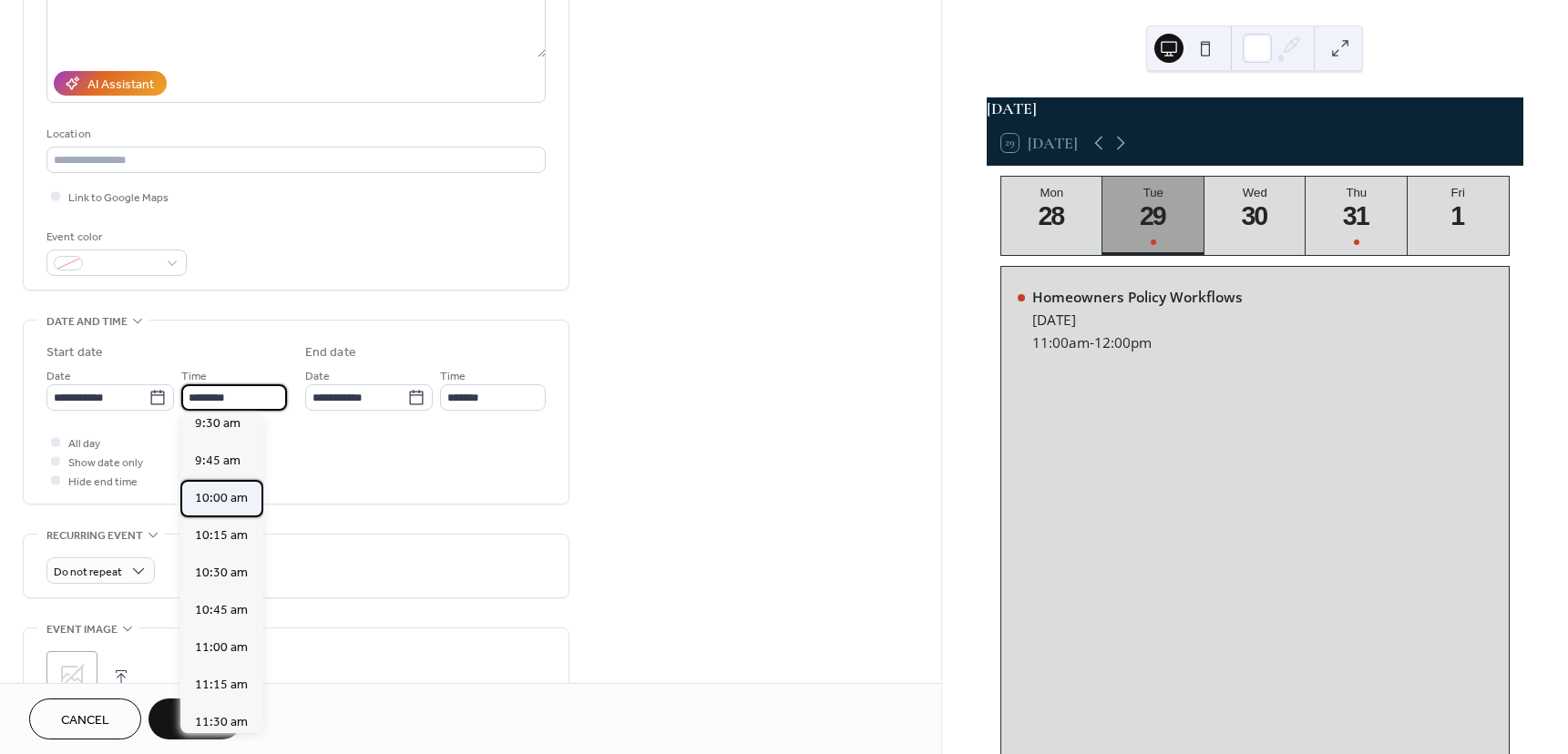 click on "10:00 am" at bounding box center (221, 498) 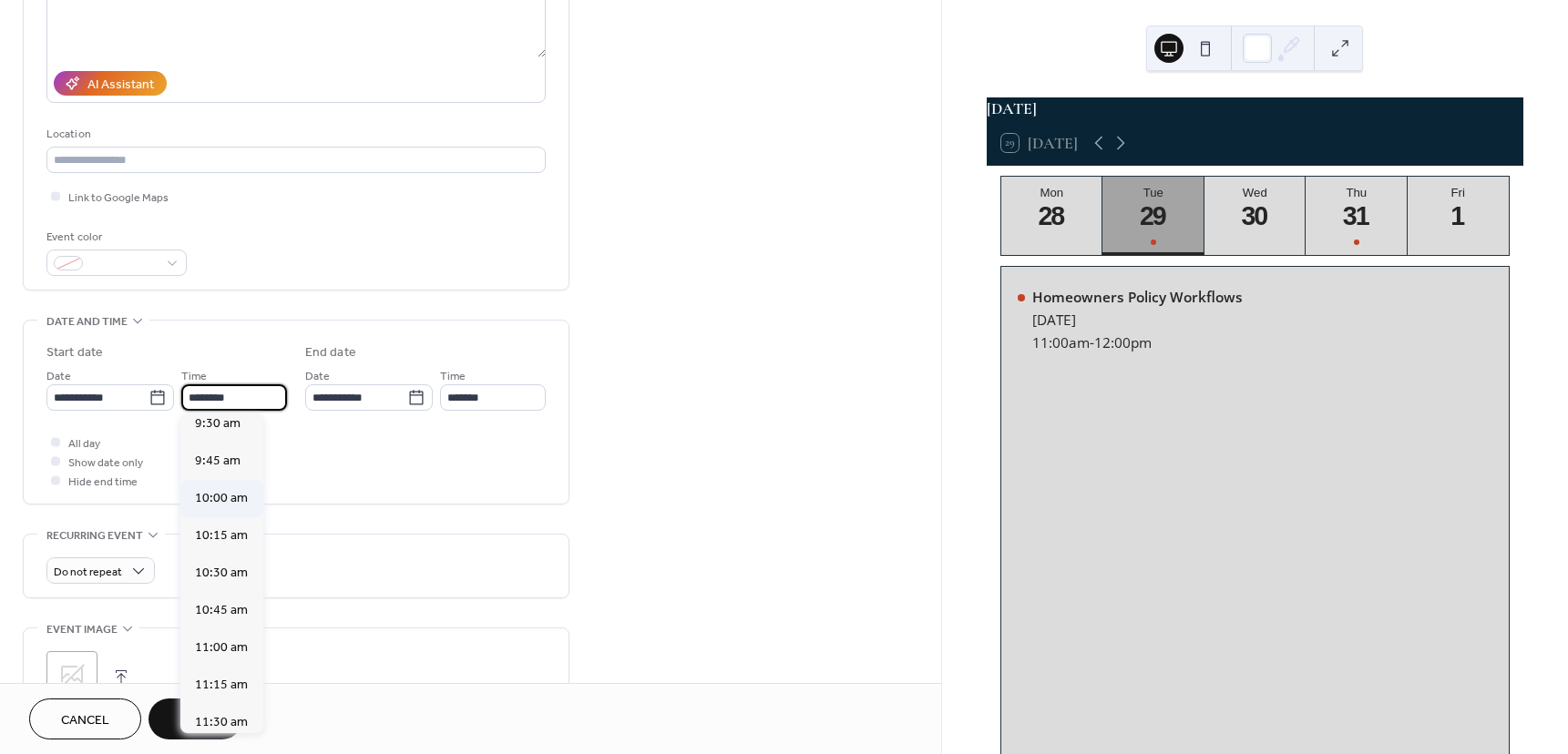 type on "********" 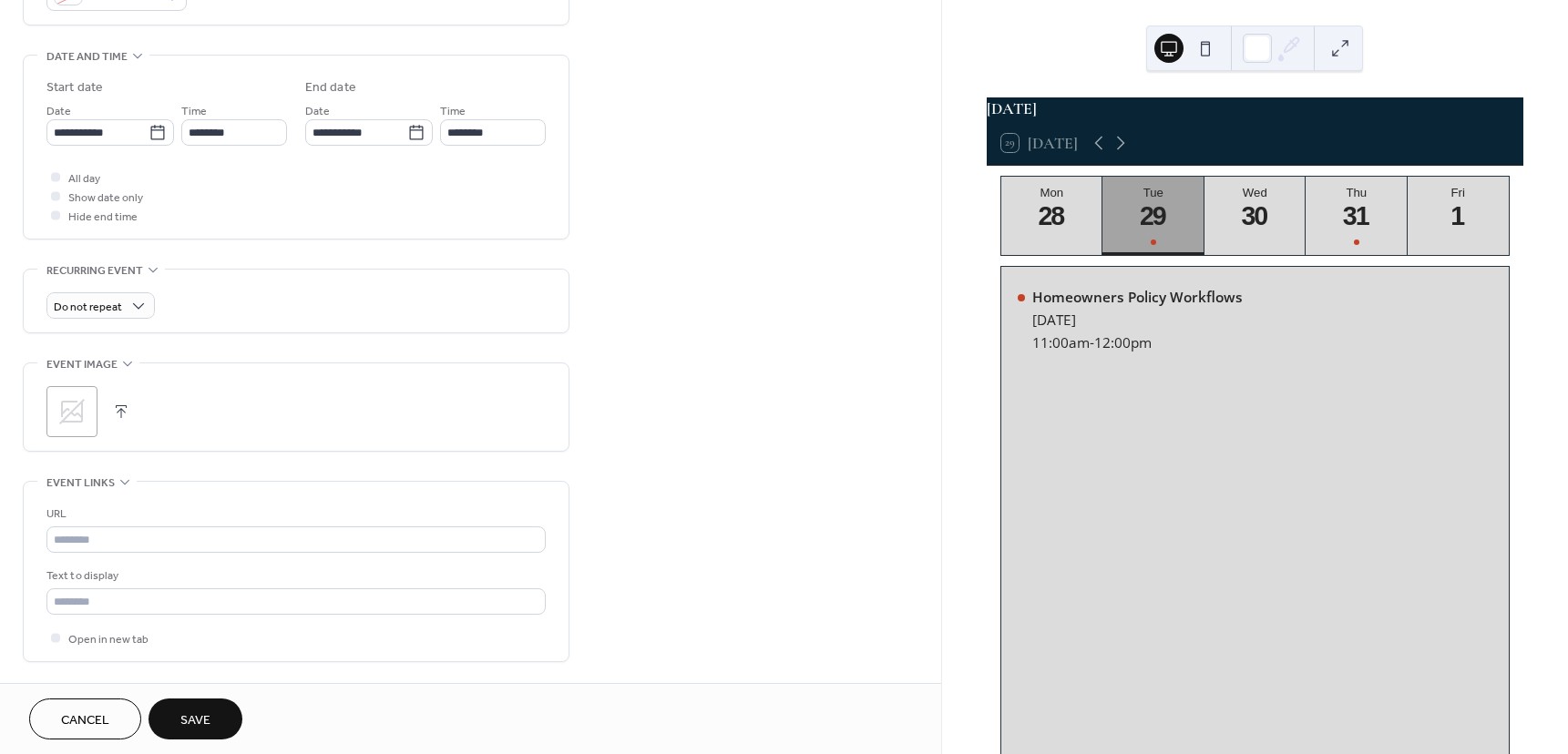 scroll, scrollTop: 546, scrollLeft: 0, axis: vertical 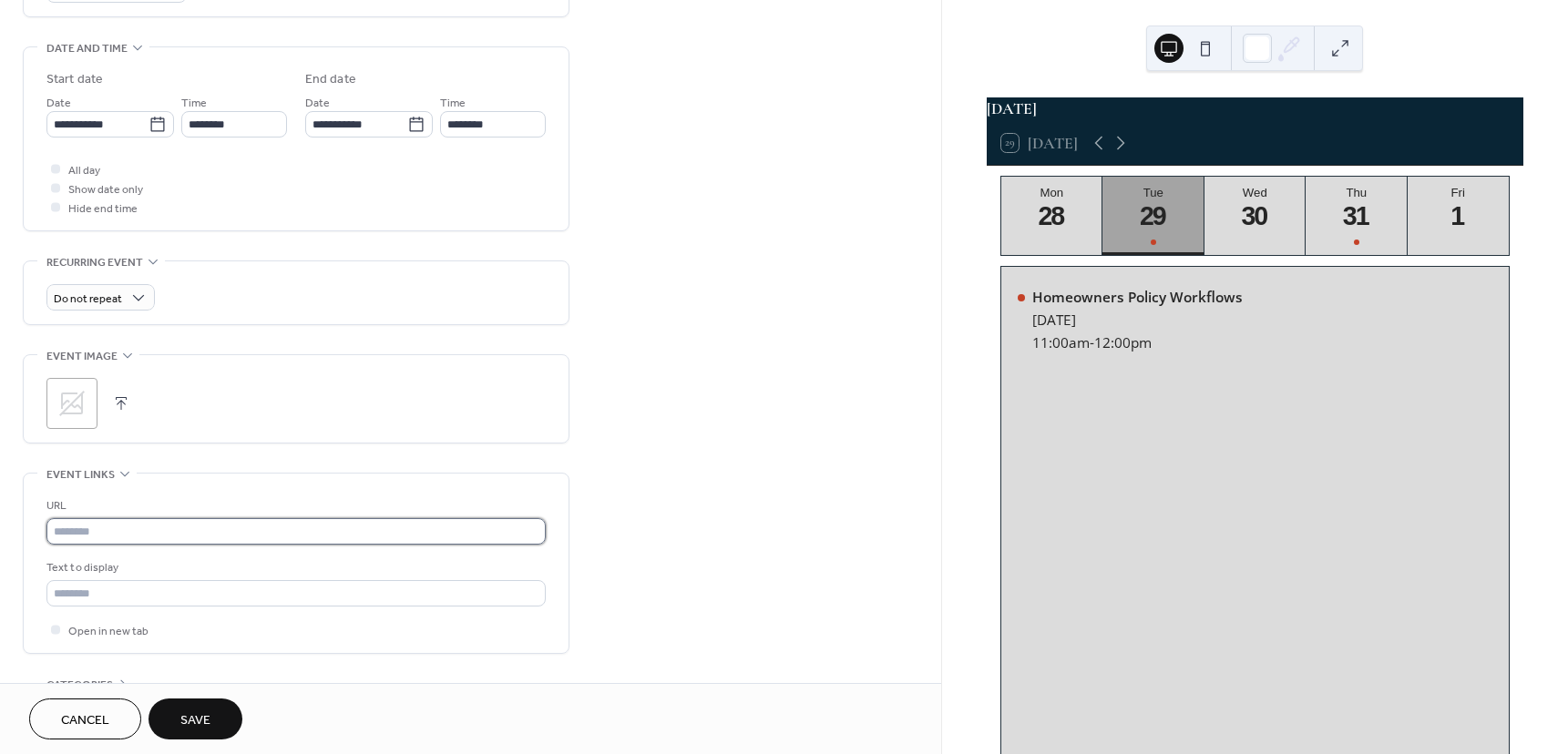 click at bounding box center (296, 531) 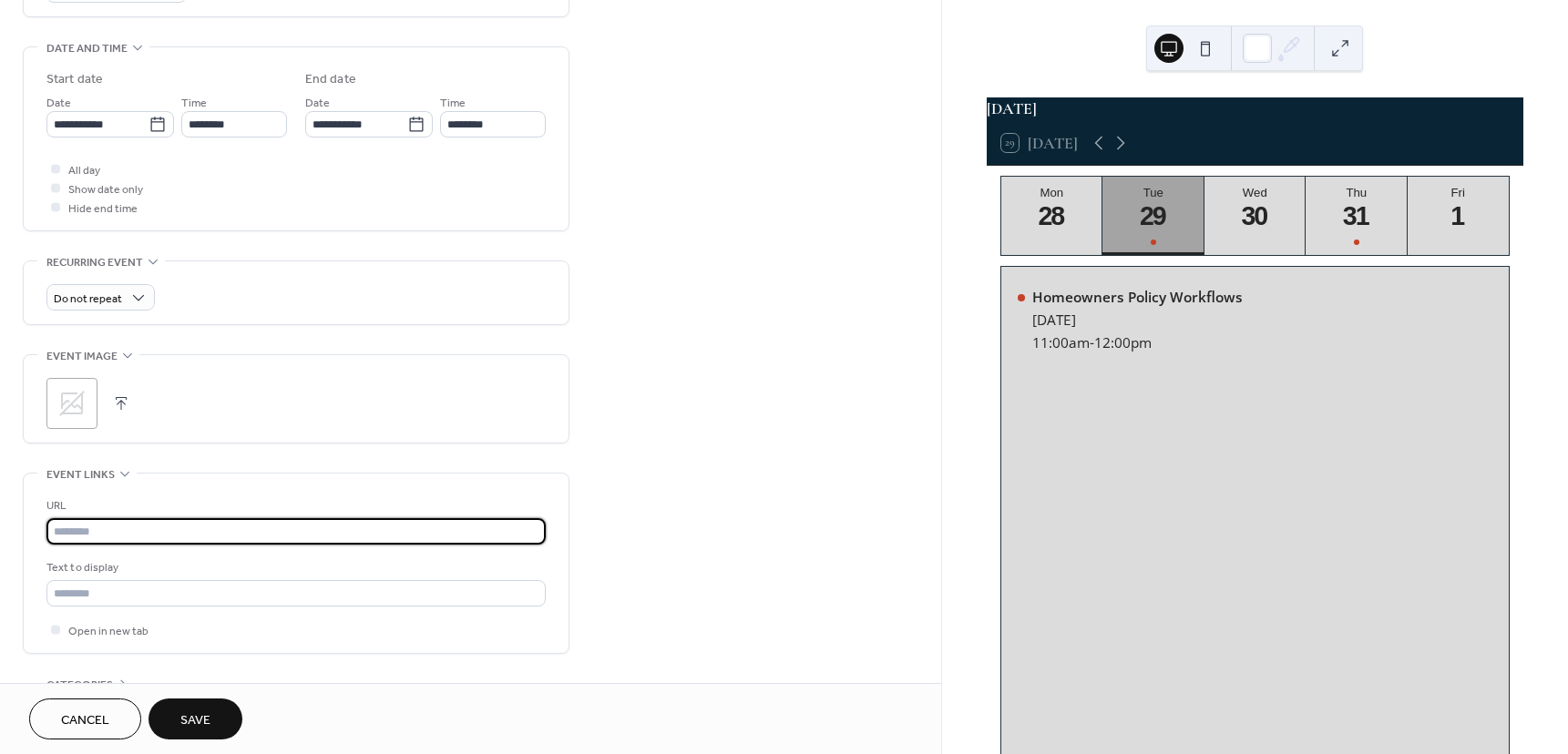 paste on "**********" 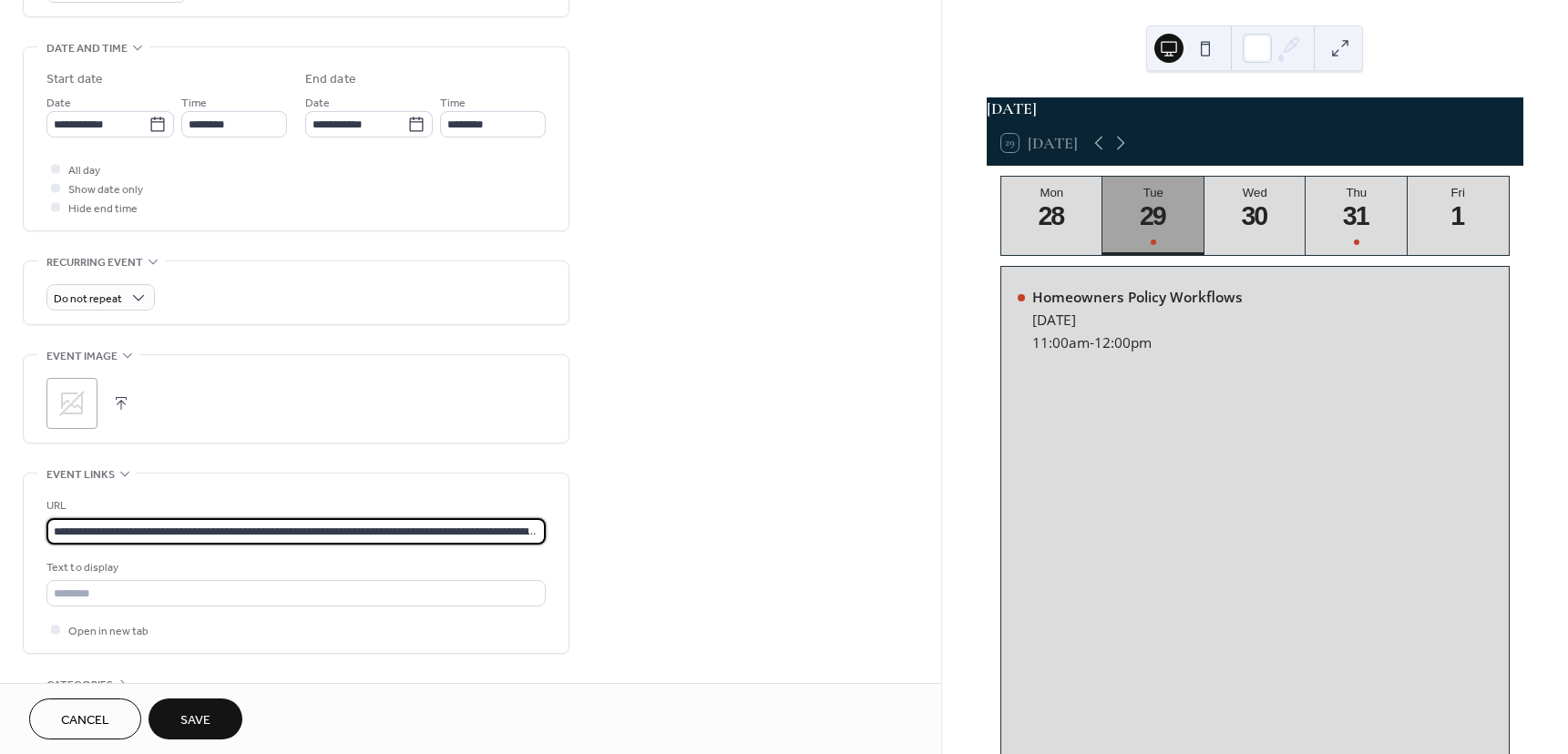 scroll, scrollTop: 0, scrollLeft: 3747, axis: horizontal 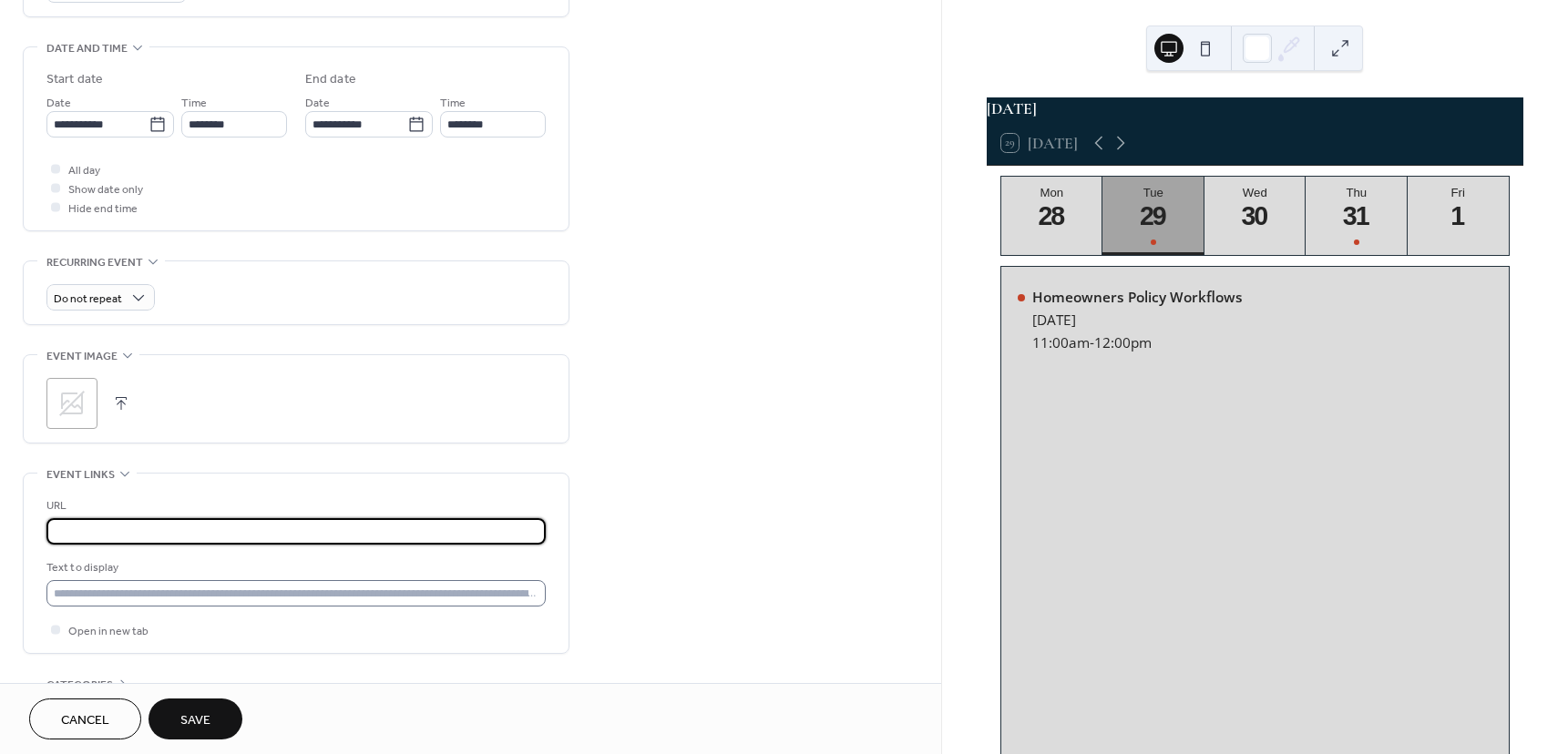 type on "**********" 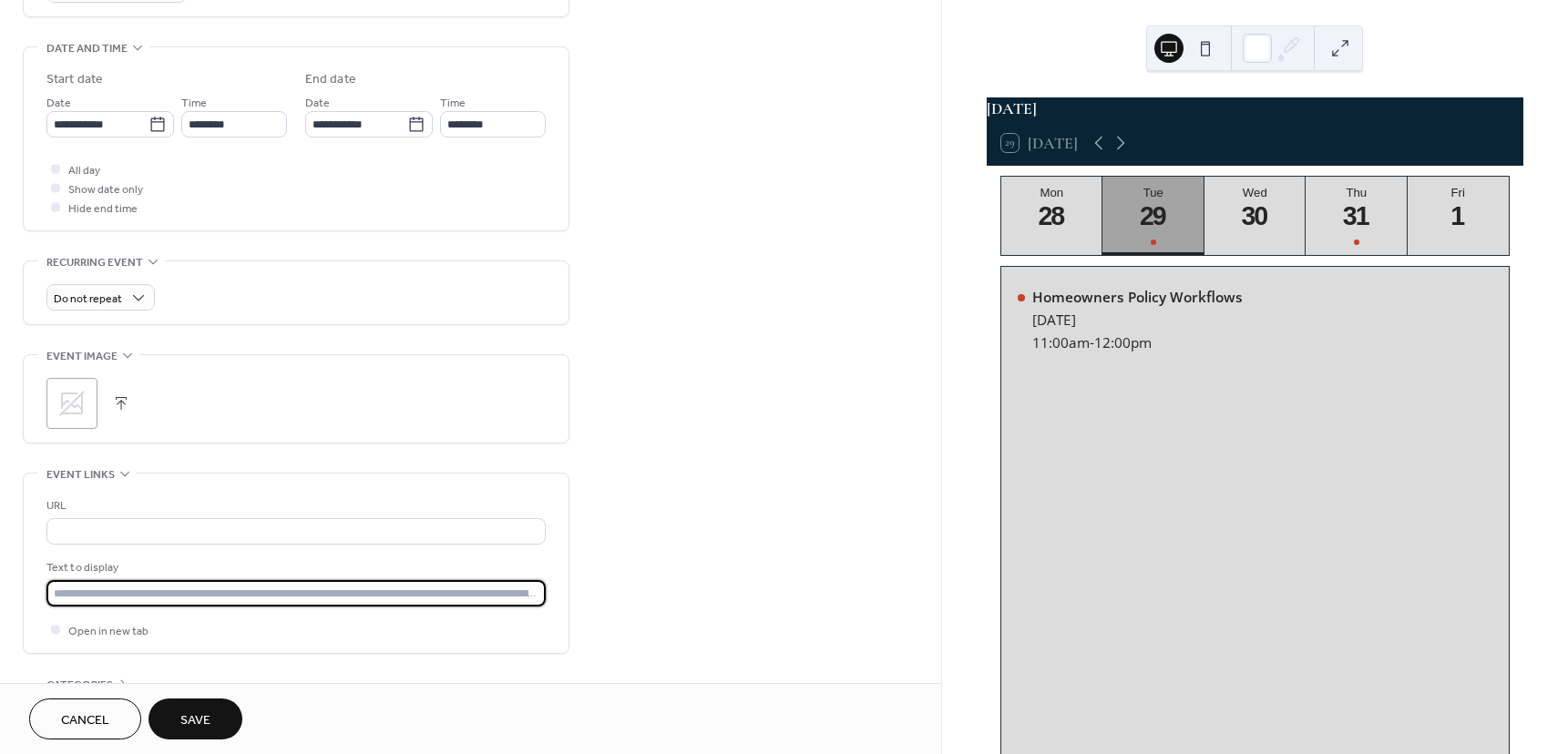 click at bounding box center (296, 593) 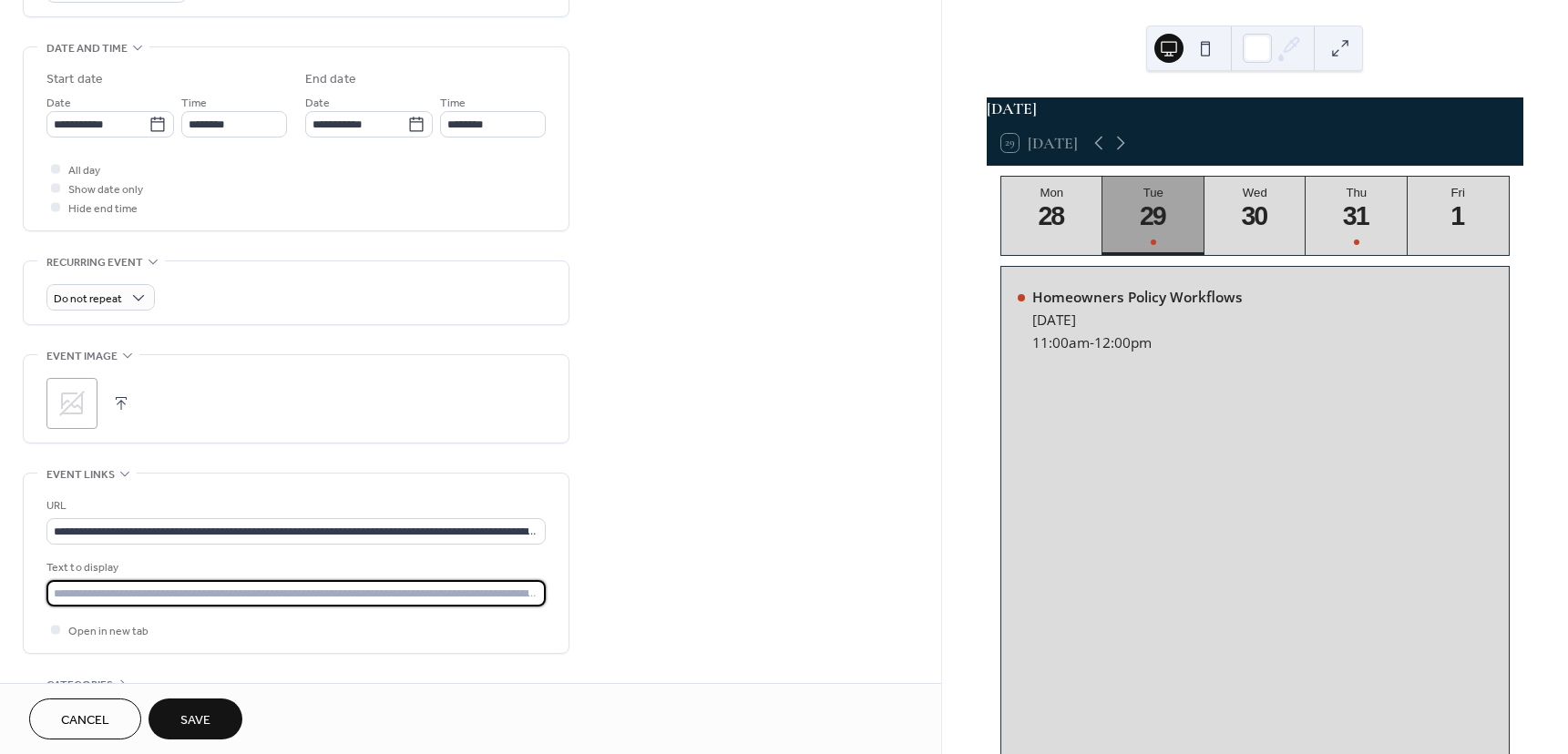 type on "**********" 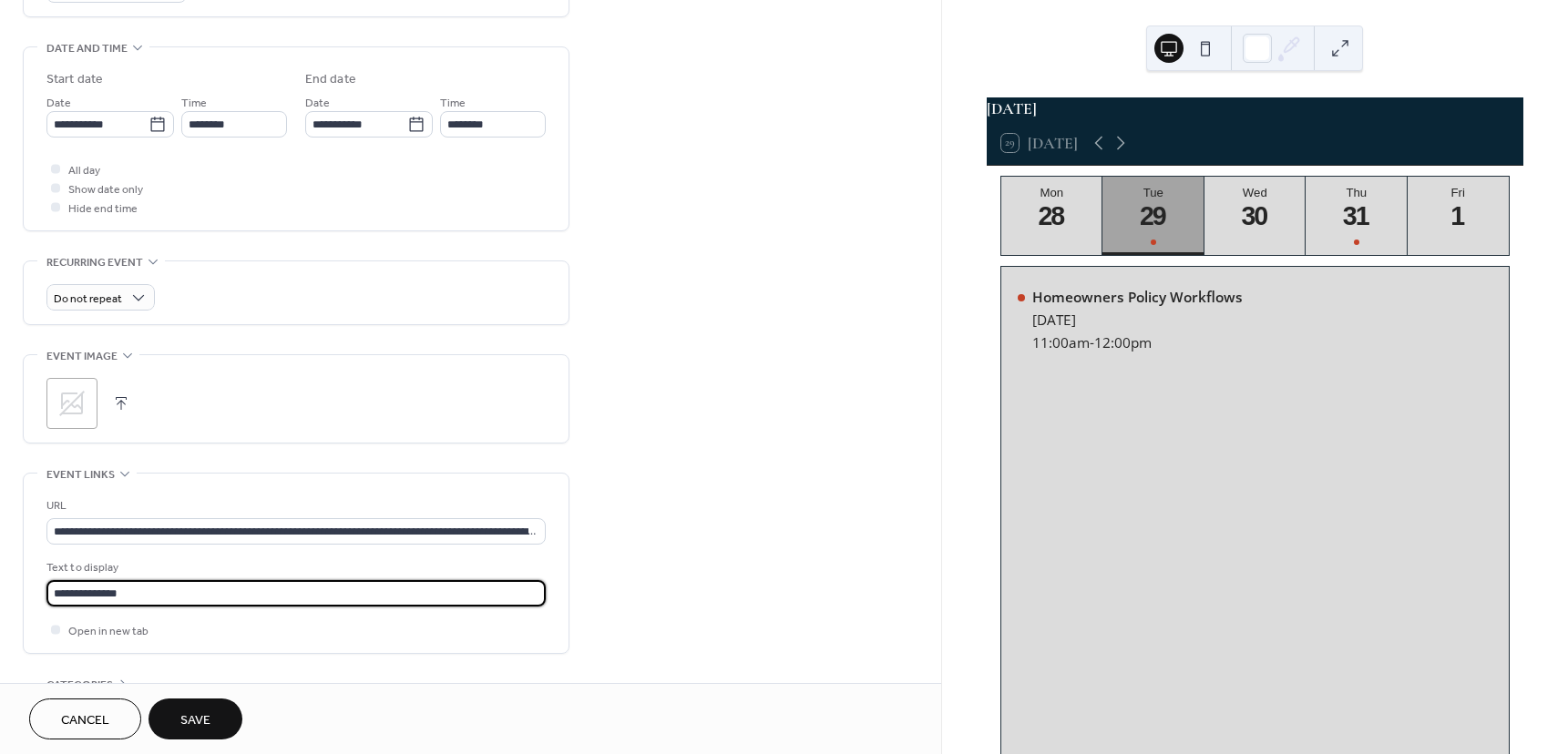 click on "Open in new tab" at bounding box center [296, 629] 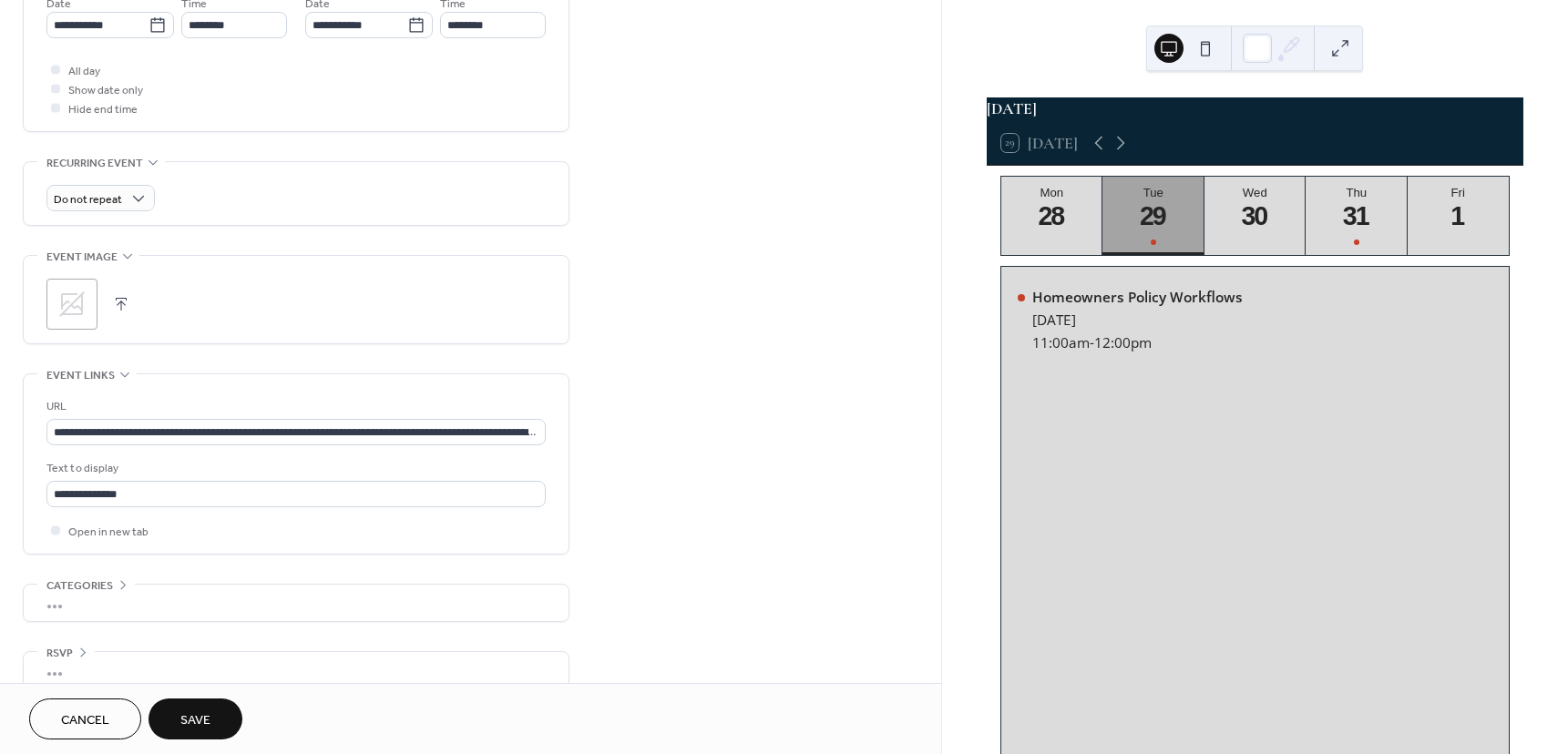 scroll, scrollTop: 670, scrollLeft: 0, axis: vertical 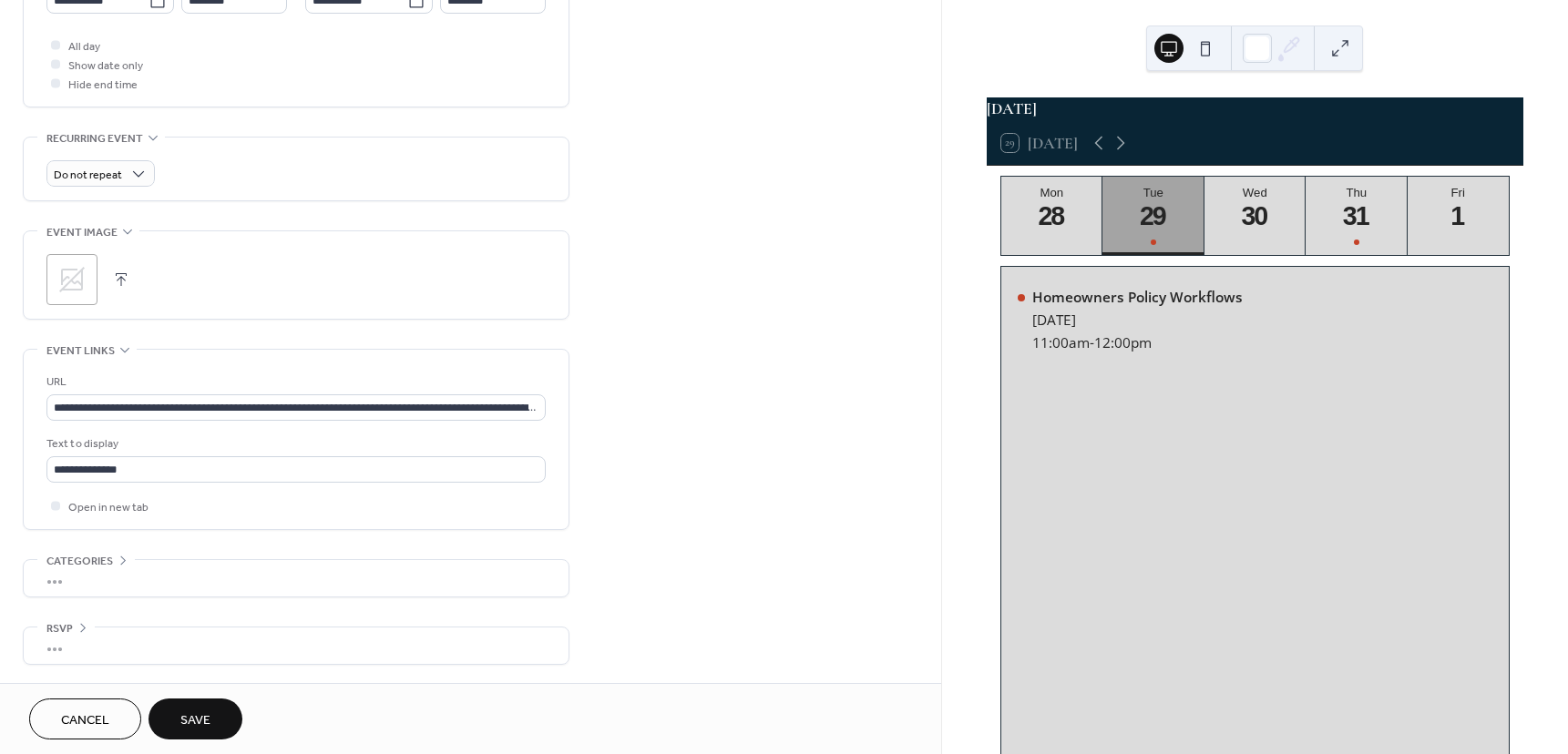 click on "Save" at bounding box center (195, 720) 